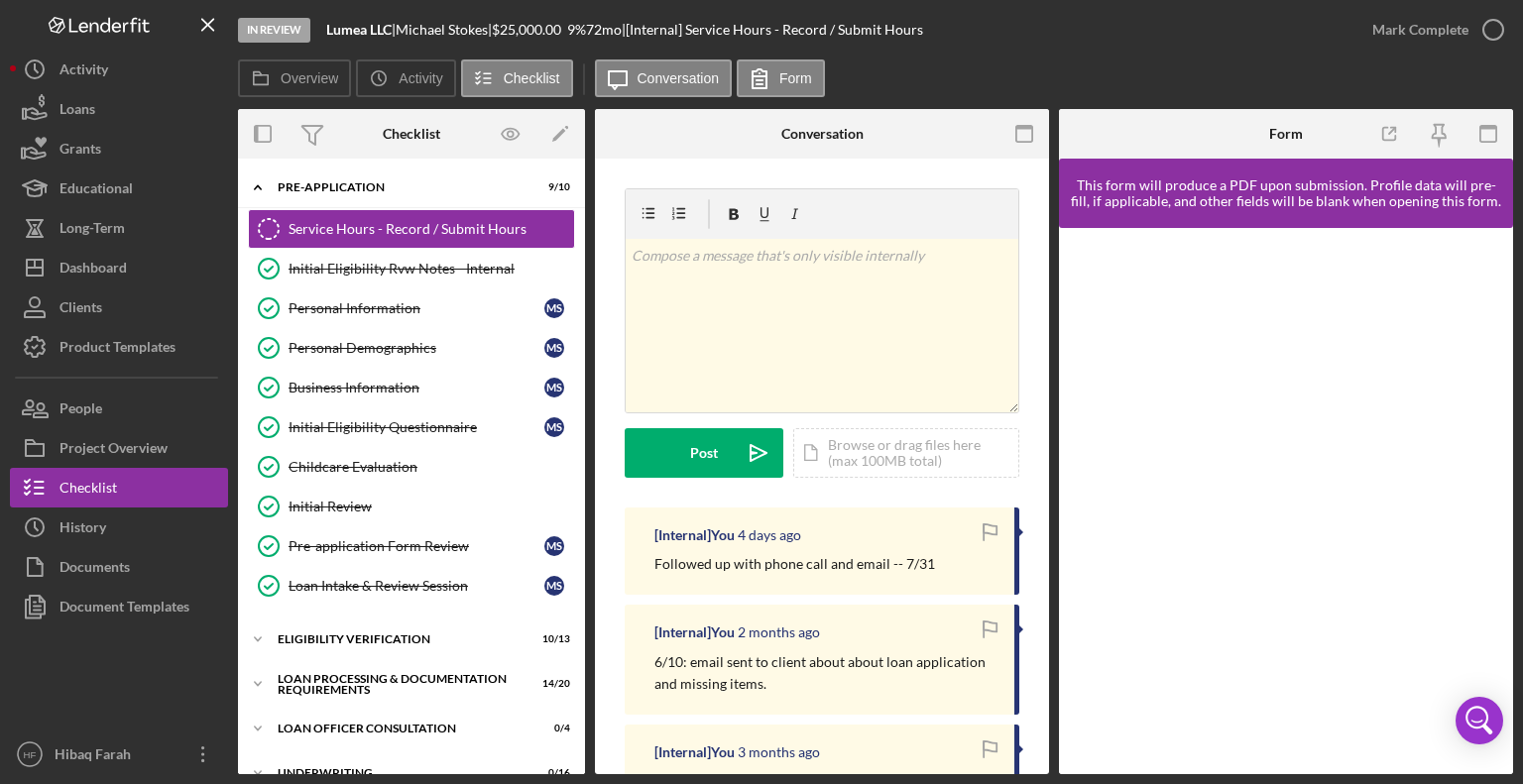 scroll, scrollTop: 0, scrollLeft: 0, axis: both 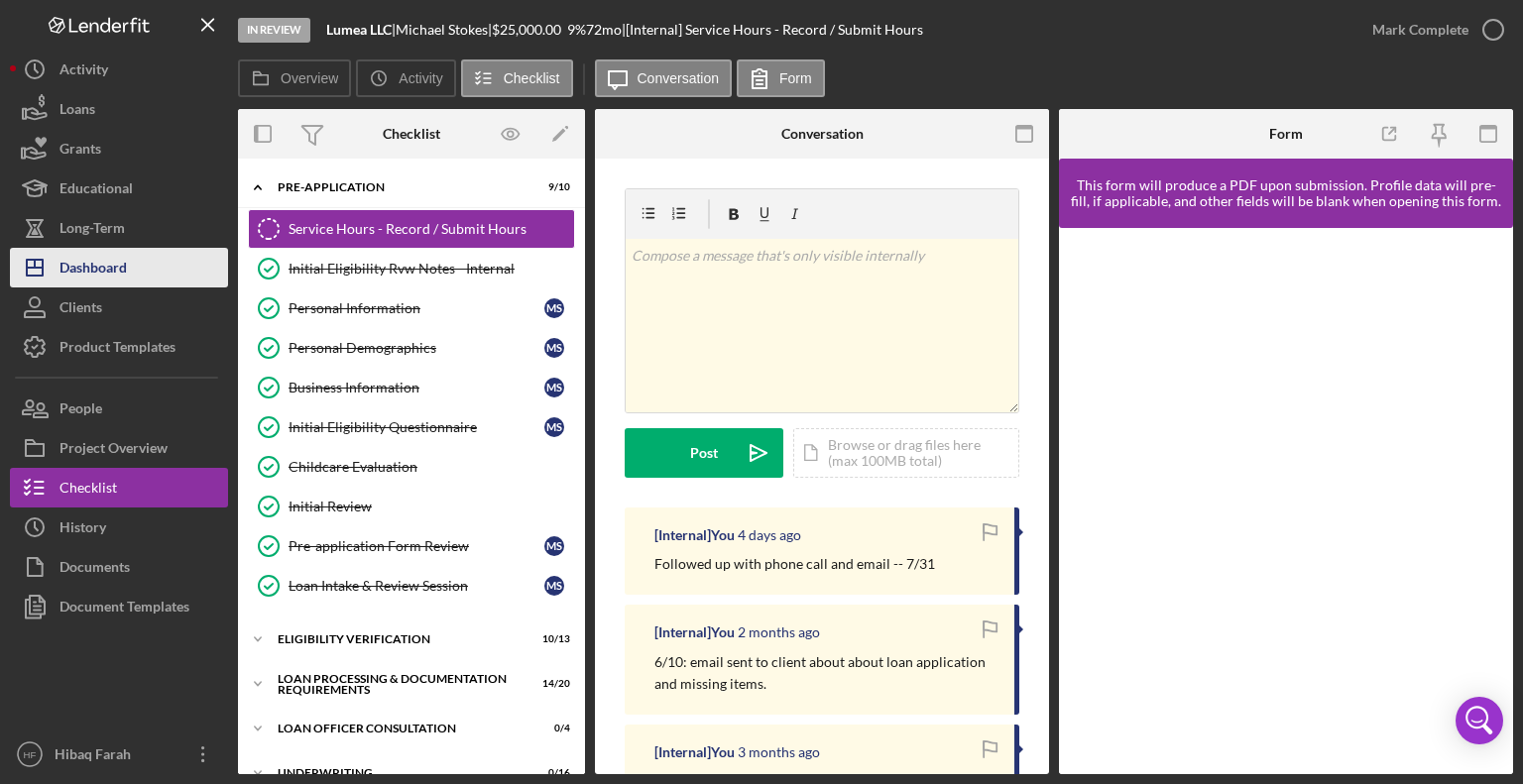 click on "Dashboard" at bounding box center (93, 270) 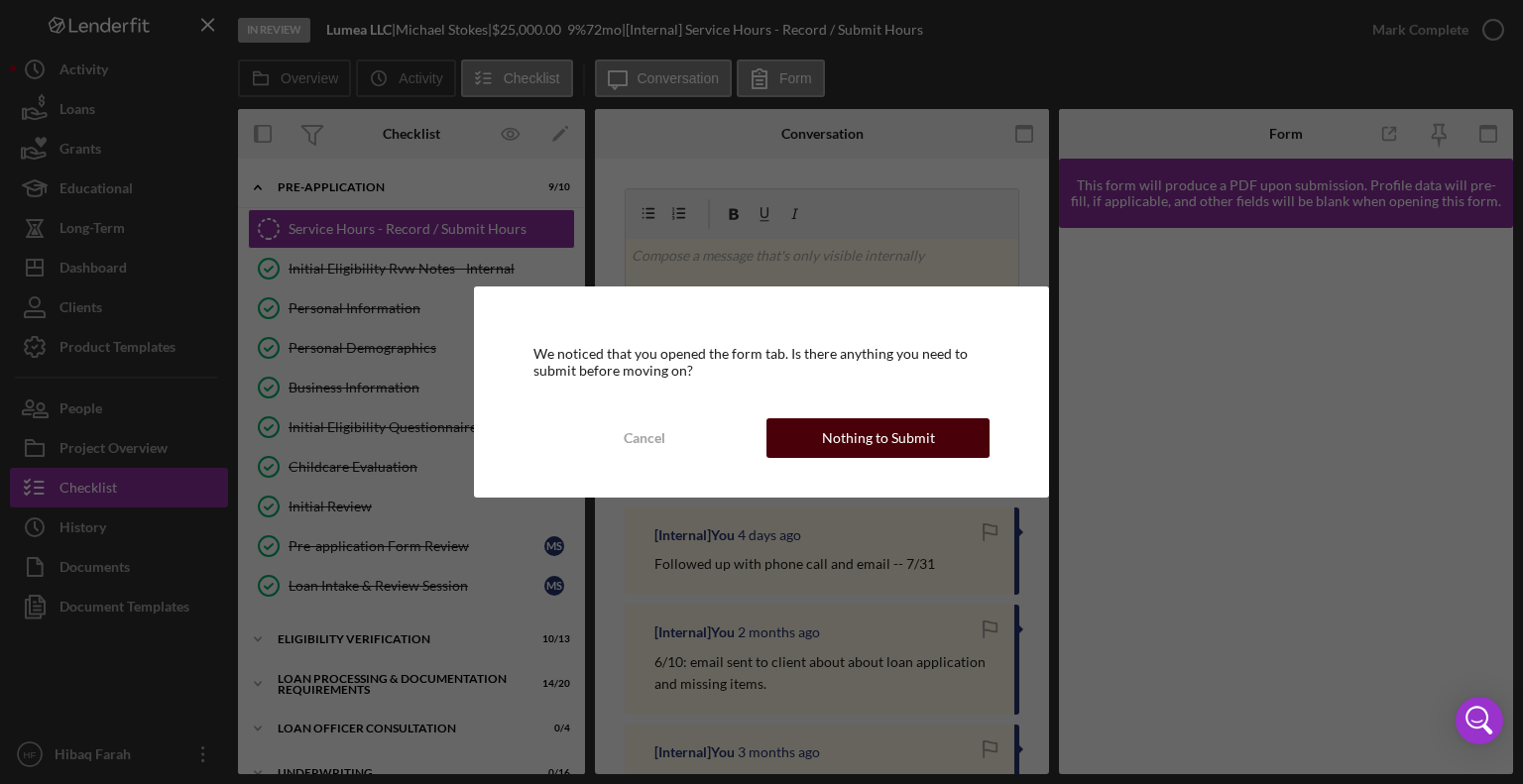 click on "Nothing to Submit" at bounding box center (879, 438) 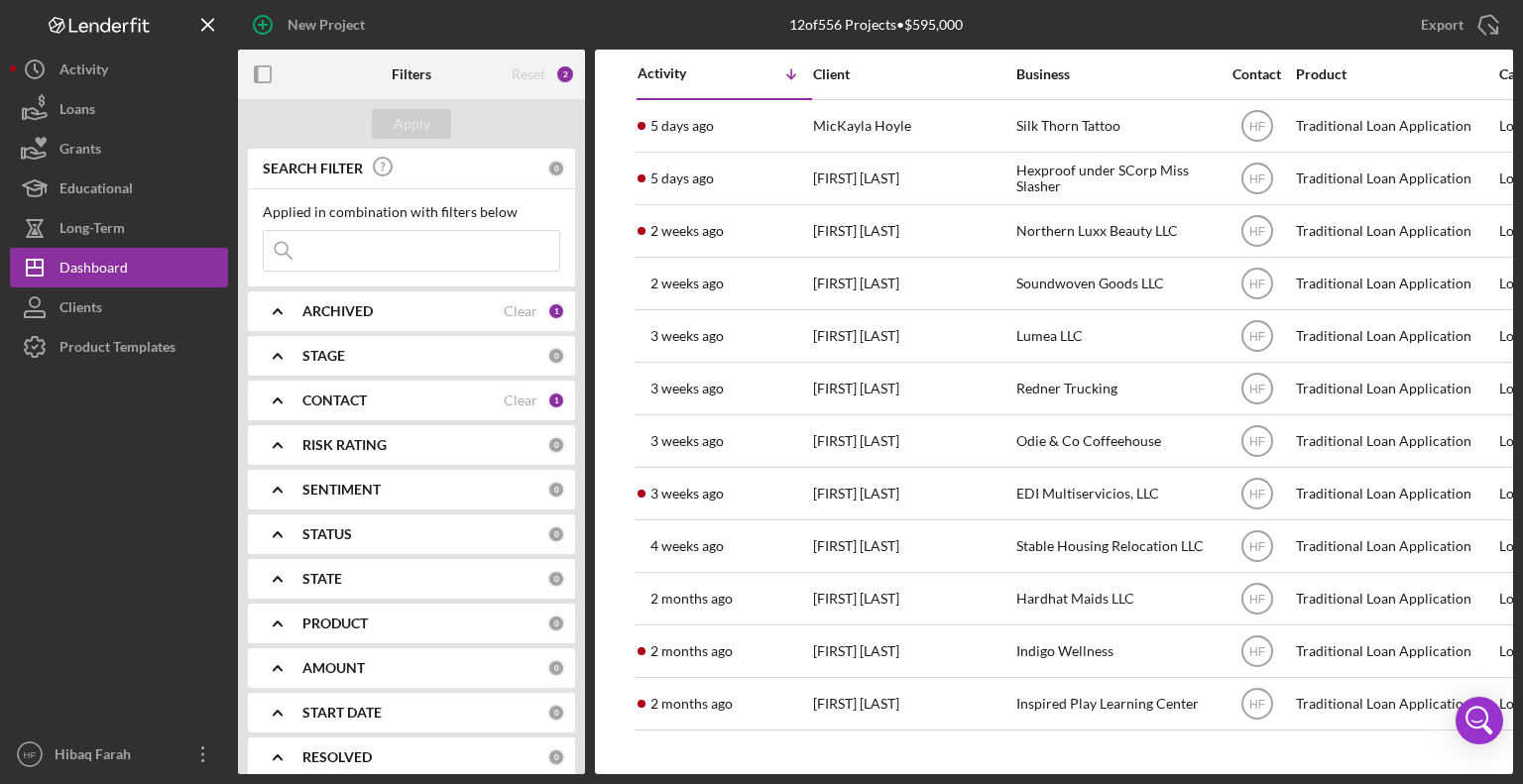 click on "[FIRST] [LAST]" at bounding box center (912, 441) 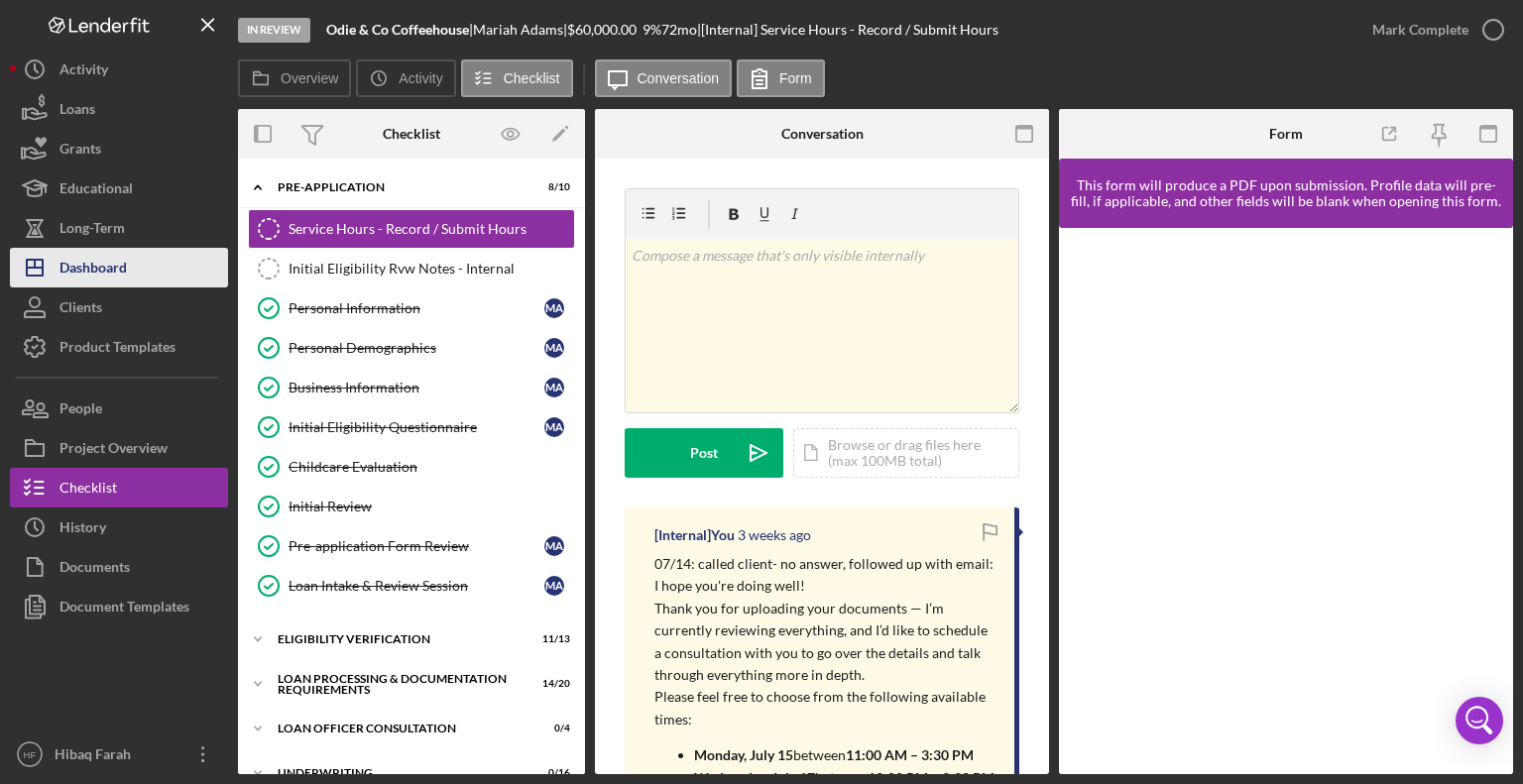 click on "Dashboard" at bounding box center [93, 270] 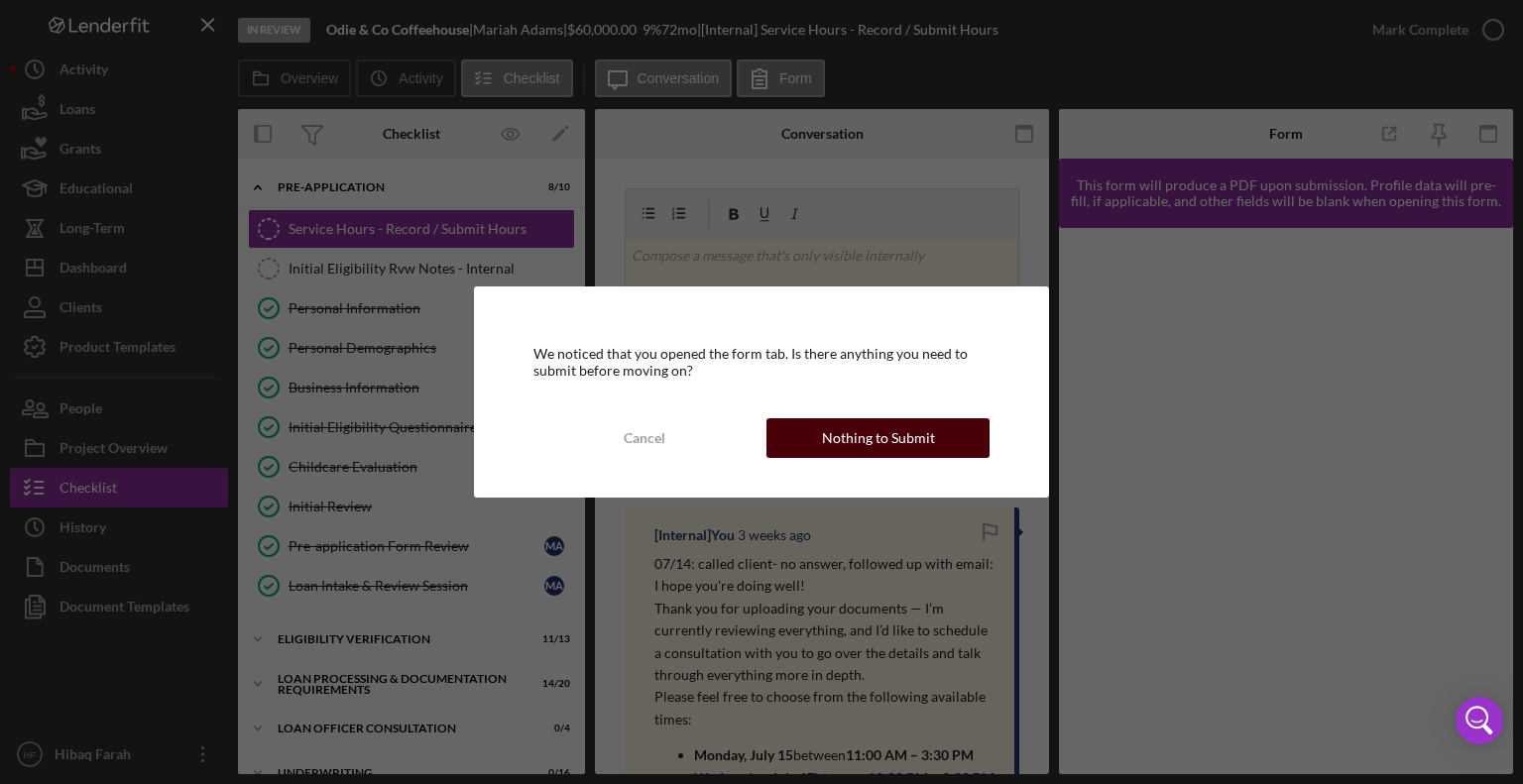 click on "Nothing to Submit" at bounding box center [878, 438] 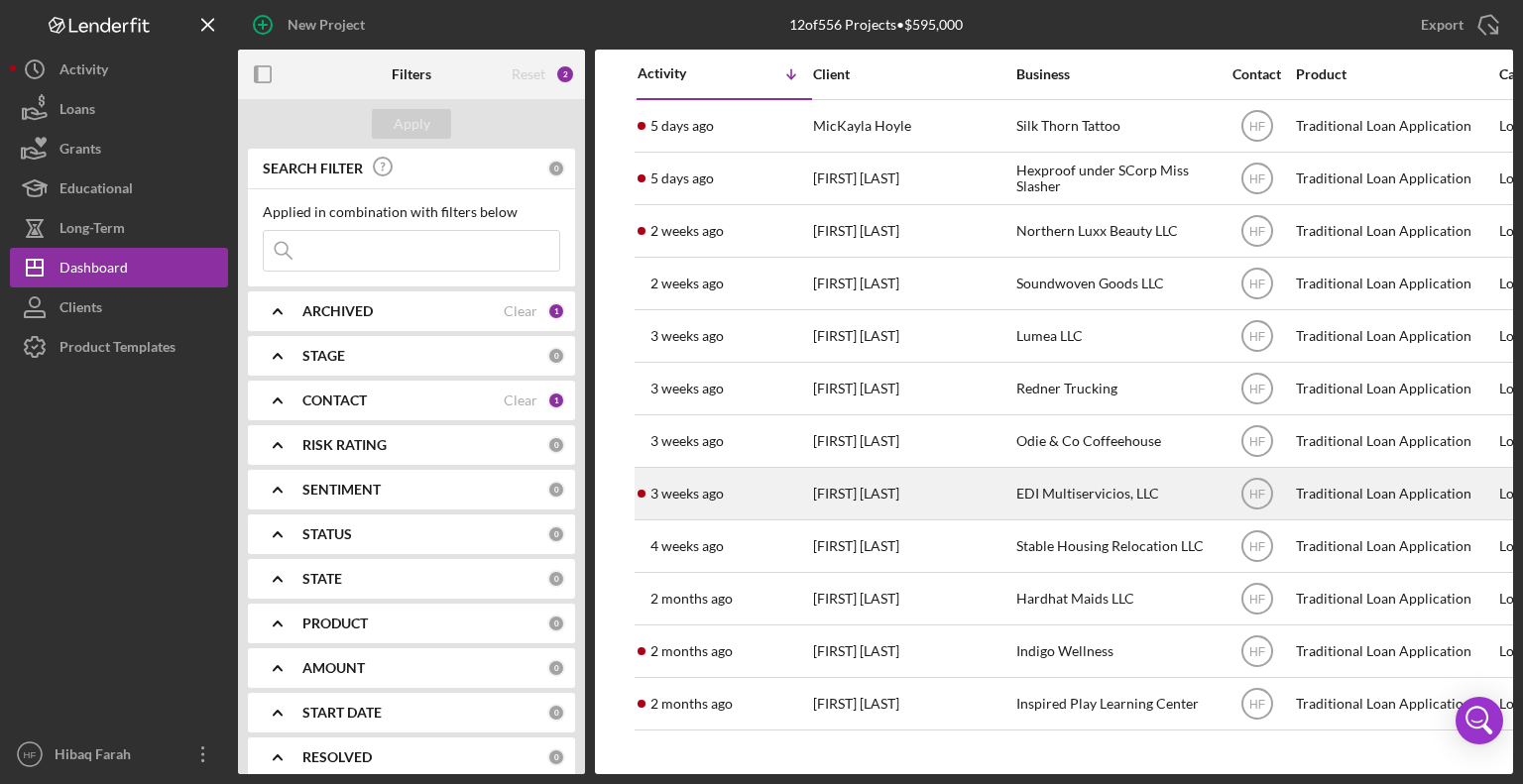 click on "[FIRST] [LAST]" at bounding box center (912, 494) 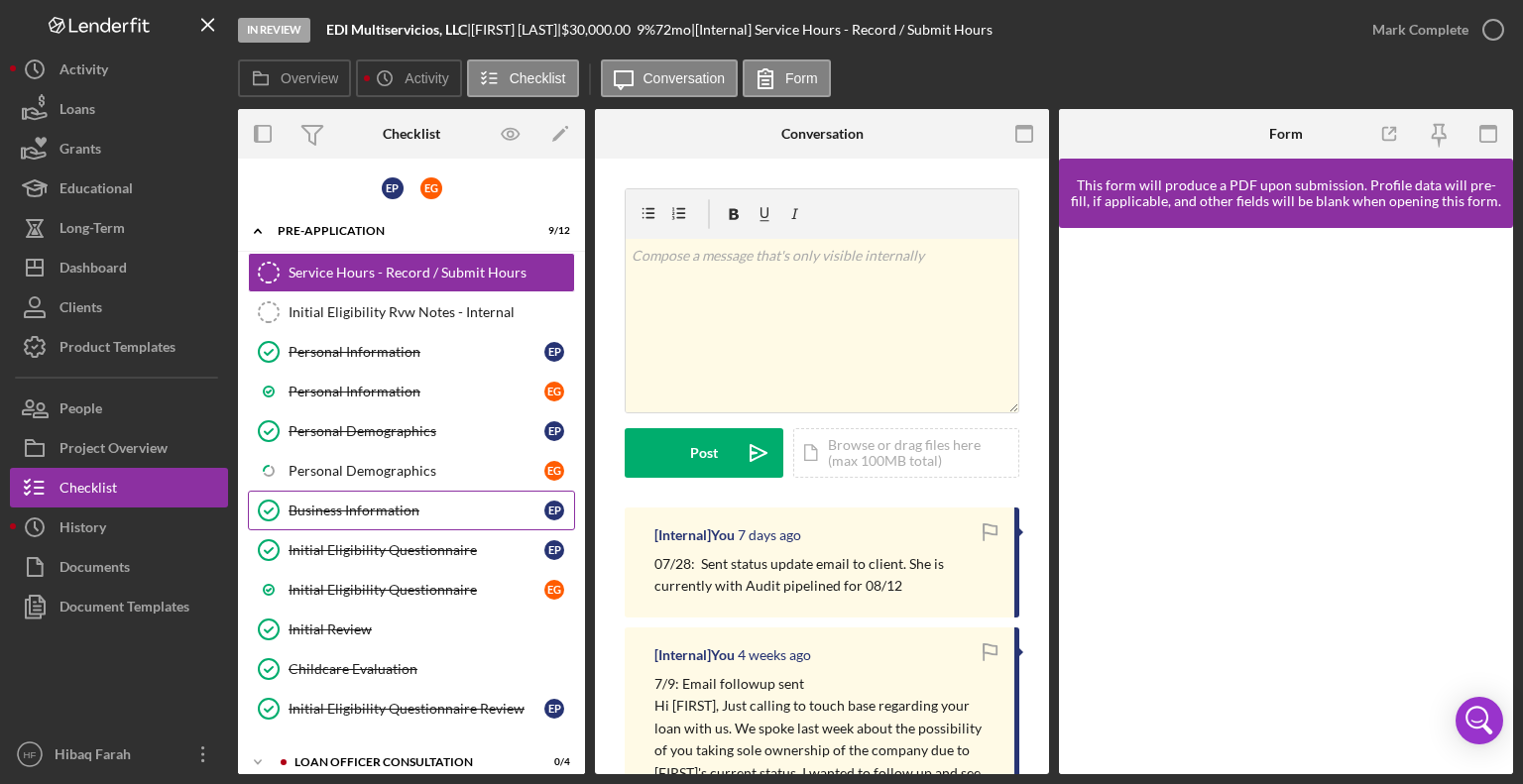 click on "Business Information Business Information E P" at bounding box center [411, 510] 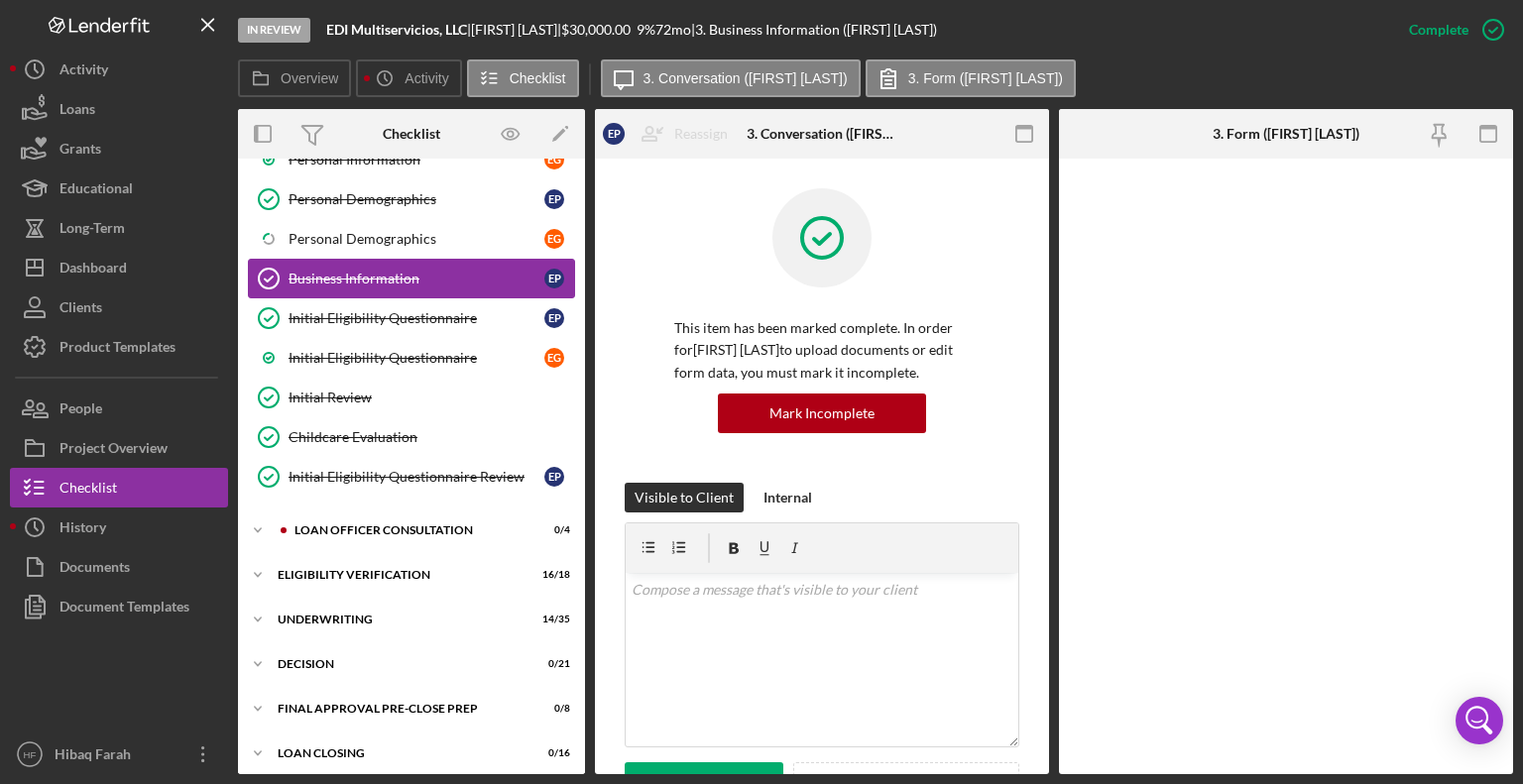 scroll, scrollTop: 233, scrollLeft: 0, axis: vertical 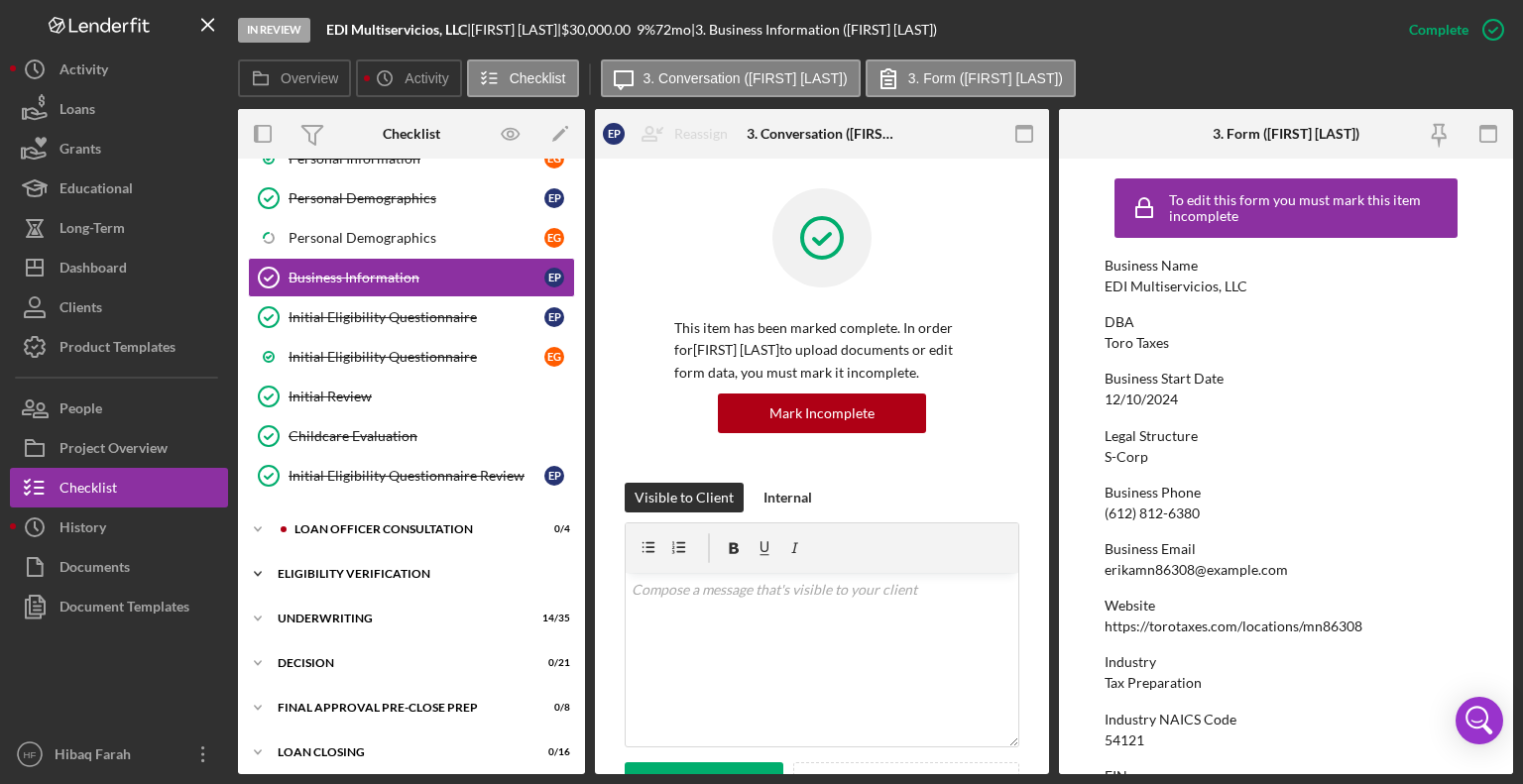 click on "Icon/Expander" 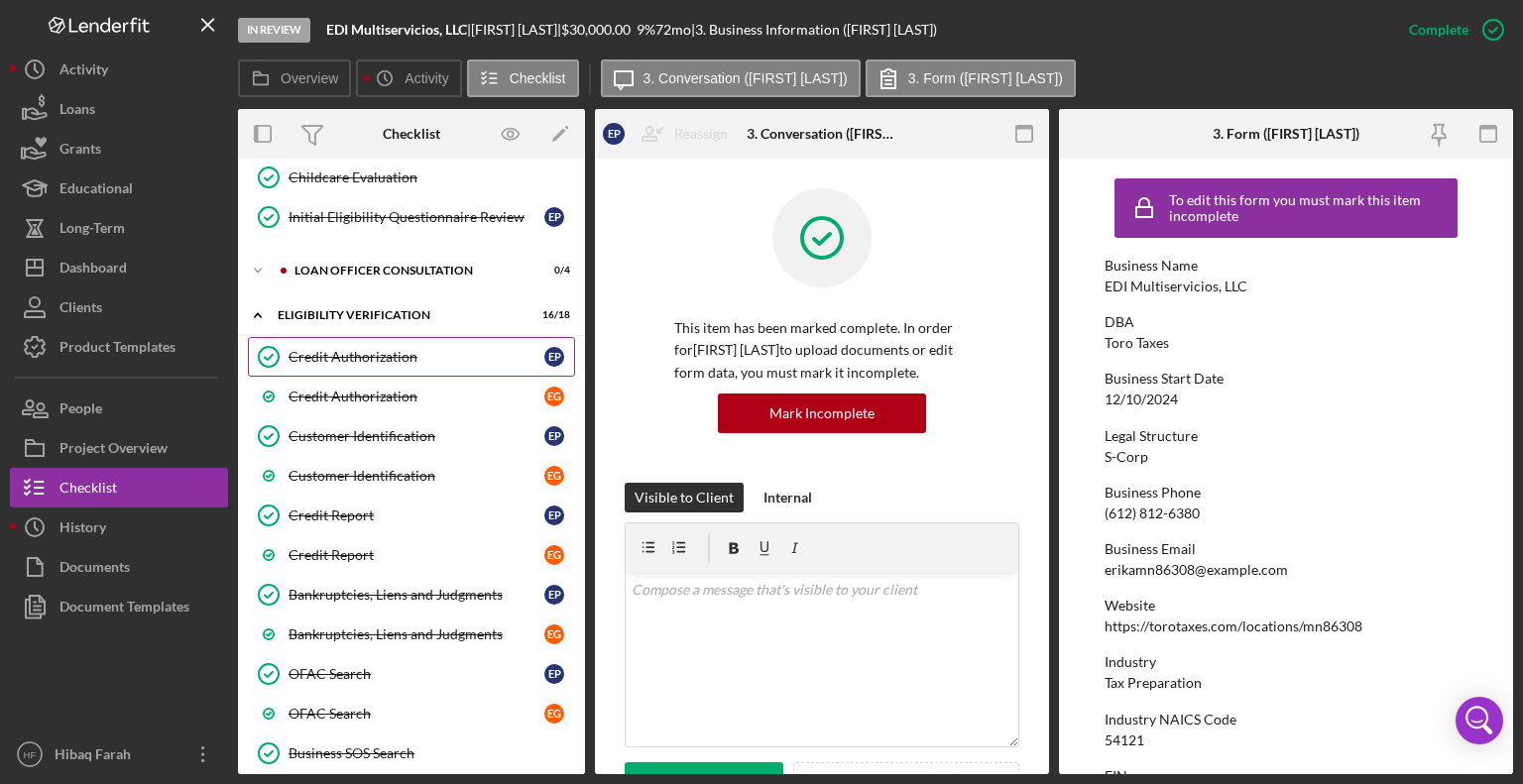 scroll, scrollTop: 494, scrollLeft: 0, axis: vertical 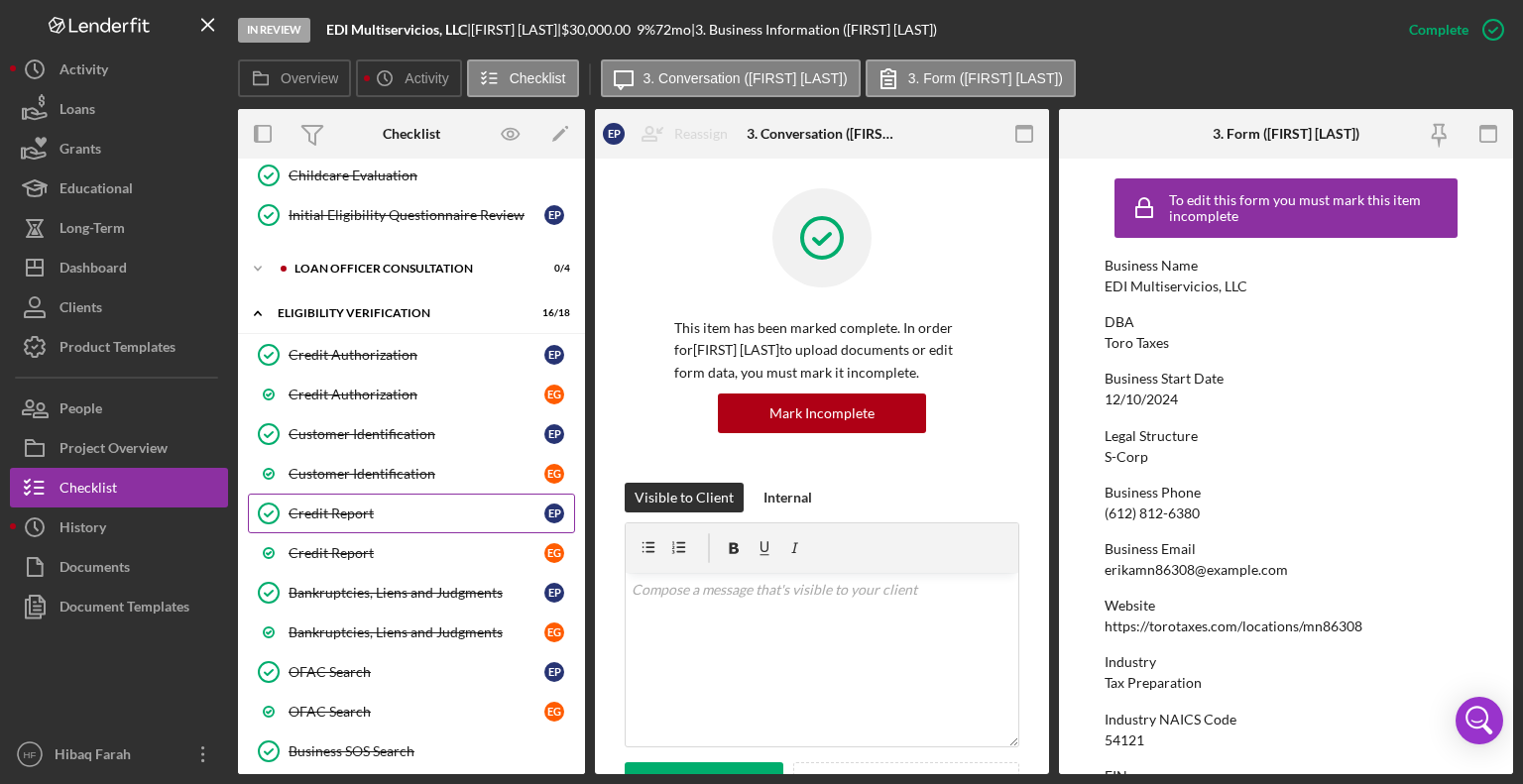 click on "Credit Report Credit Report E P" at bounding box center (411, 513) 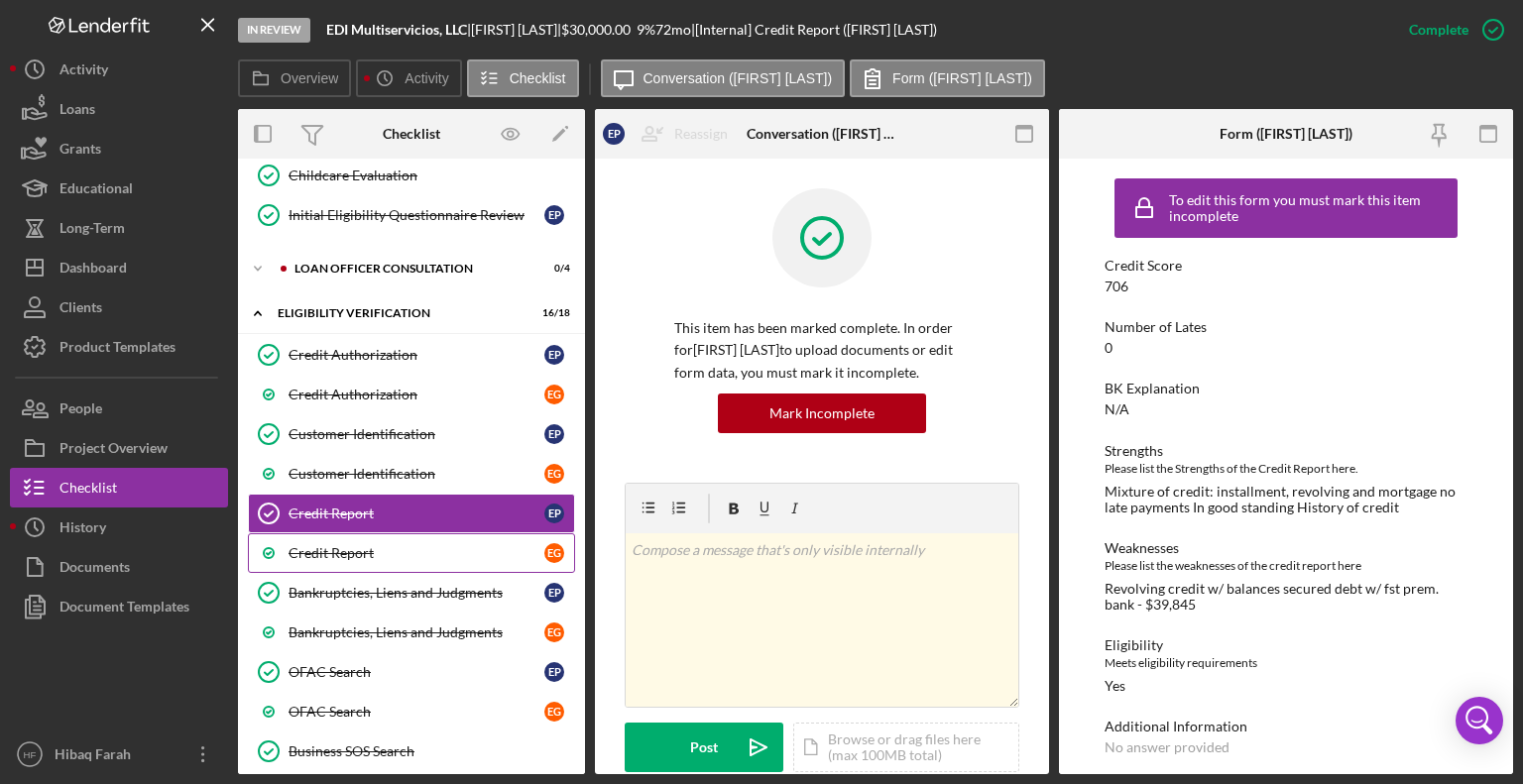click on "Credit Report [FIRST] [LAST]" at bounding box center [411, 553] 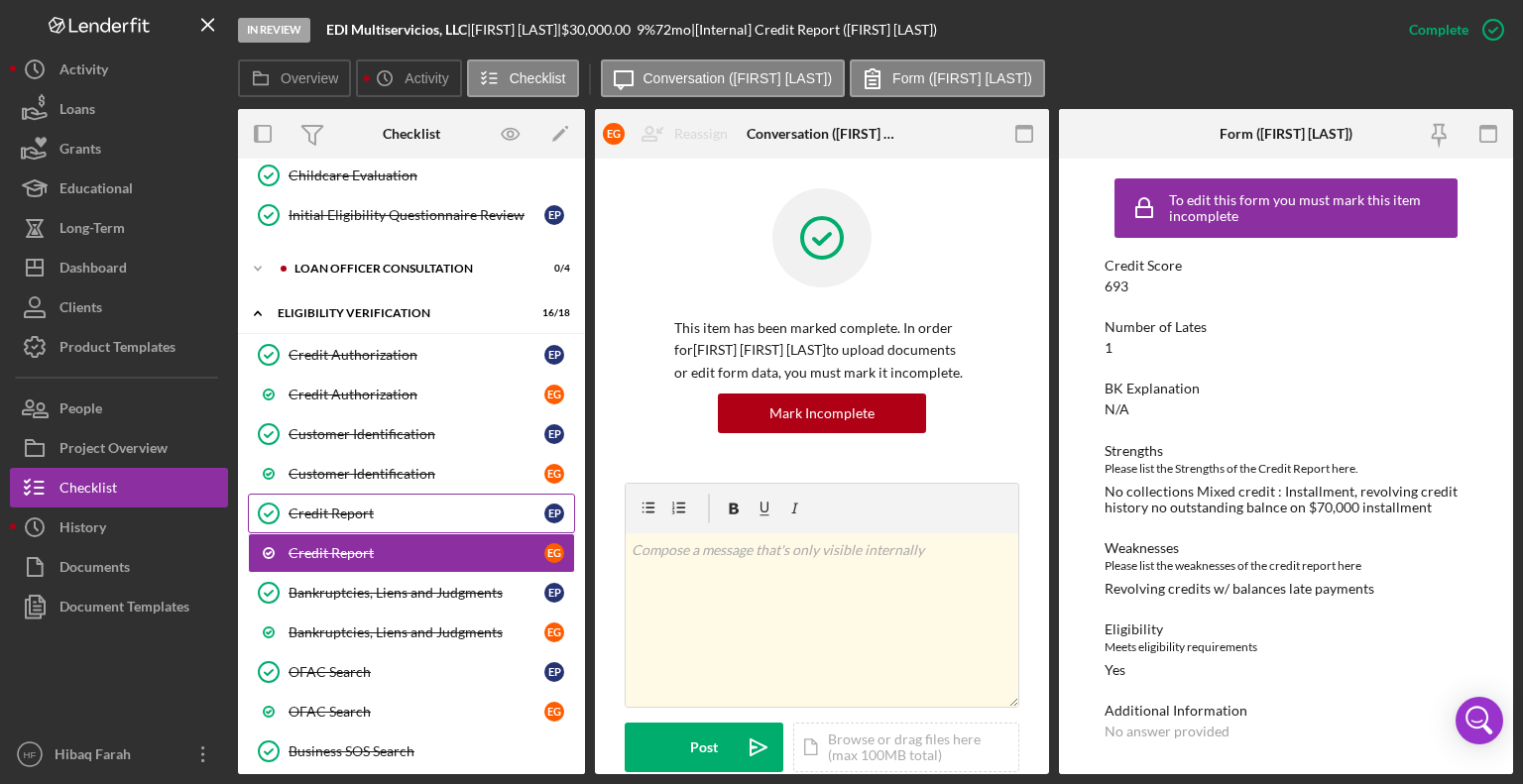 click on "Credit Report" at bounding box center [416, 513] 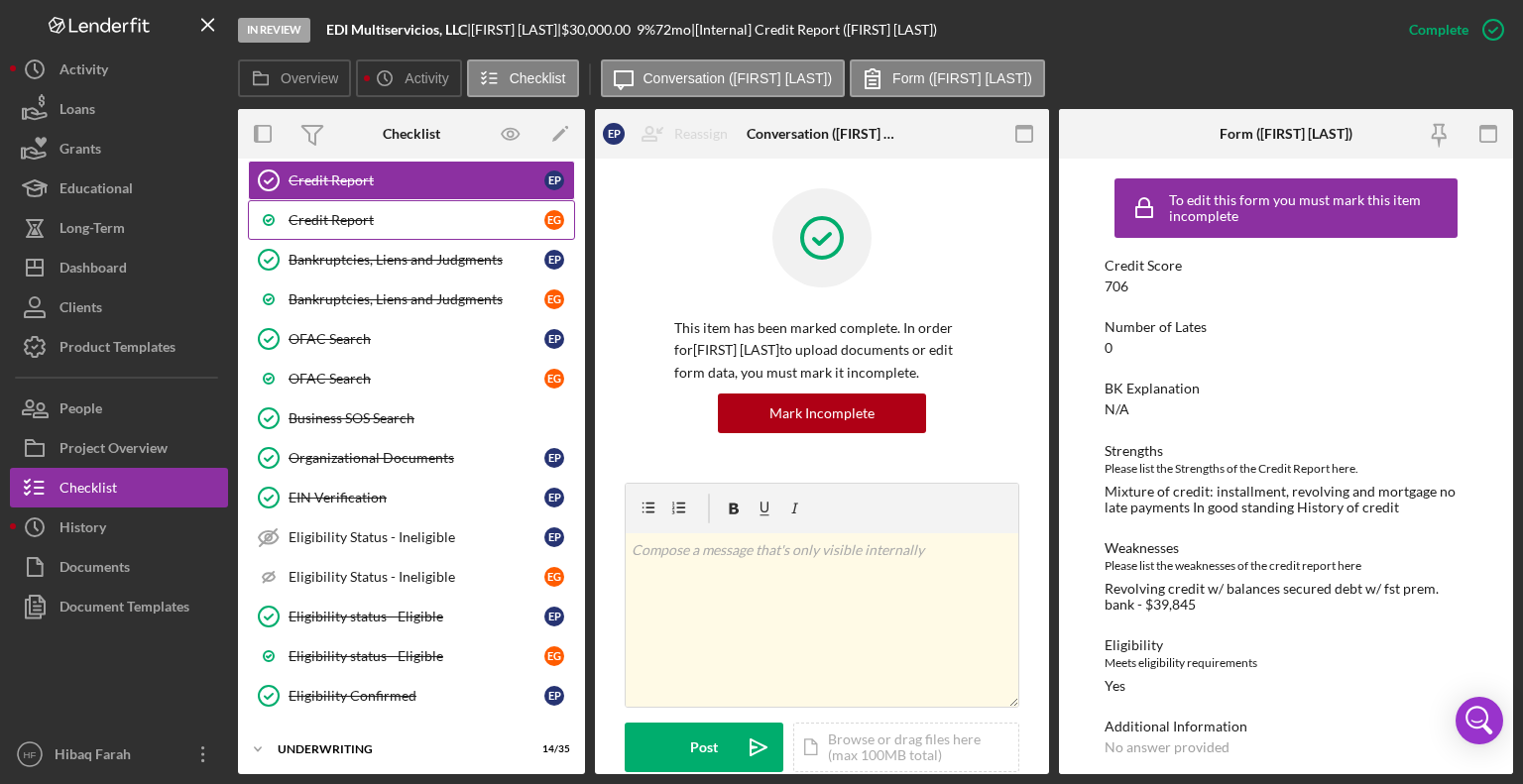 scroll, scrollTop: 1086, scrollLeft: 0, axis: vertical 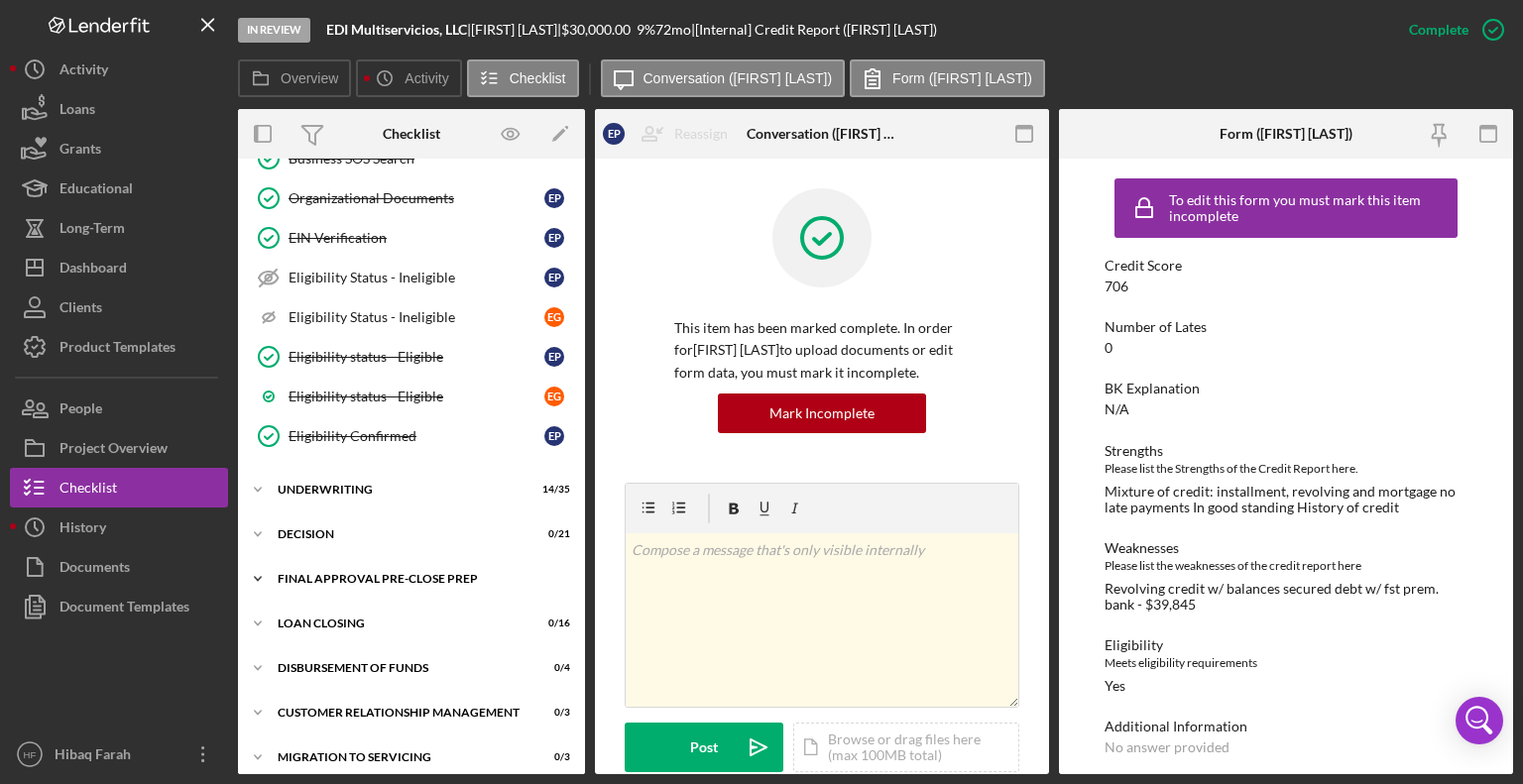 click on "Icon/Expander" 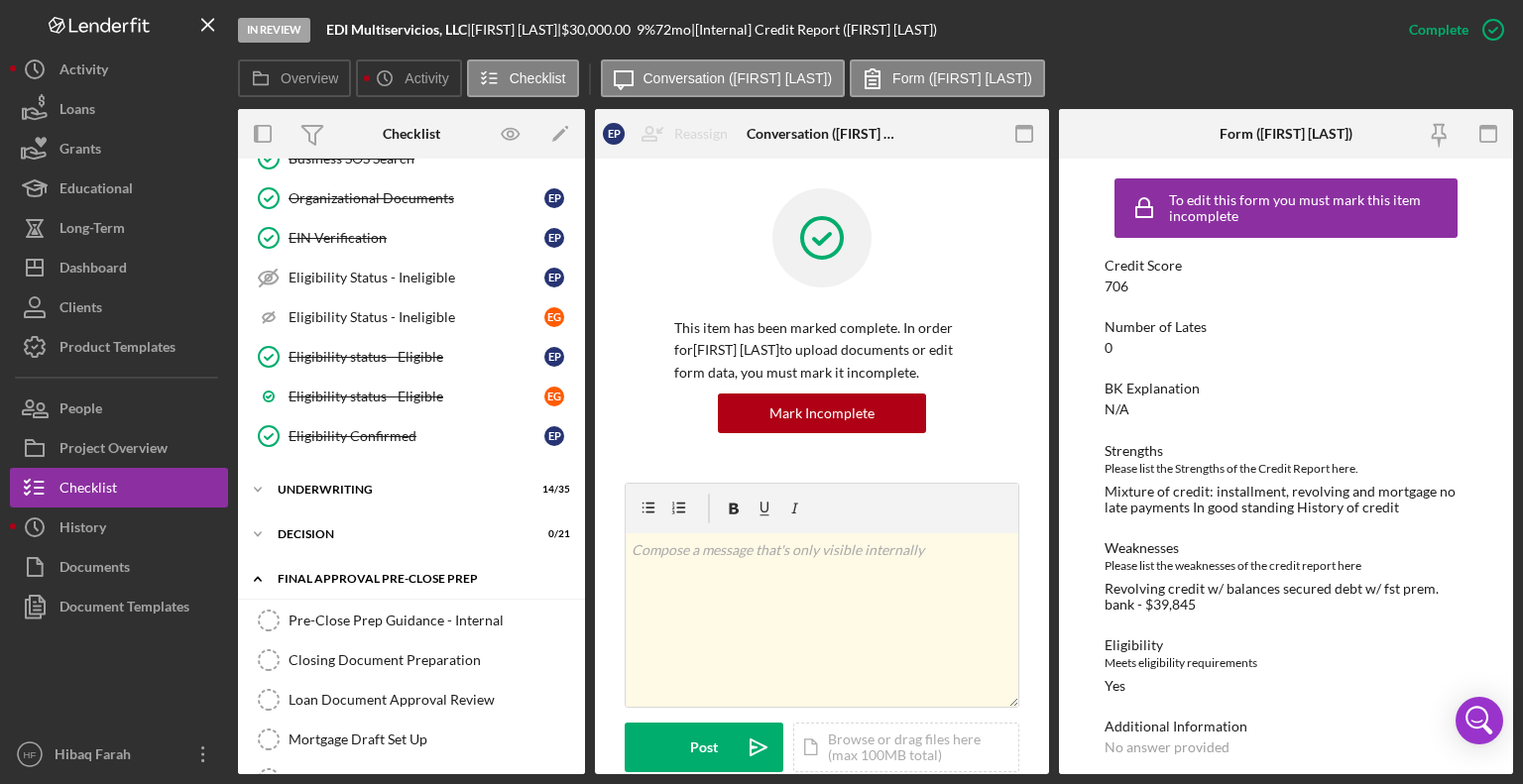 click on "Icon/Expander" 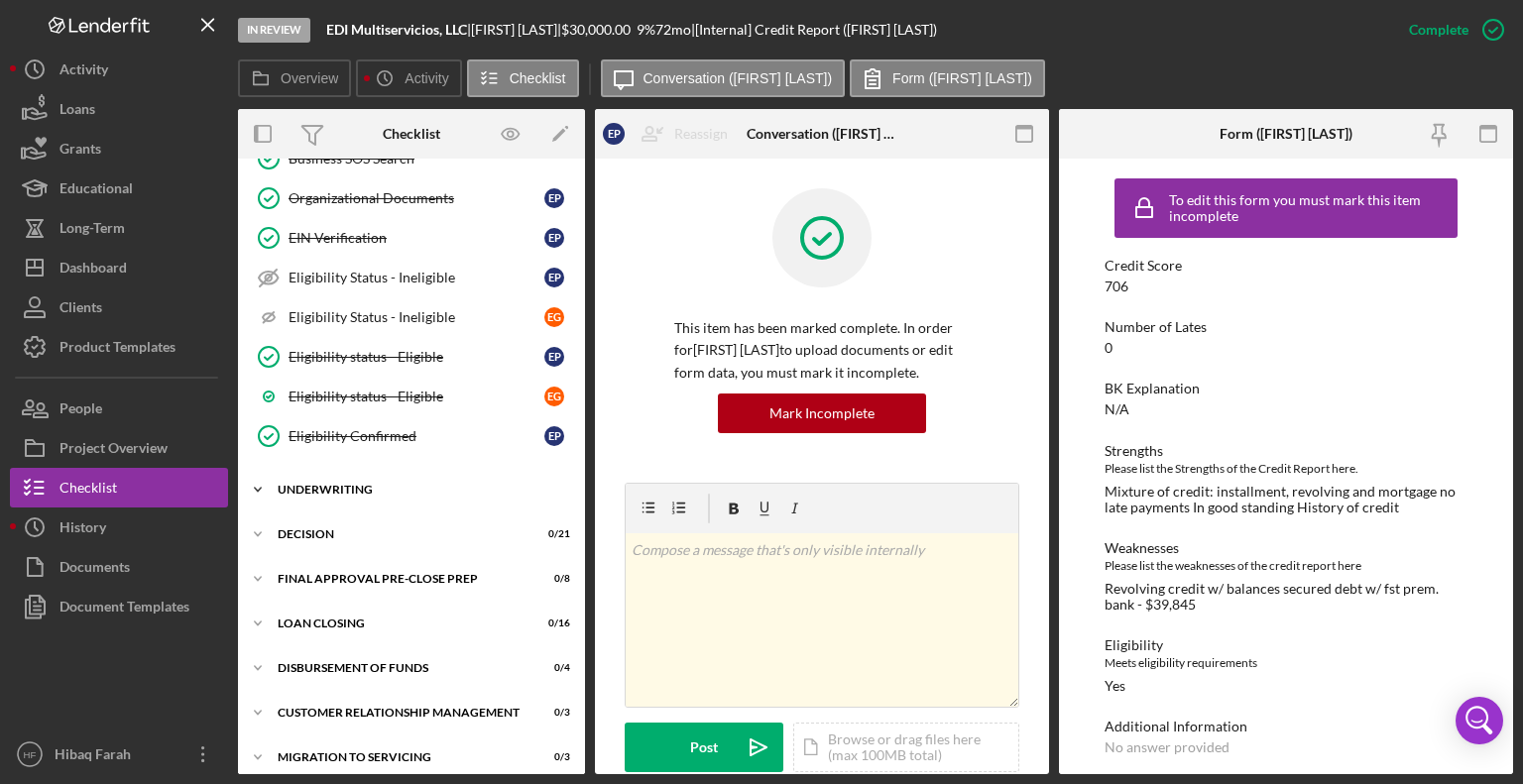 click on "Icon/Expander" 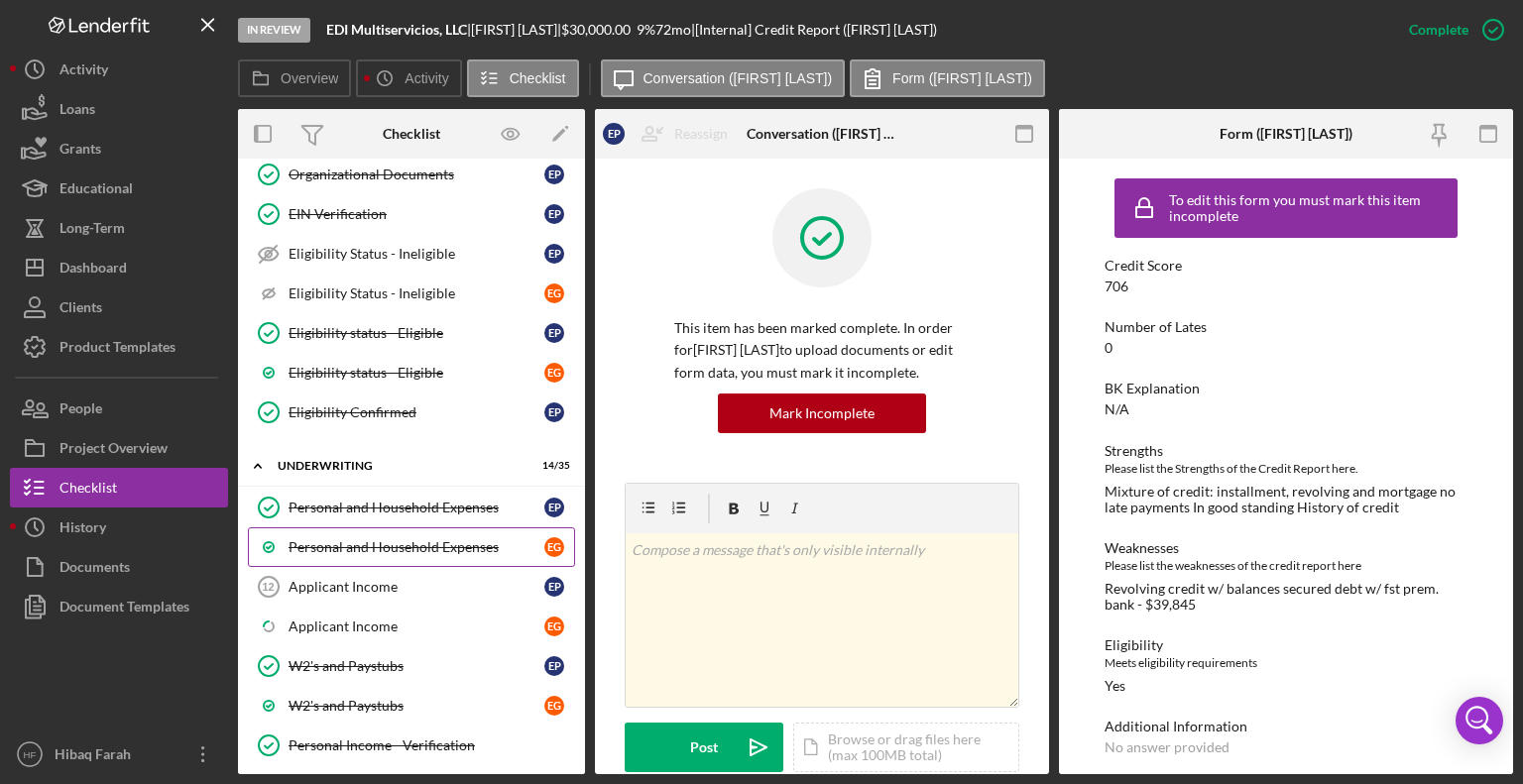 scroll, scrollTop: 1090, scrollLeft: 0, axis: vertical 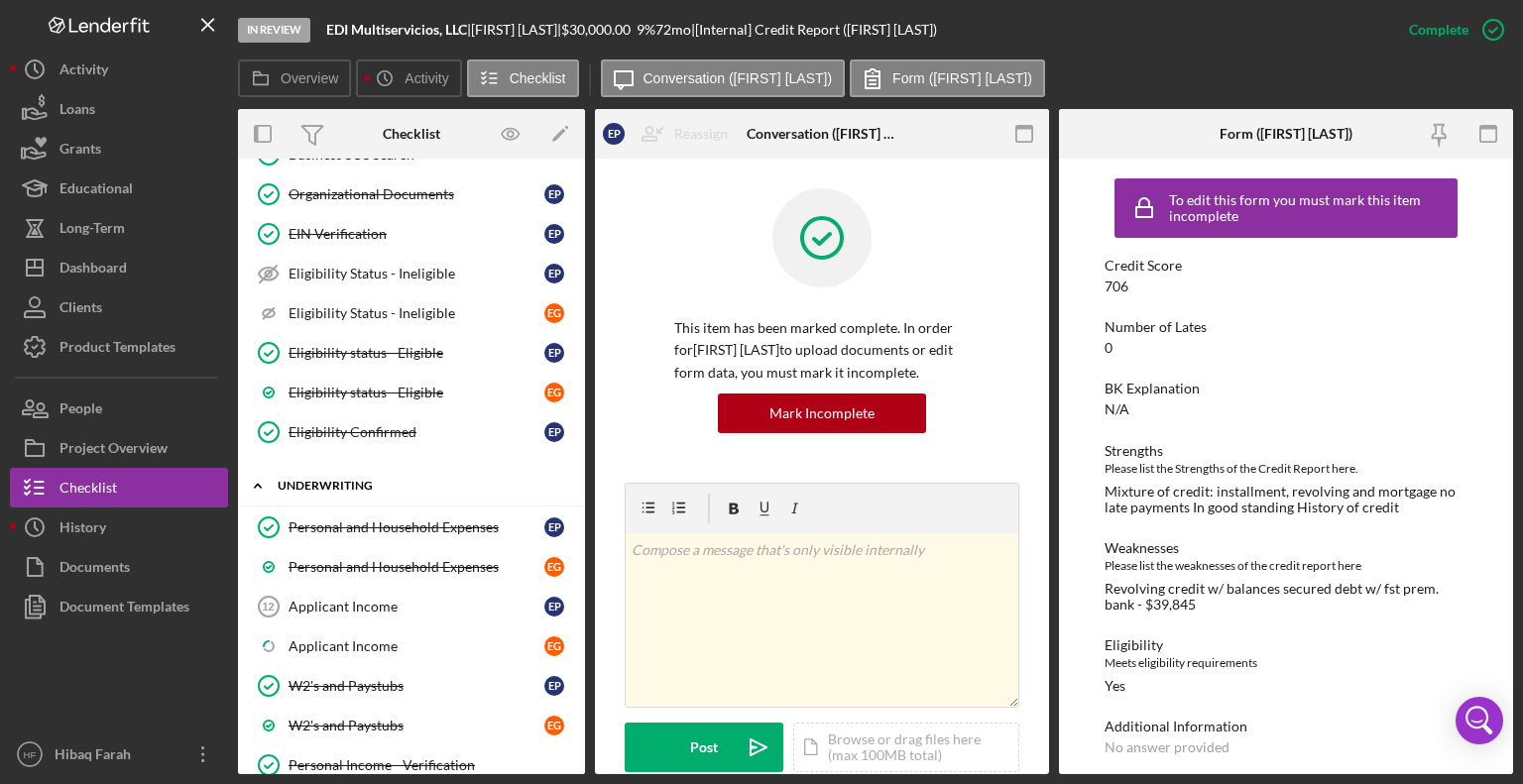 click on "Icon/Expander" 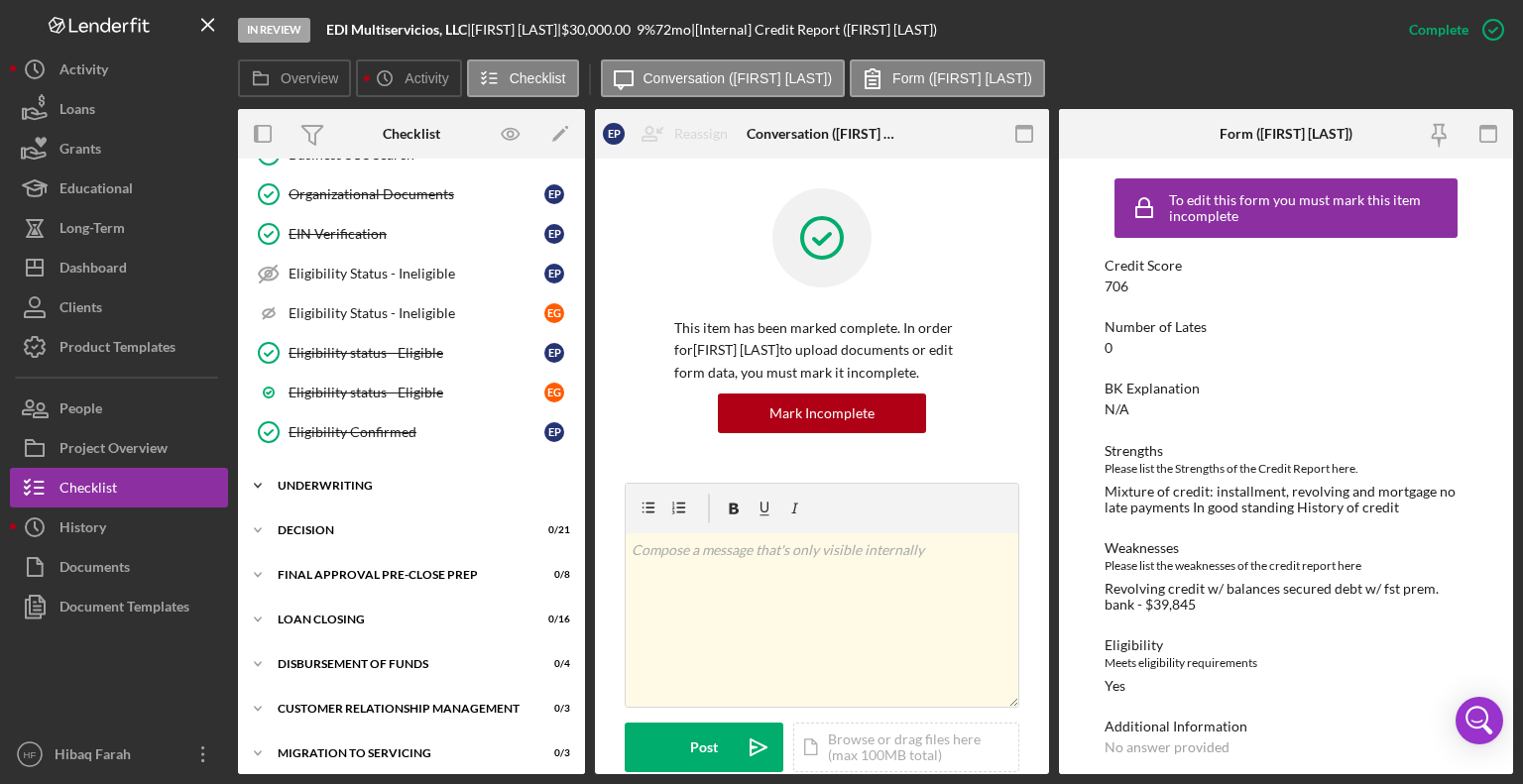 scroll, scrollTop: 1086, scrollLeft: 0, axis: vertical 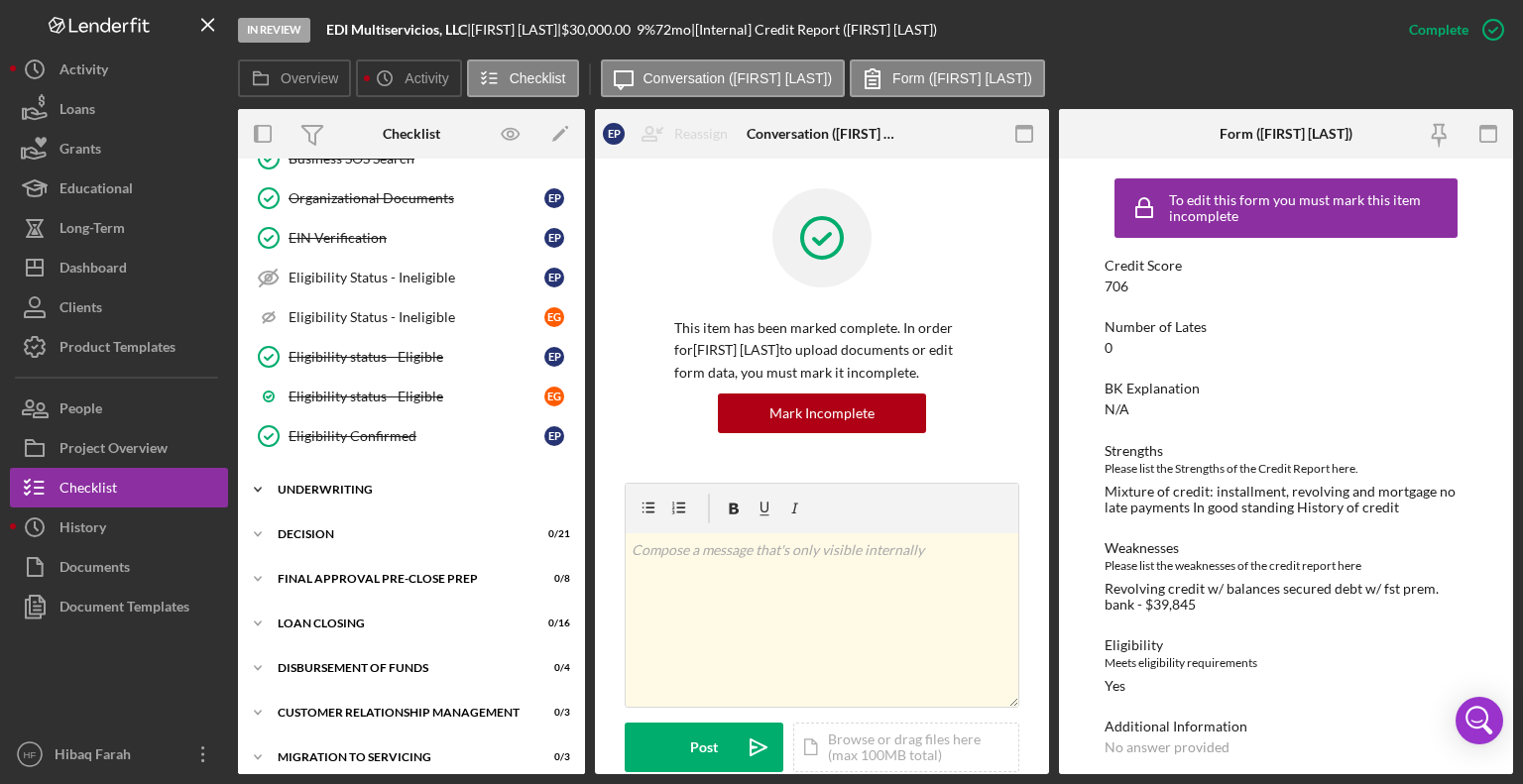 click on "Icon/Expander" 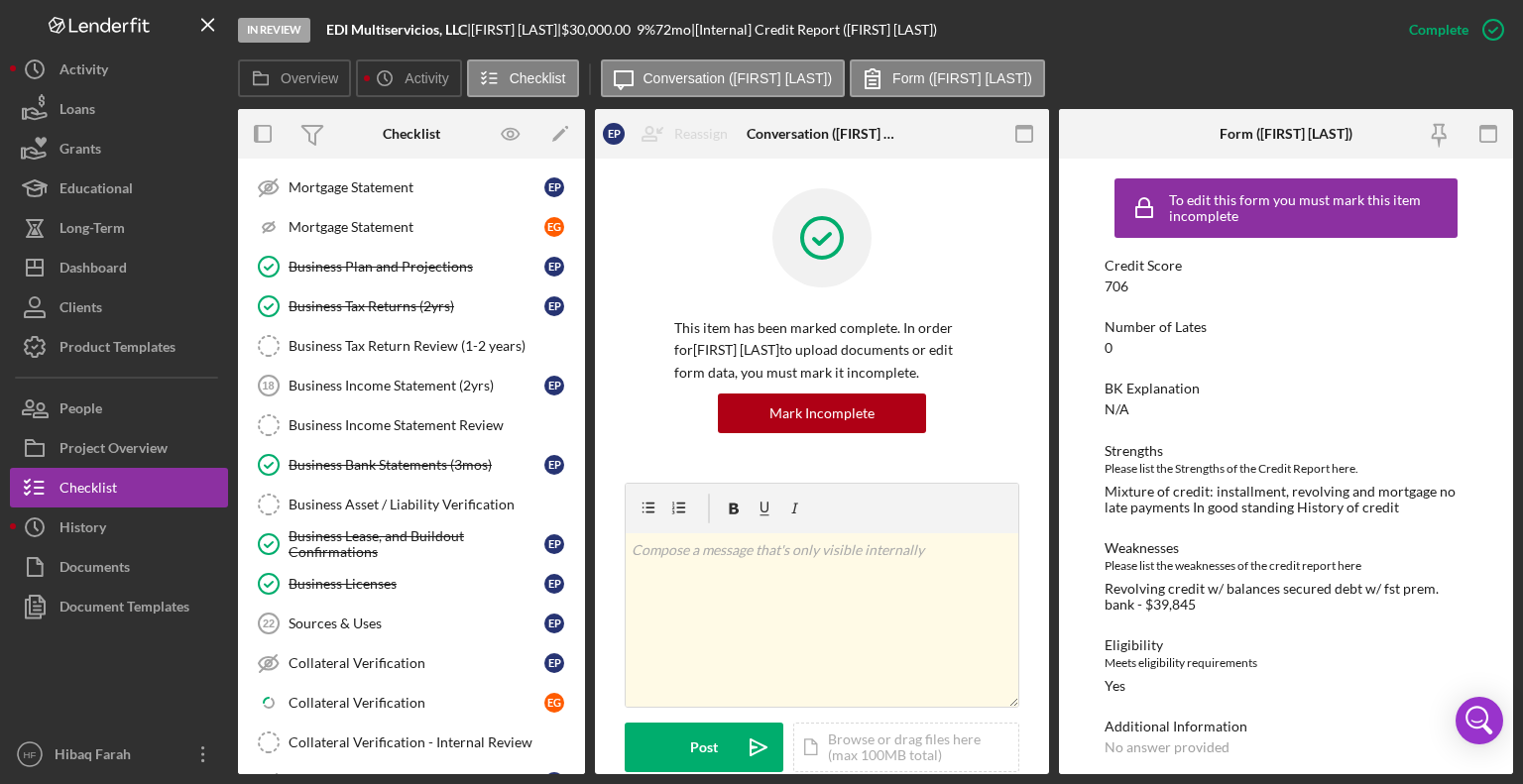 scroll, scrollTop: 1948, scrollLeft: 0, axis: vertical 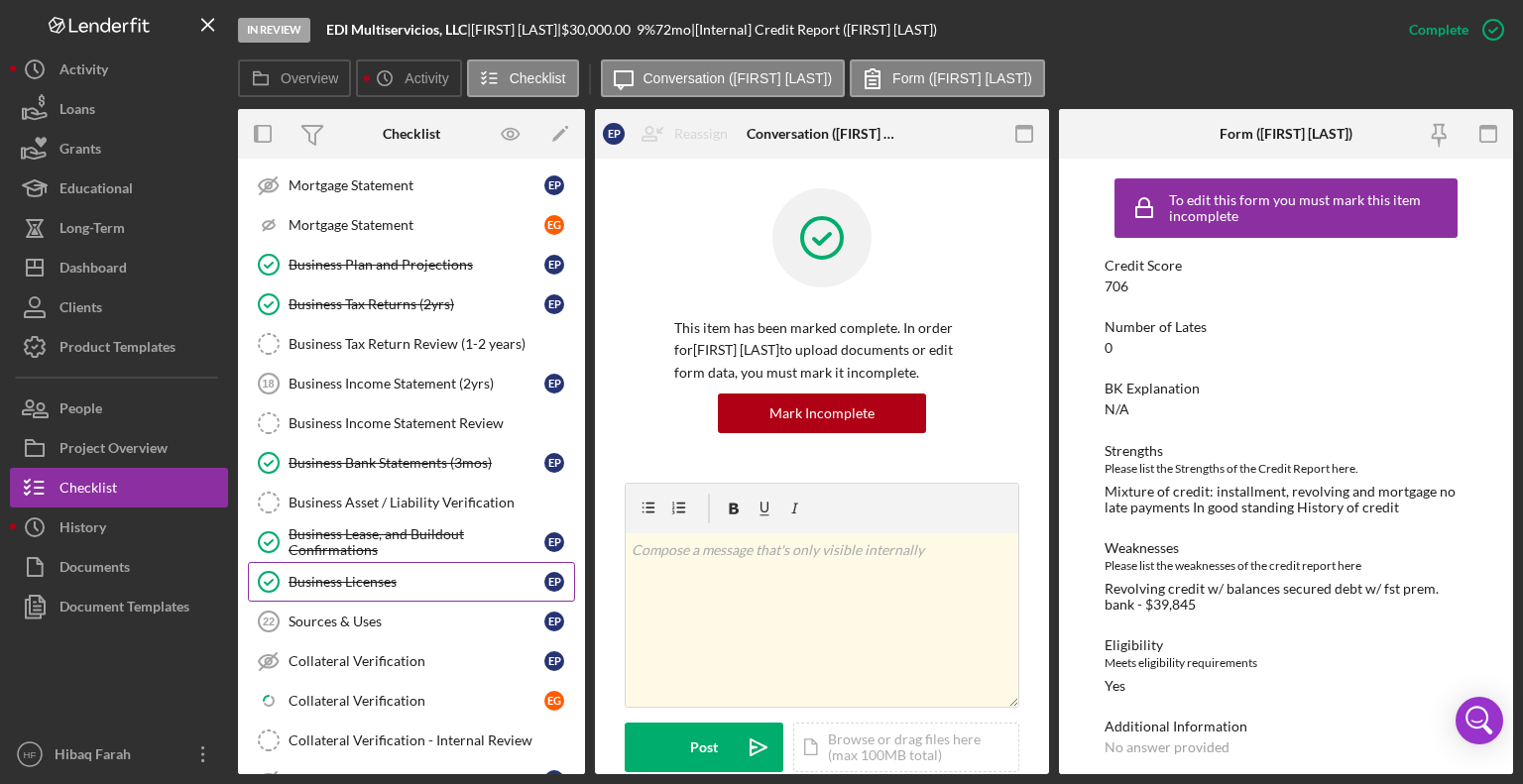 click on "Business Licenses" at bounding box center [416, 582] 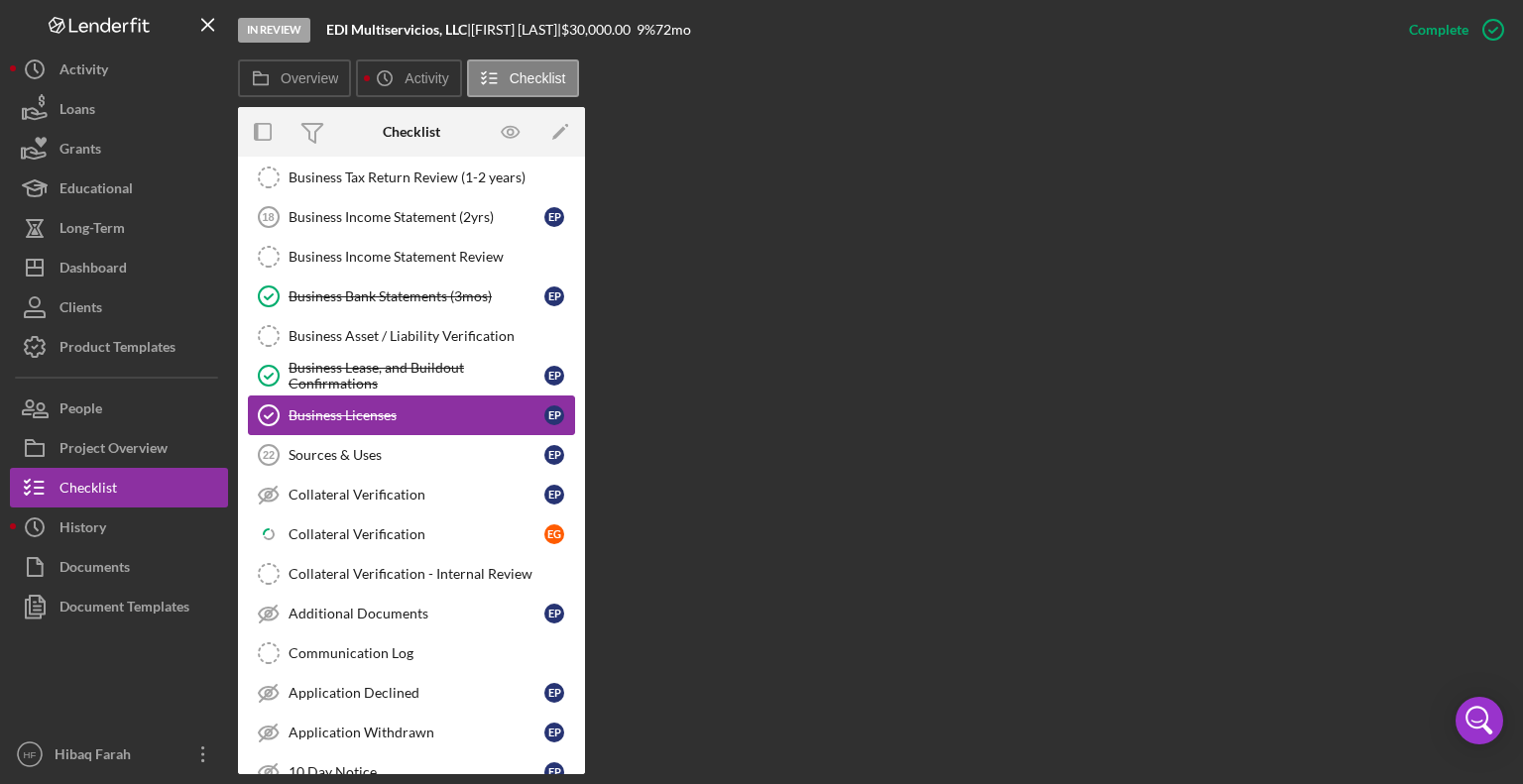 scroll, scrollTop: 2113, scrollLeft: 0, axis: vertical 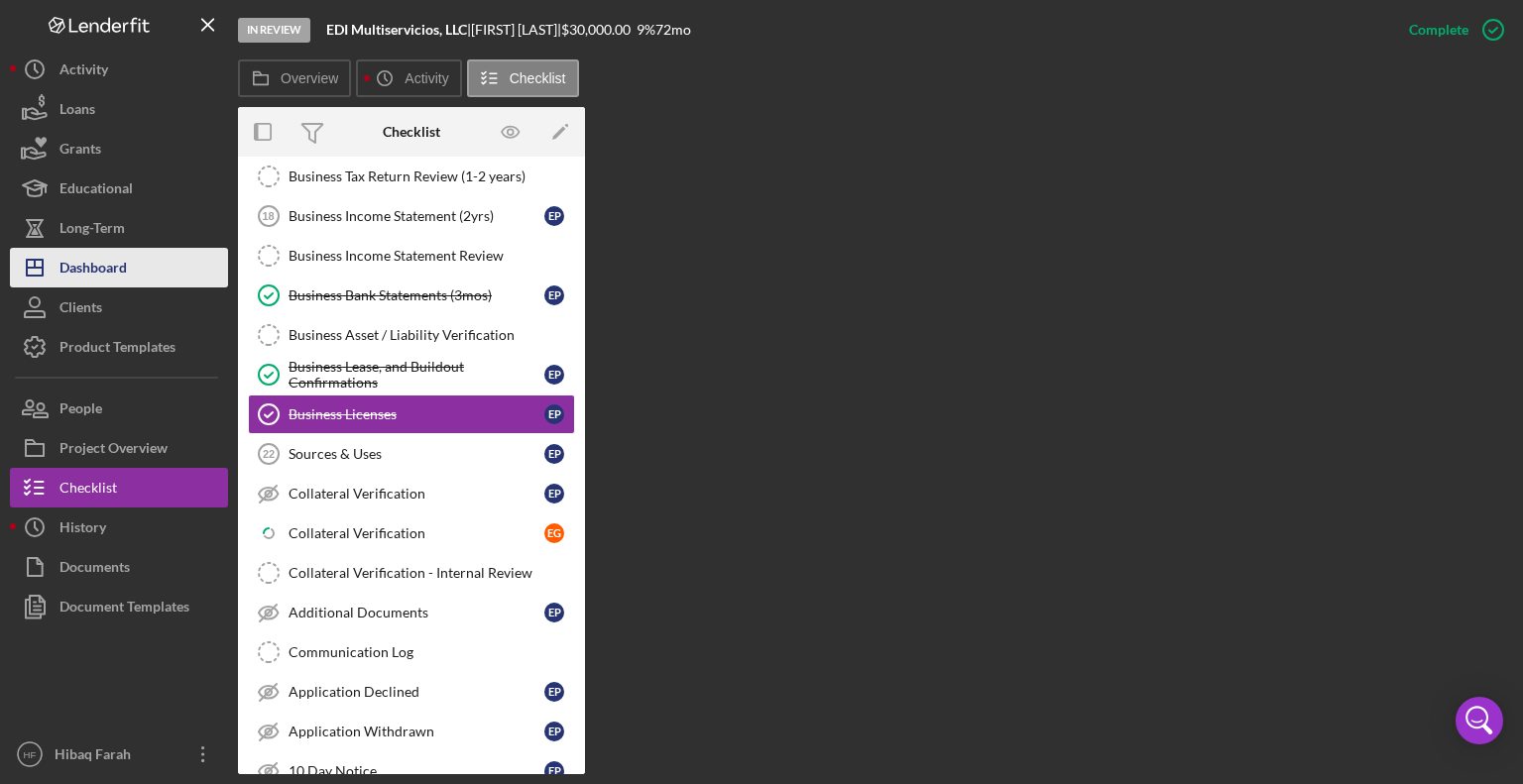 click on "Icon/Dashboard Dashboard" at bounding box center [119, 268] 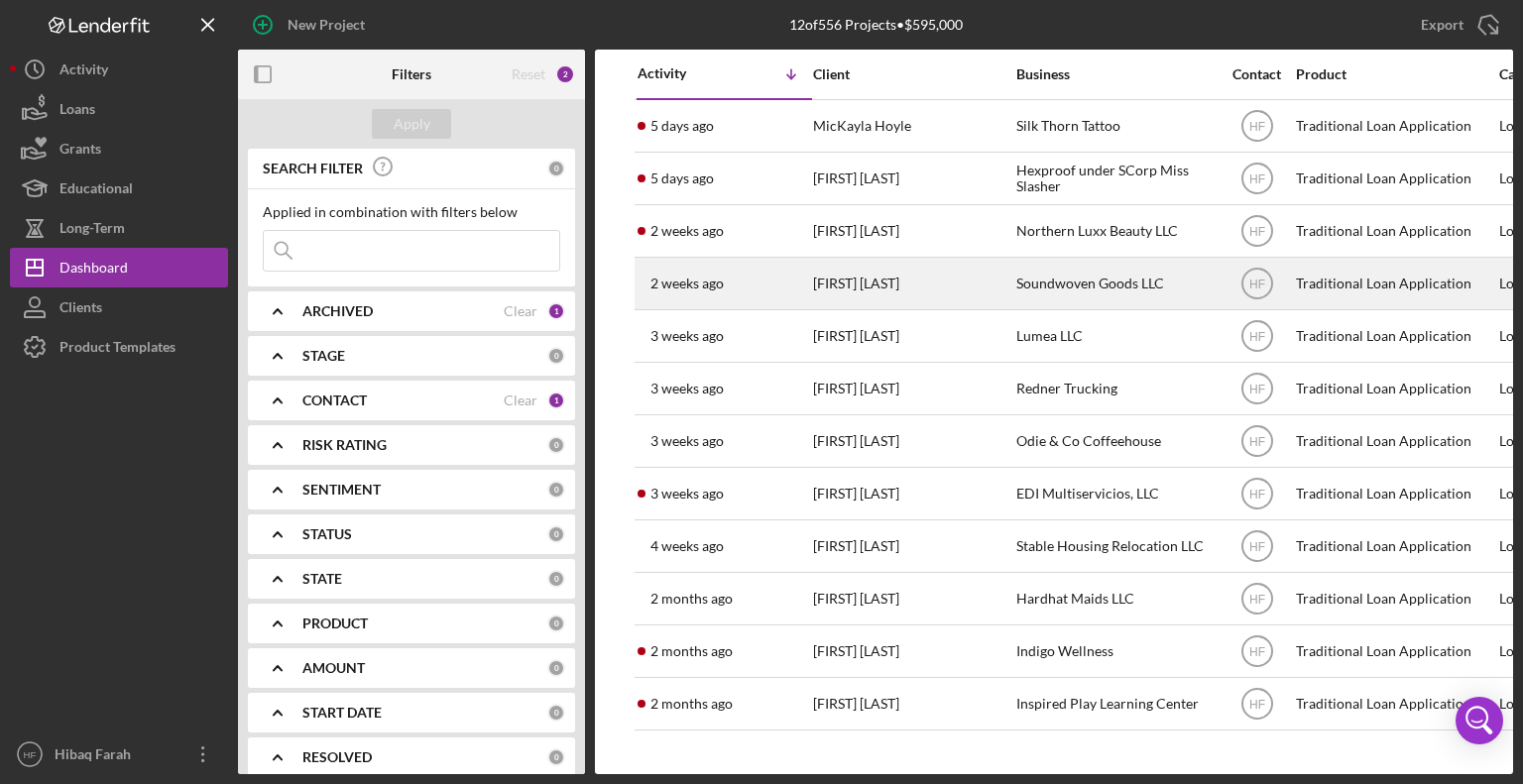 click on "[FIRST] [LAST]" at bounding box center [912, 283] 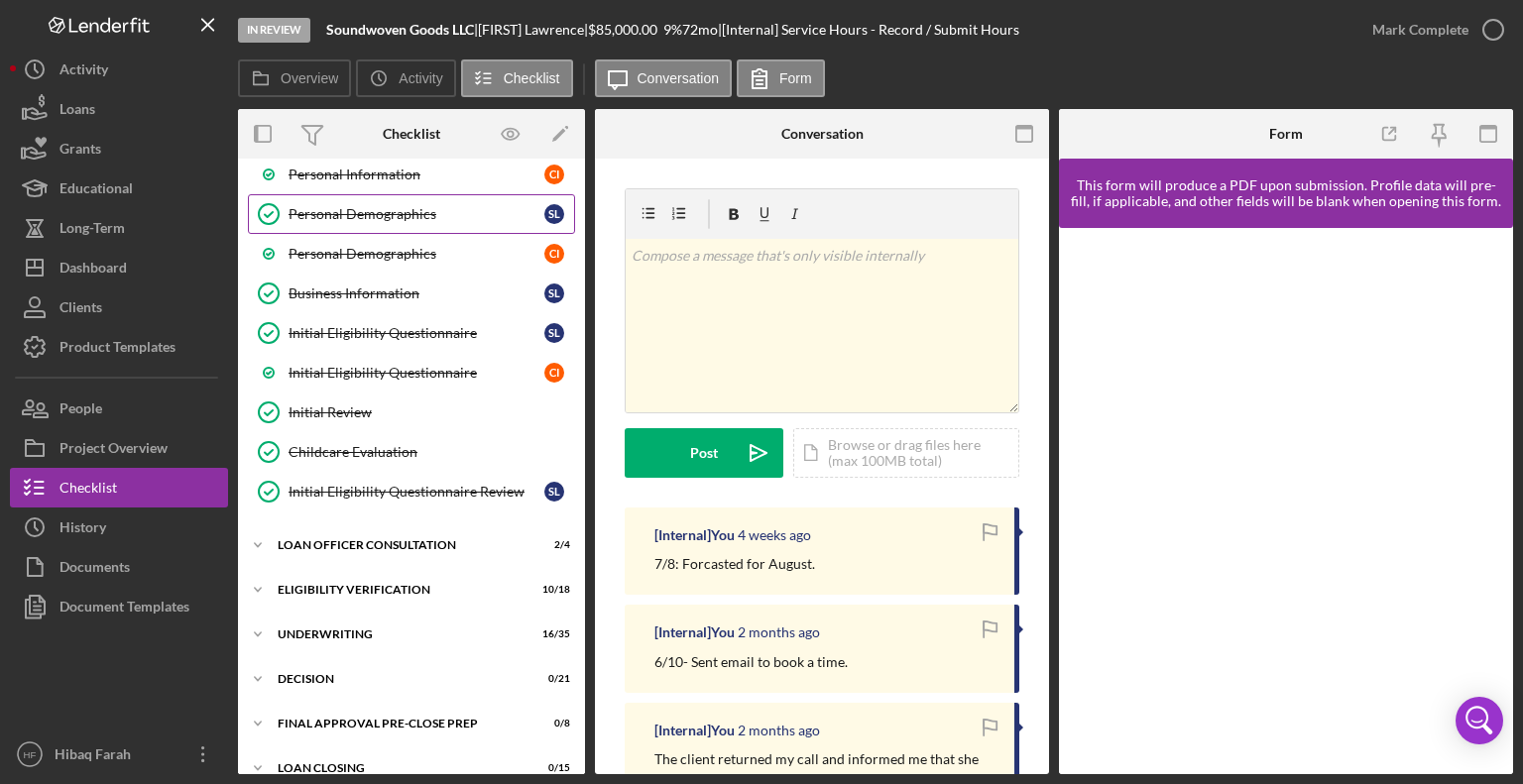 scroll, scrollTop: 237, scrollLeft: 0, axis: vertical 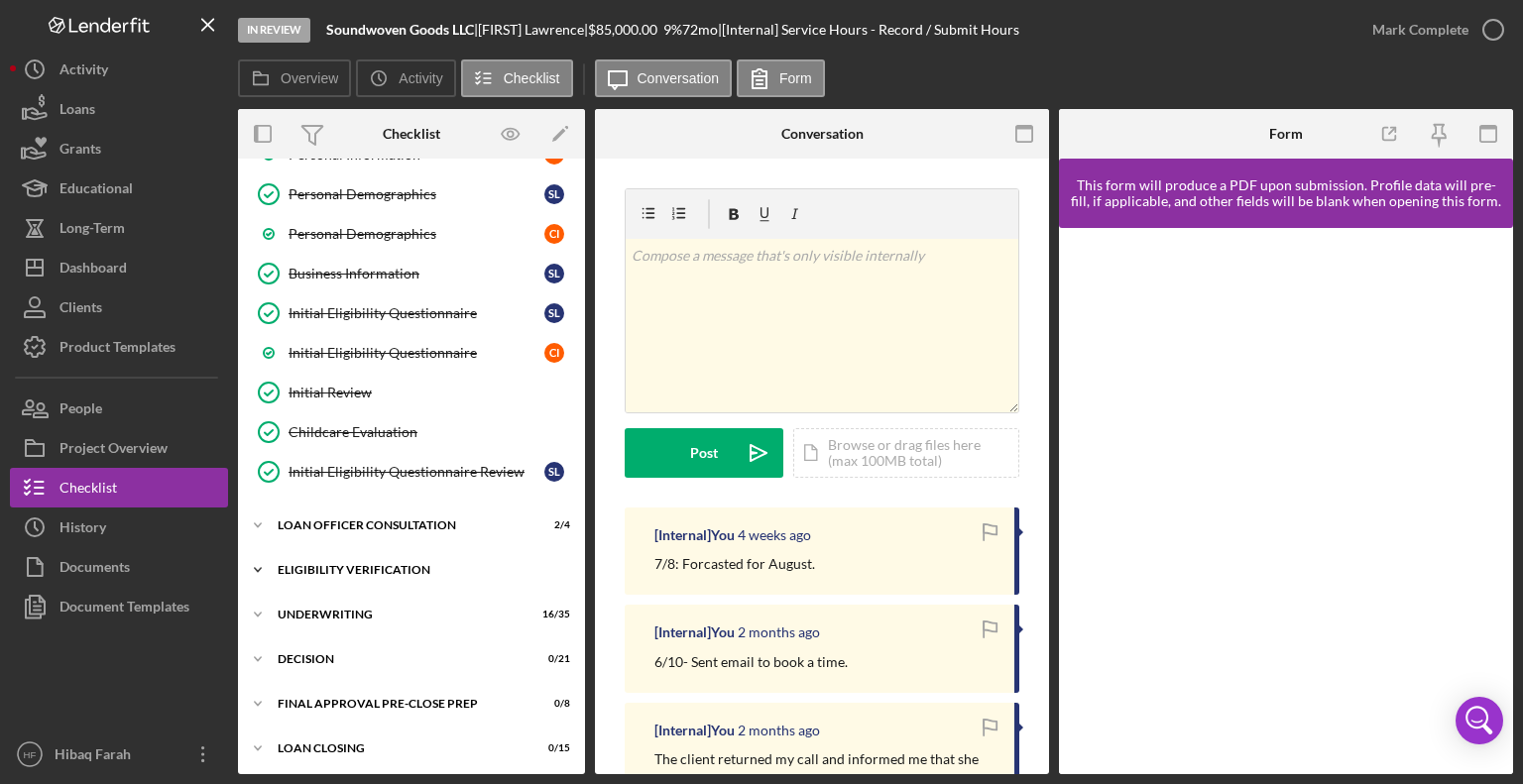 click on "Icon/Expander Eligibility Verification 10 / 18" at bounding box center (411, 570) 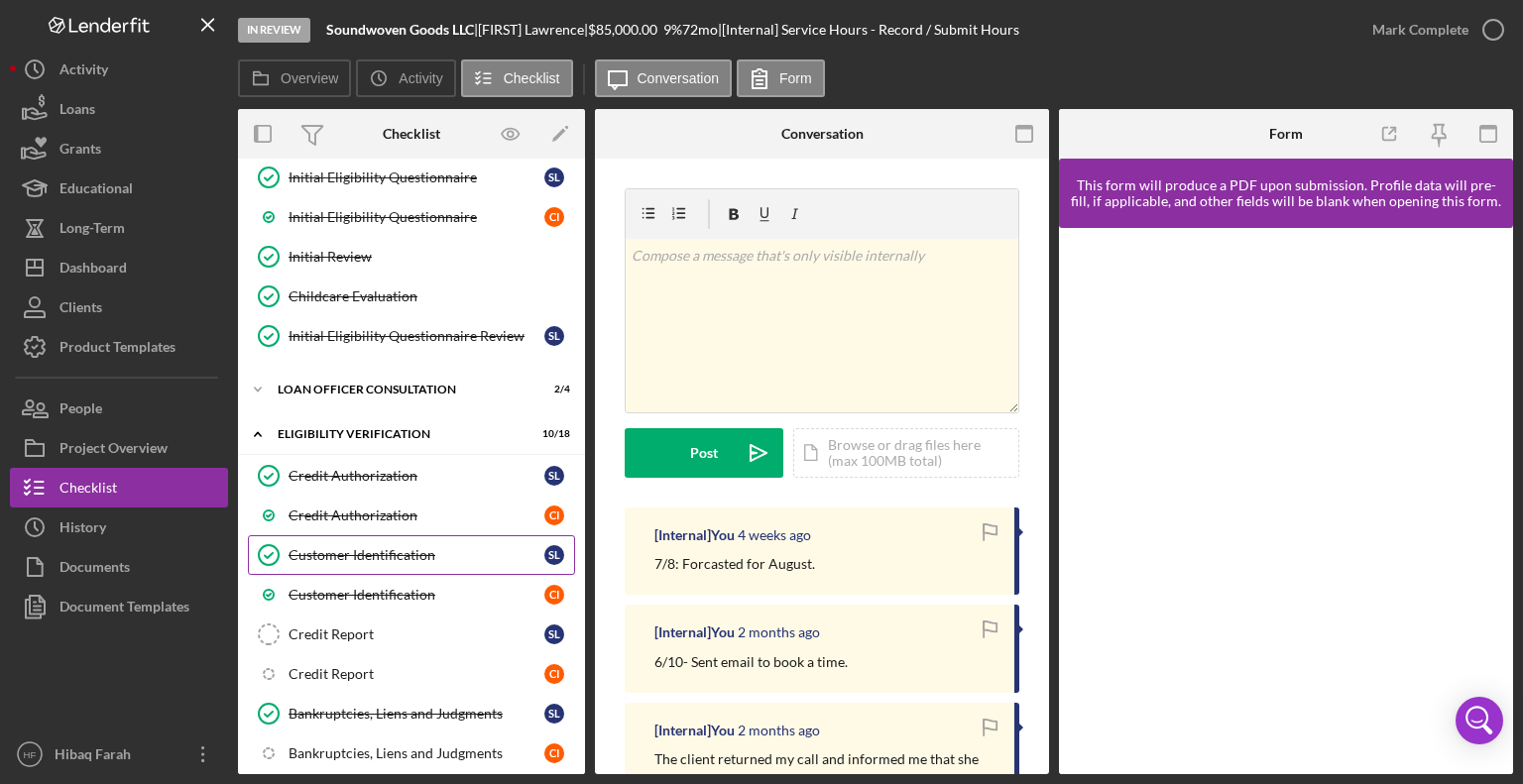 scroll, scrollTop: 376, scrollLeft: 0, axis: vertical 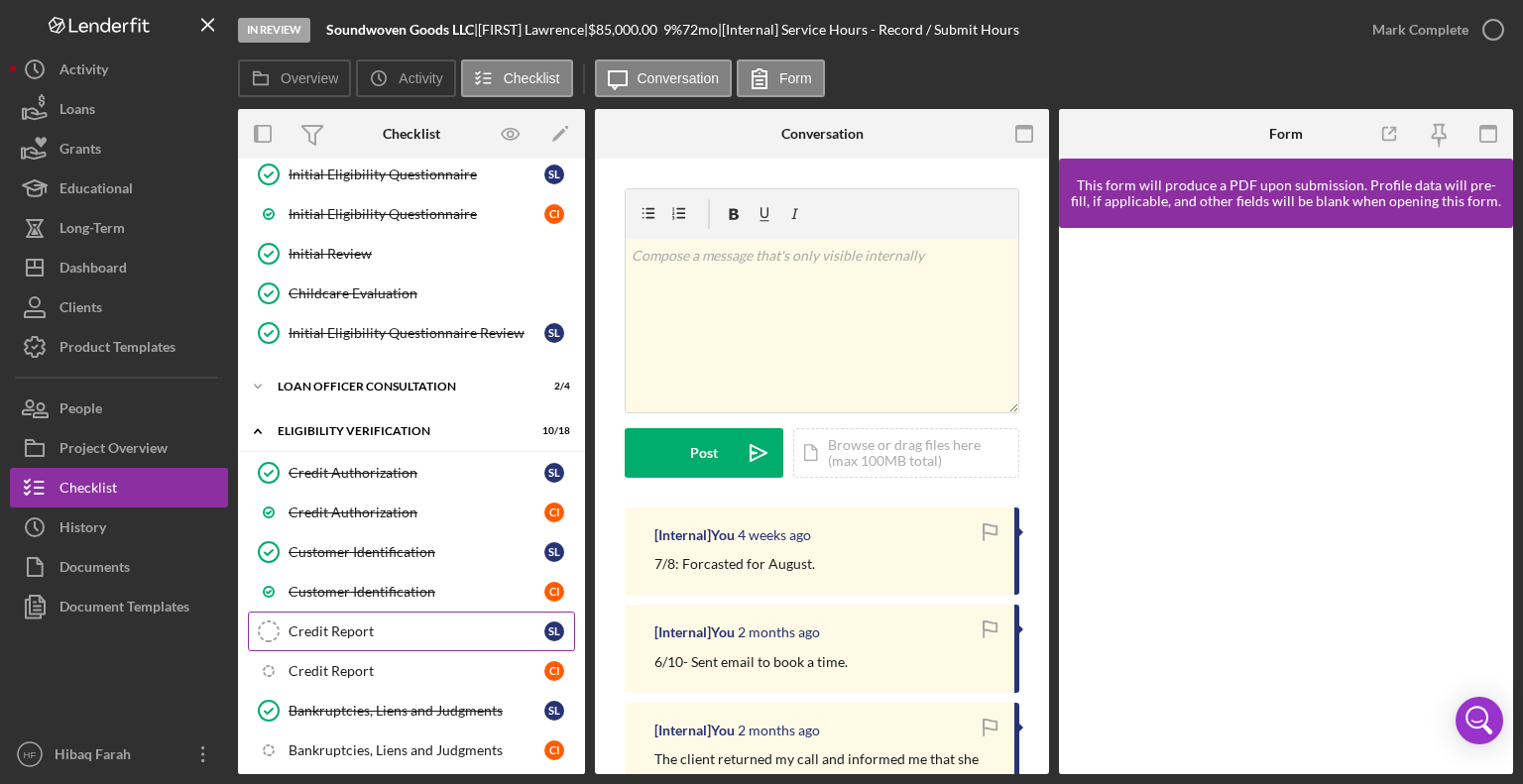 click on "Credit Report" at bounding box center (416, 631) 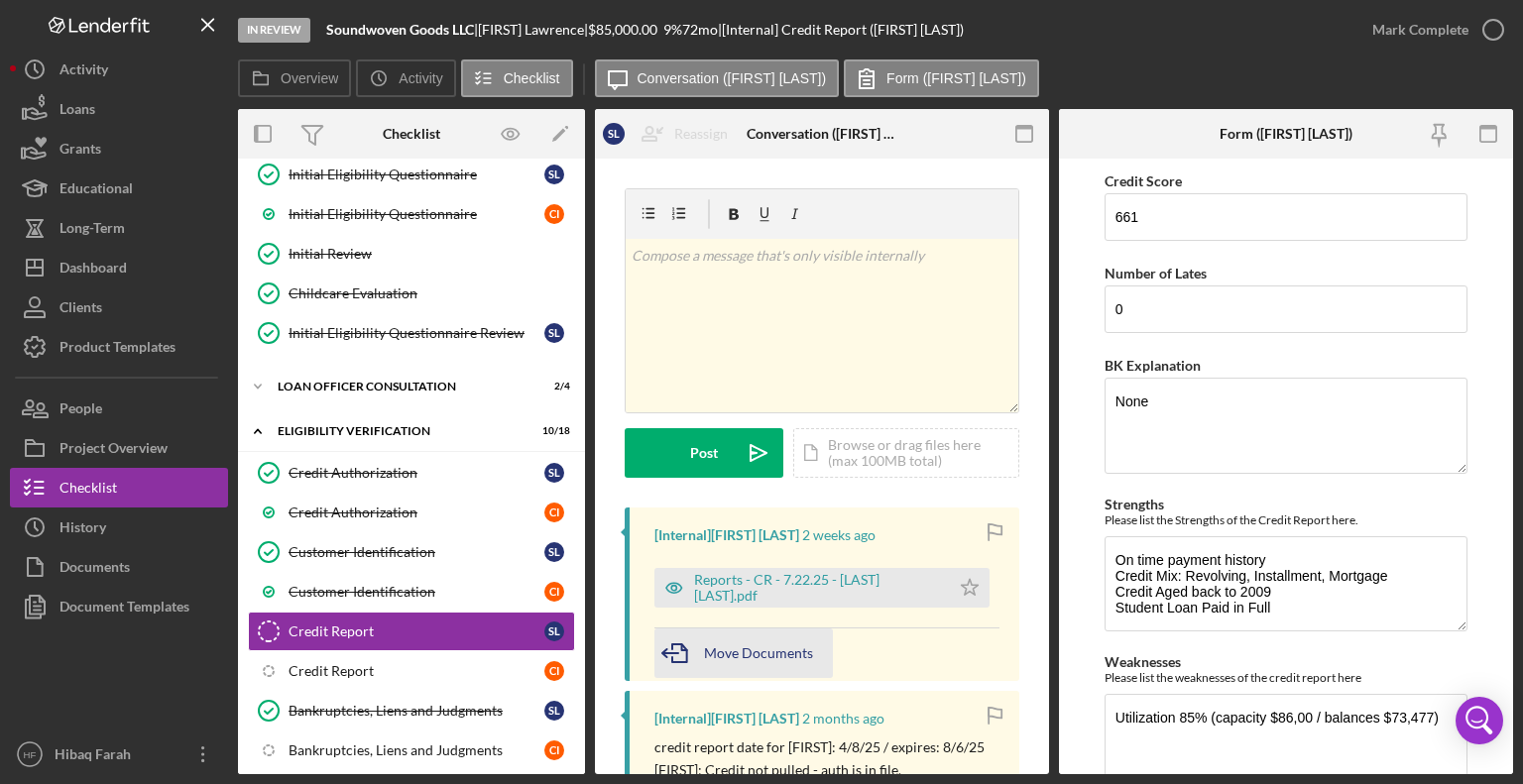 scroll, scrollTop: 77, scrollLeft: 0, axis: vertical 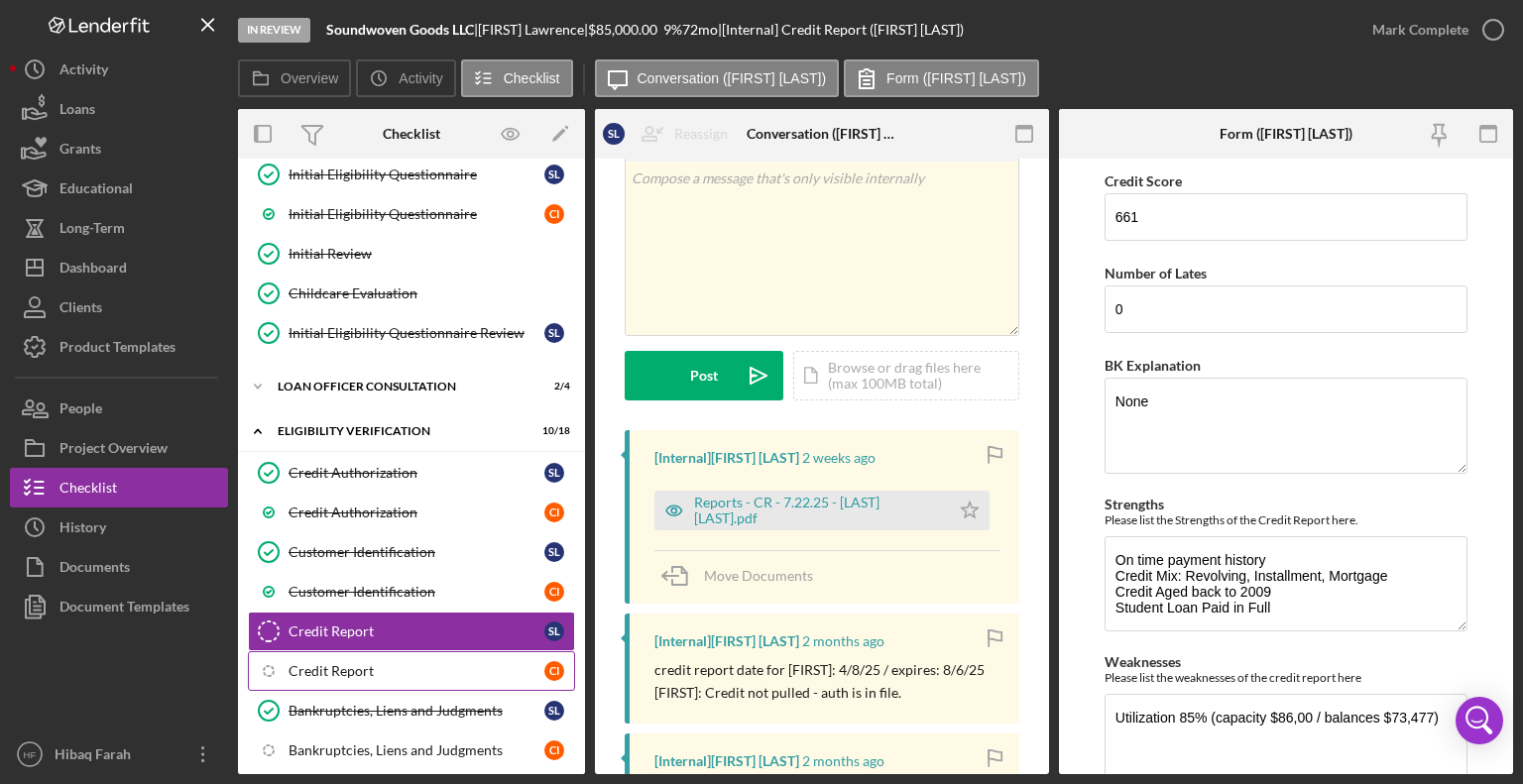 click on "Credit Report" at bounding box center (416, 671) 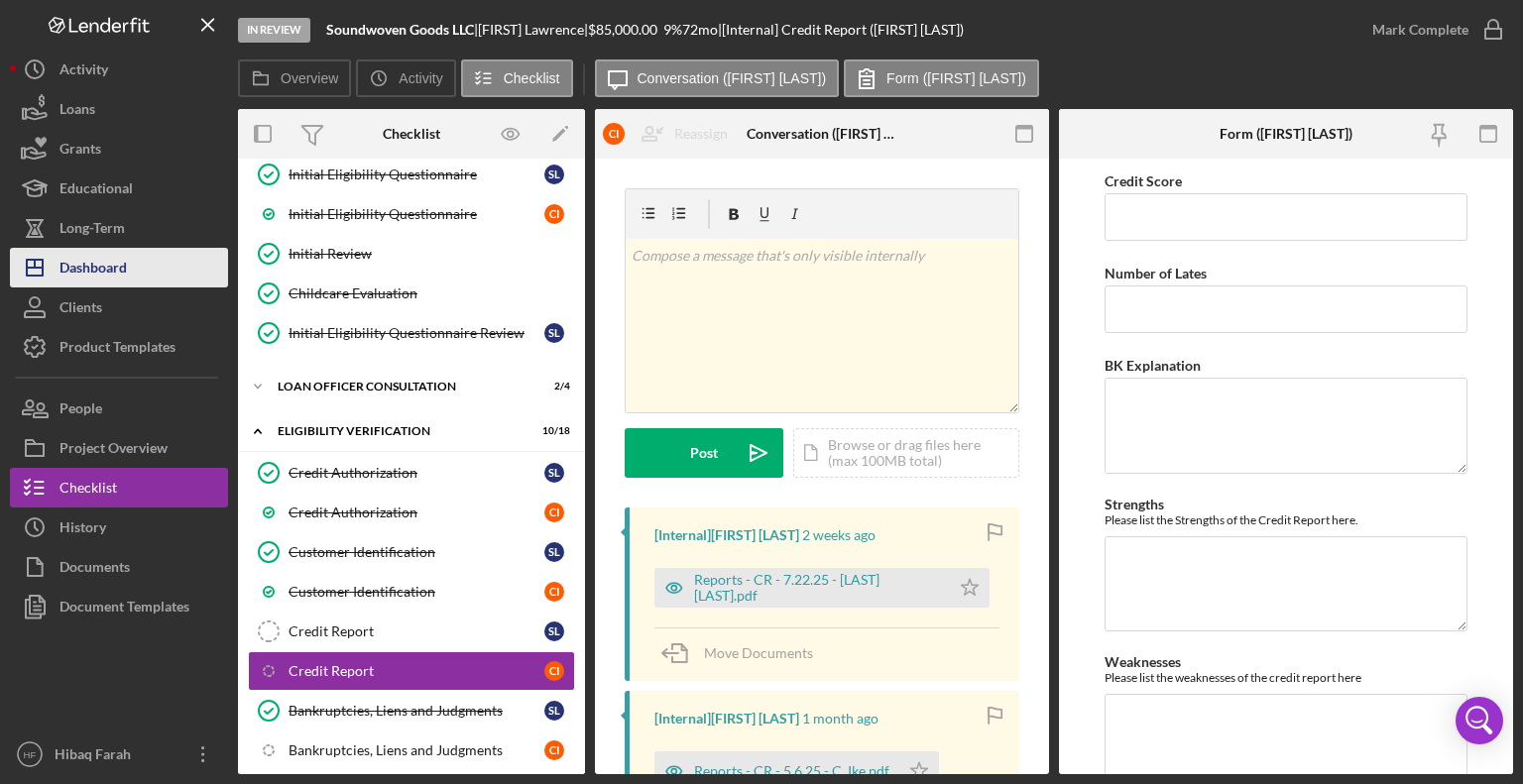 click on "Dashboard" at bounding box center (93, 270) 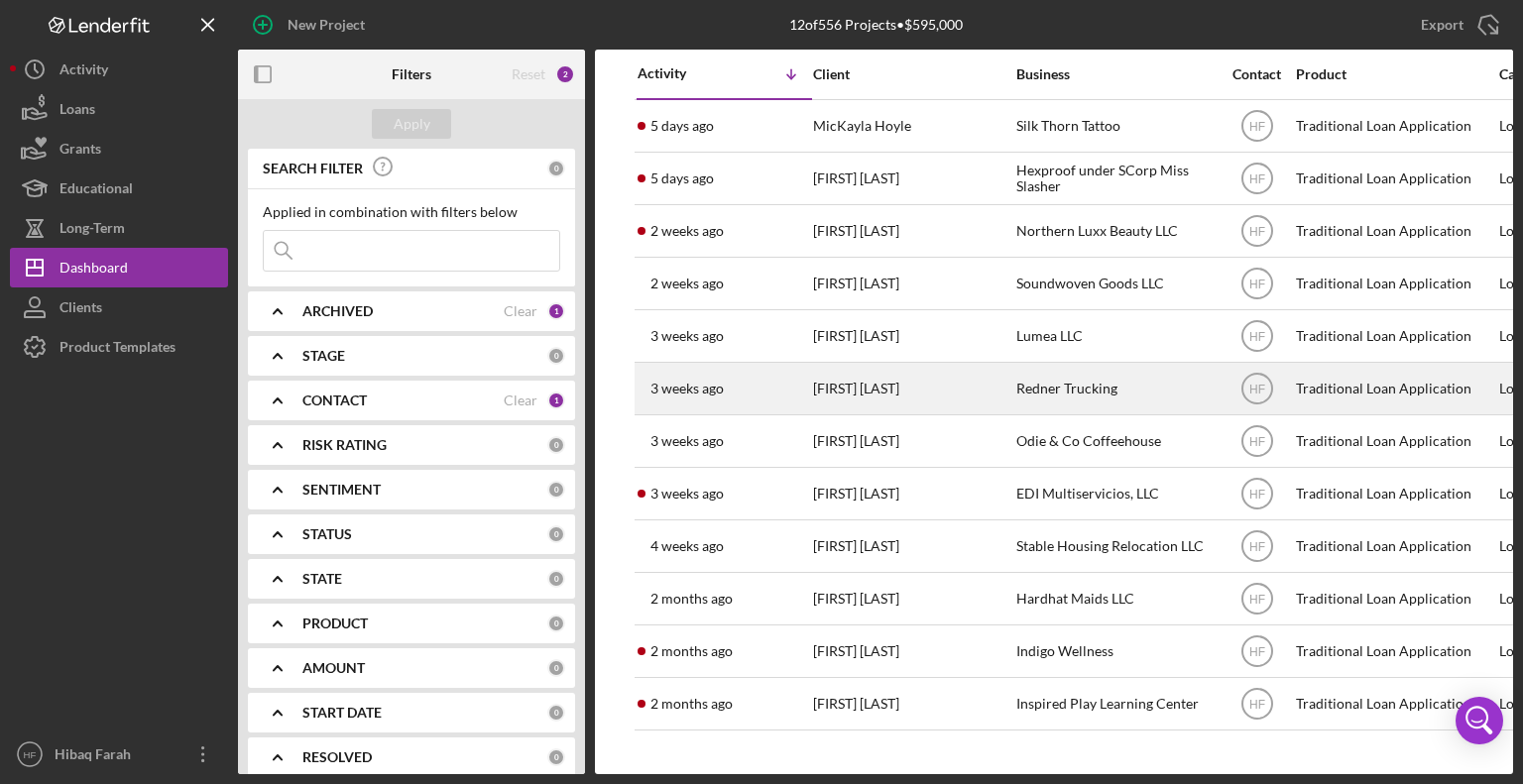 click on "[FIRST] [LAST]" at bounding box center (912, 389) 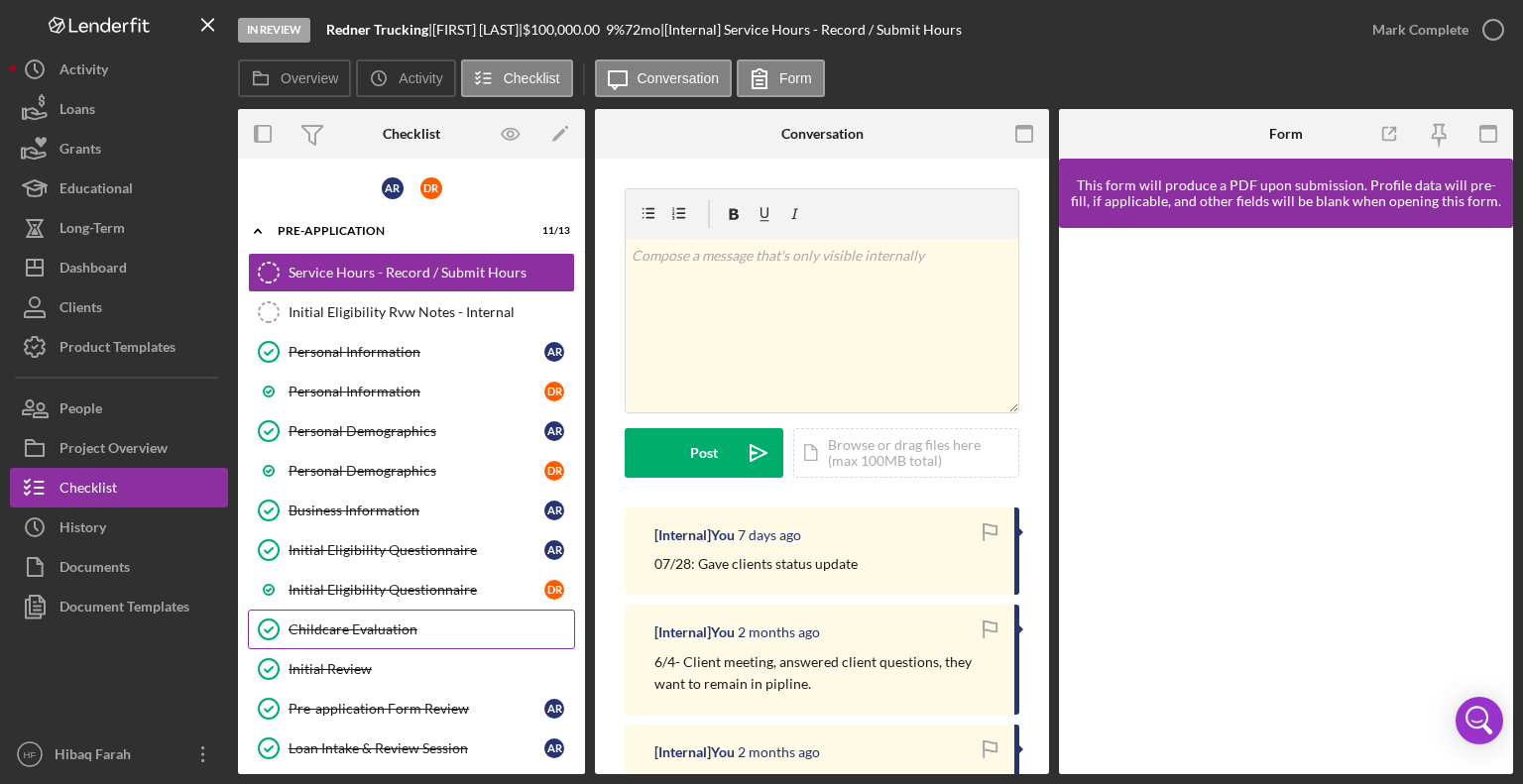 scroll, scrollTop: 305, scrollLeft: 0, axis: vertical 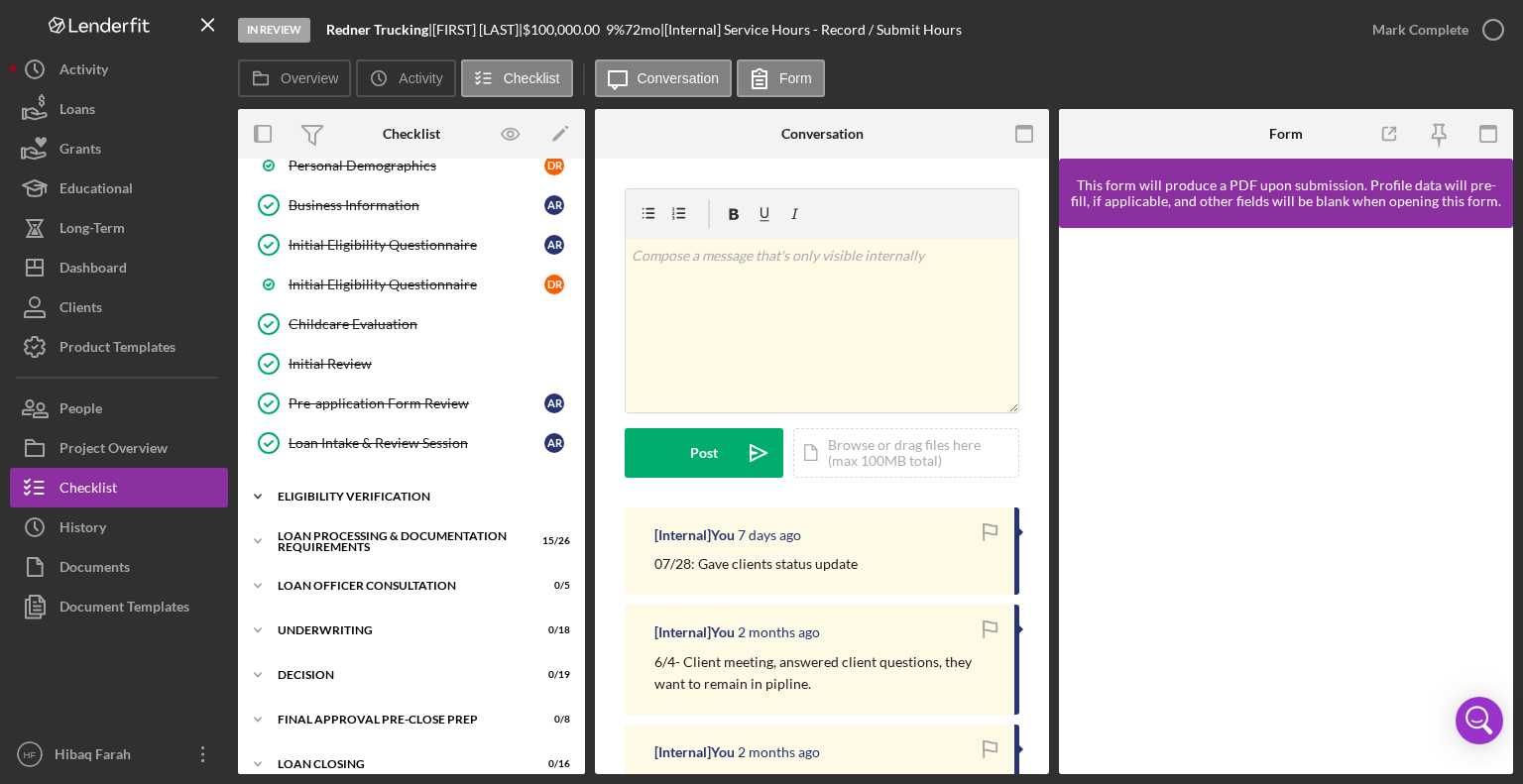 click on "Icon/Expander" 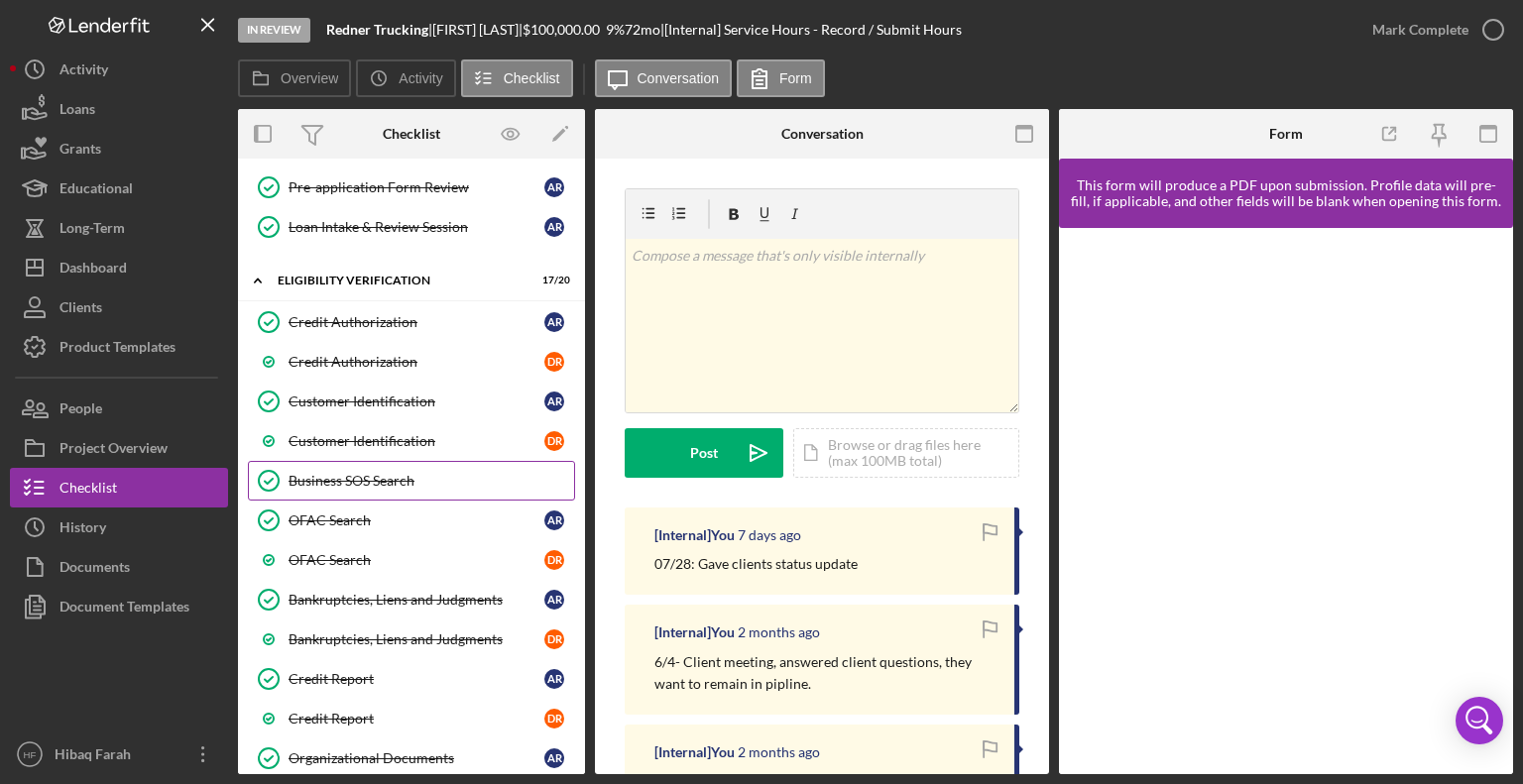 scroll, scrollTop: 522, scrollLeft: 0, axis: vertical 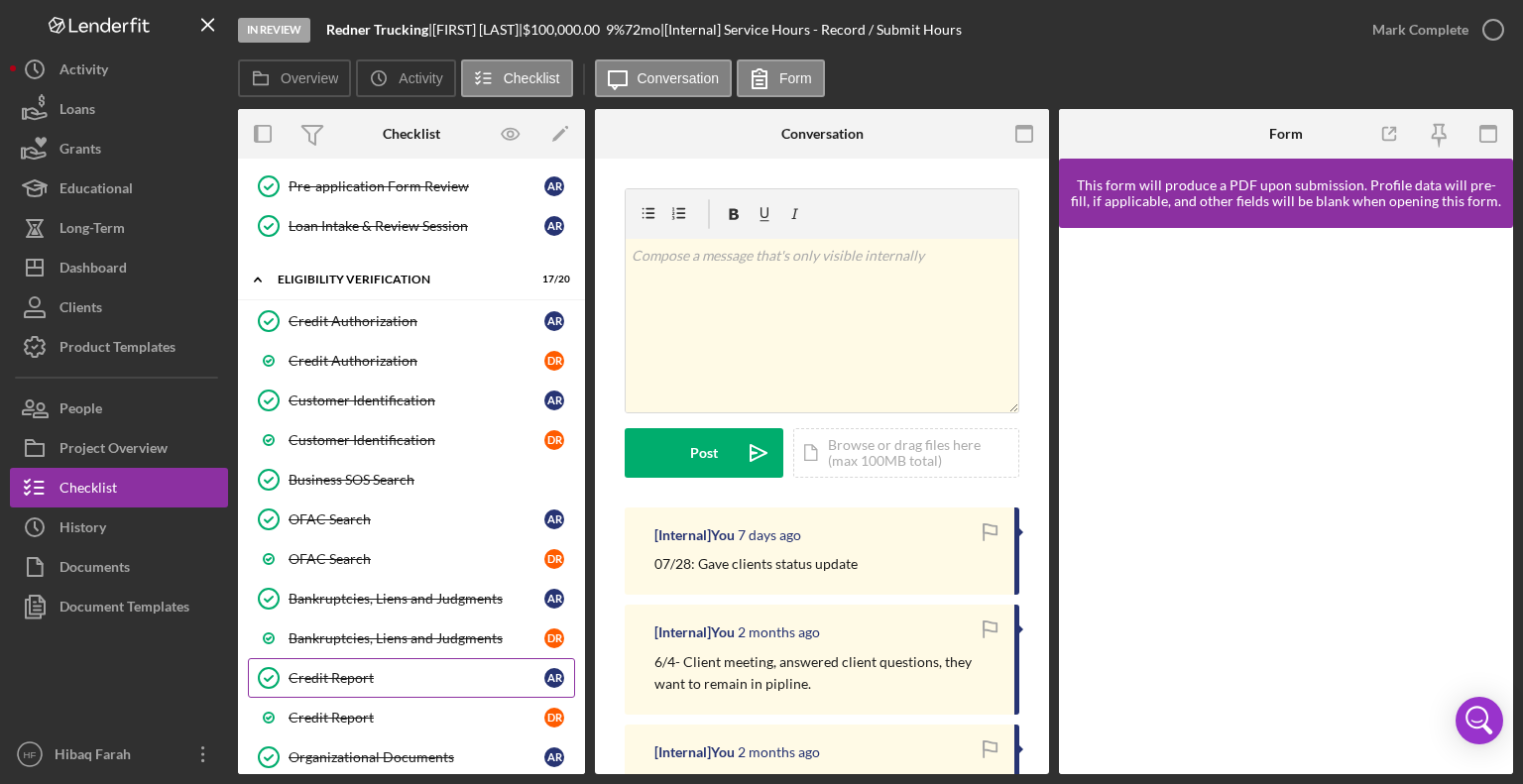 click on "Credit Report" at bounding box center (416, 678) 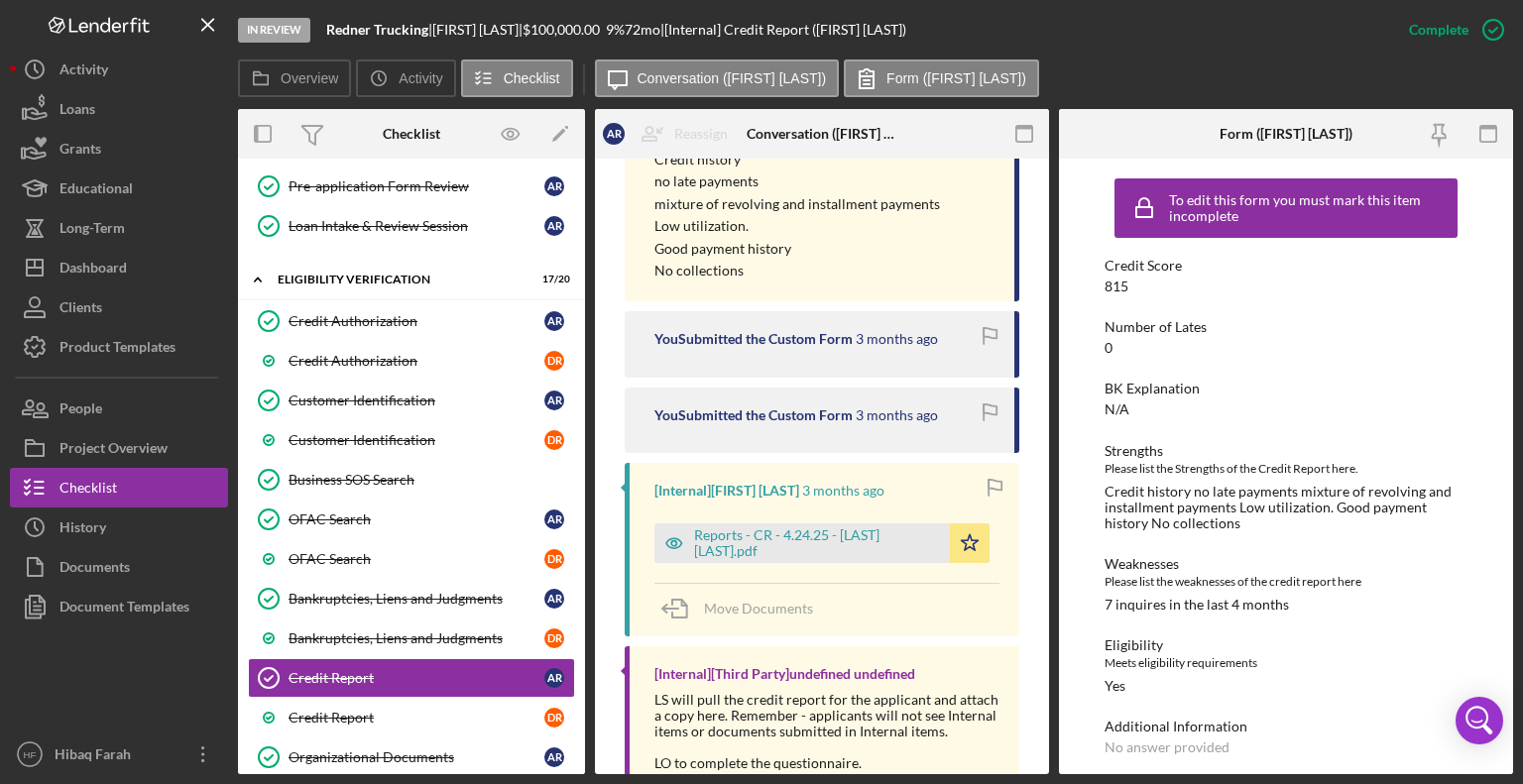 scroll, scrollTop: 1110, scrollLeft: 0, axis: vertical 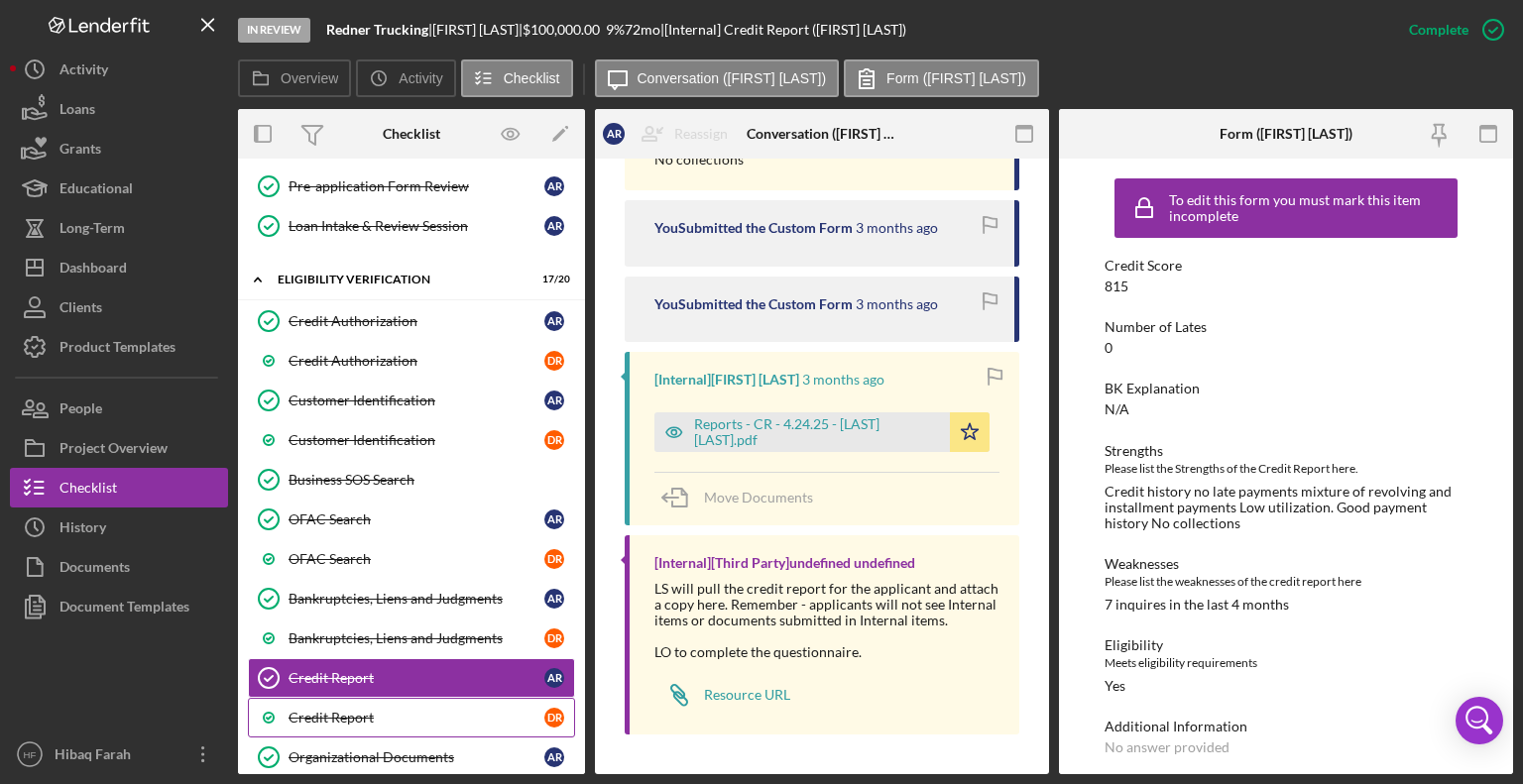 click on "Credit Report" at bounding box center [416, 718] 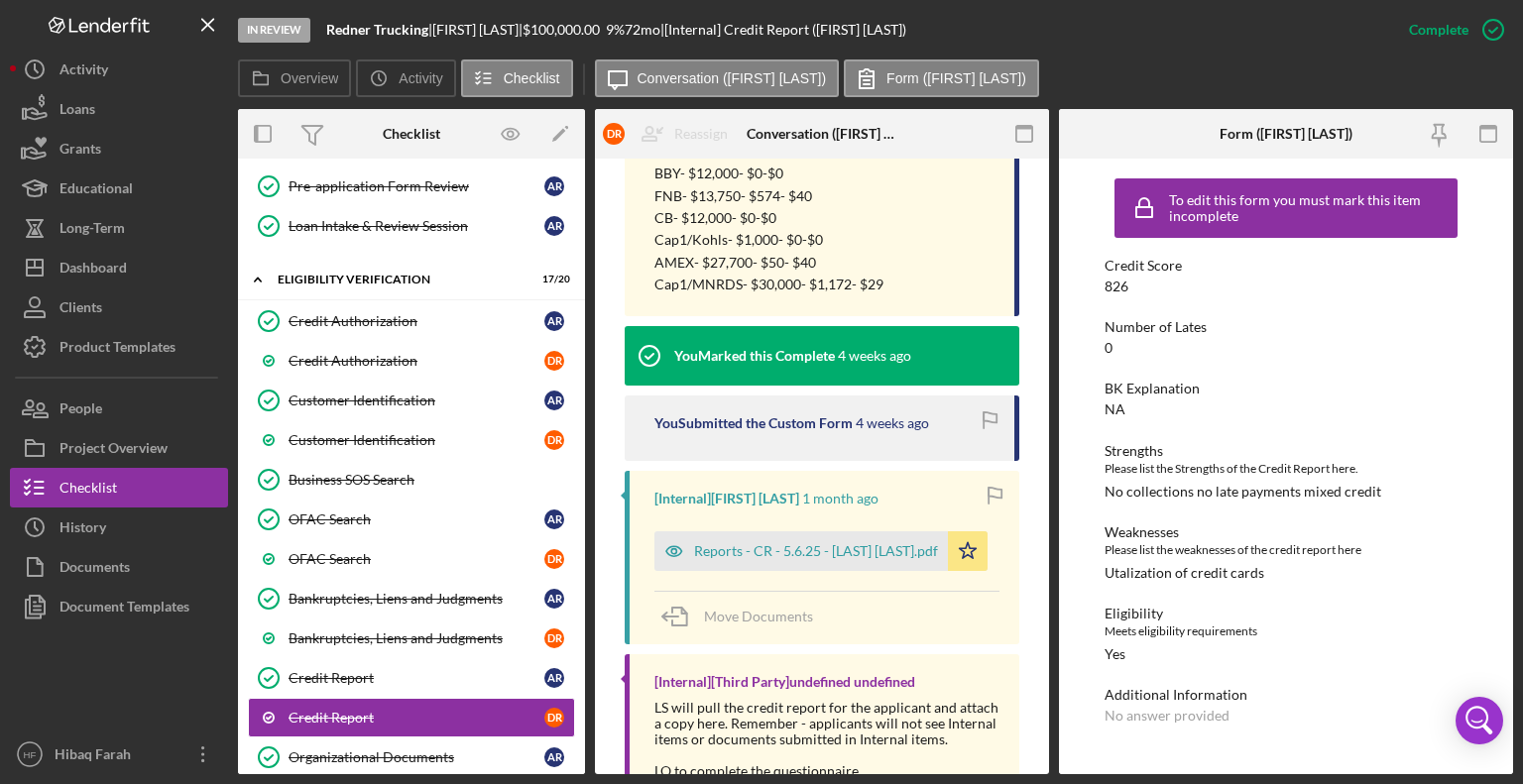 scroll, scrollTop: 914, scrollLeft: 0, axis: vertical 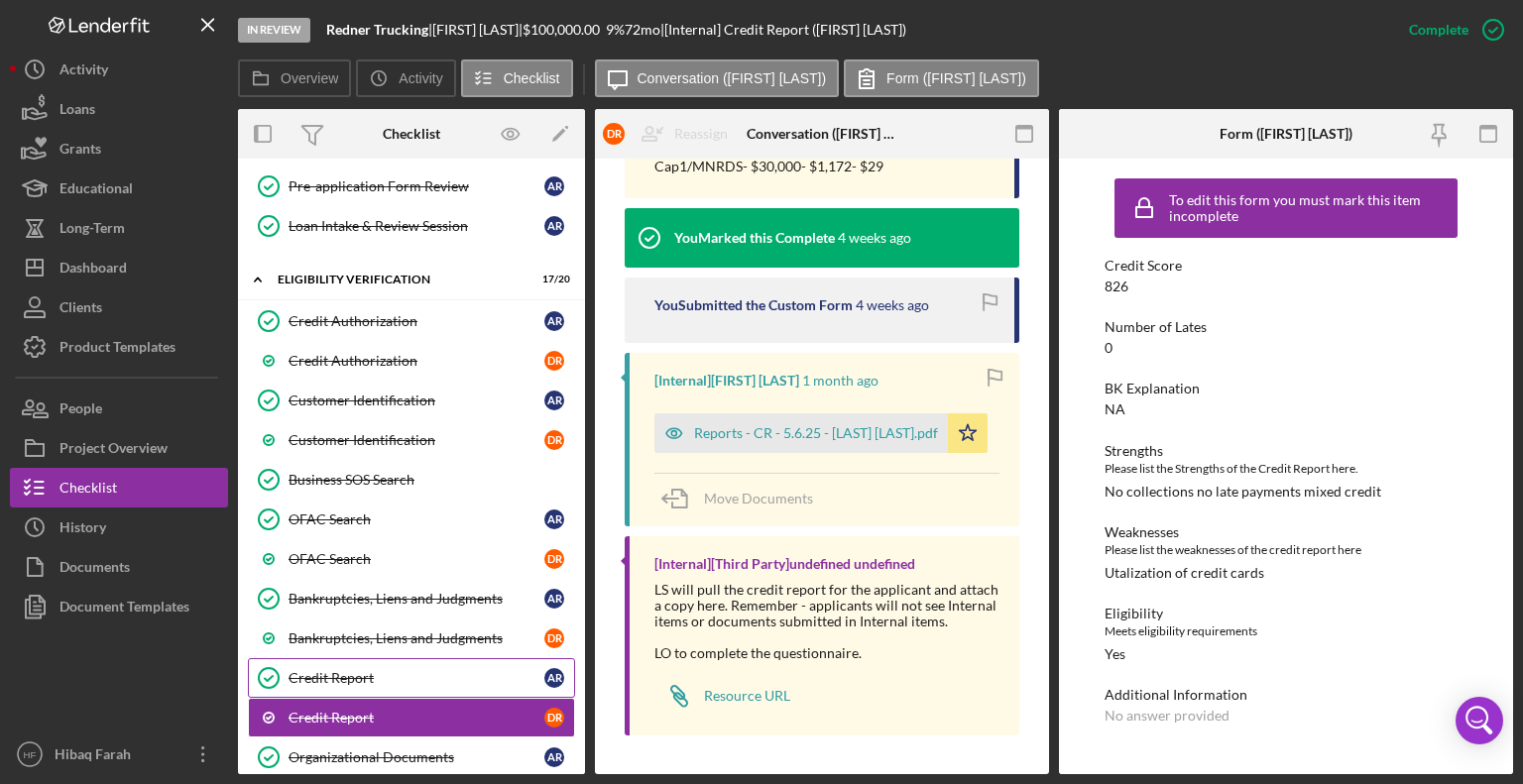 click on "Credit Report" at bounding box center [416, 678] 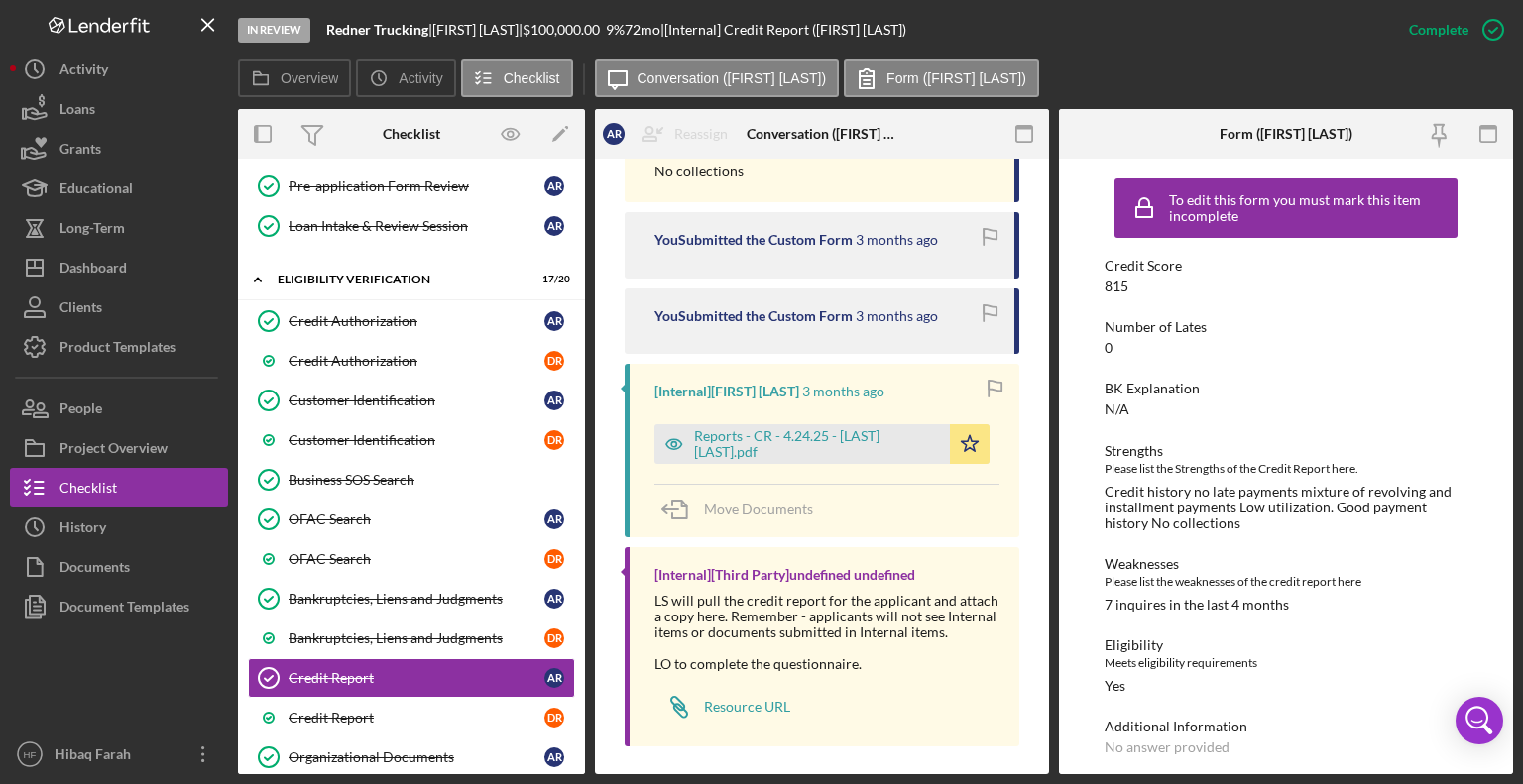 scroll, scrollTop: 1110, scrollLeft: 0, axis: vertical 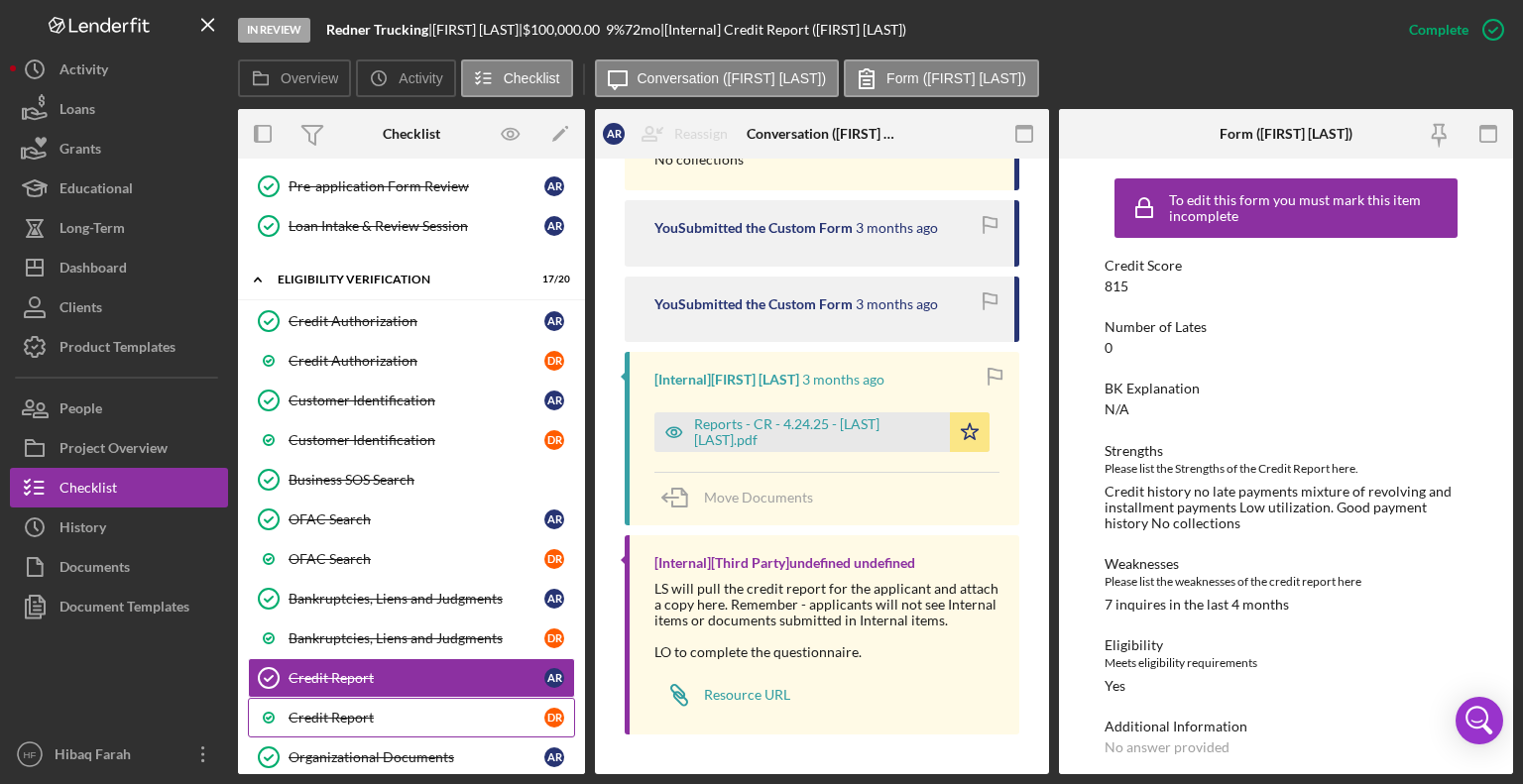 click on "Credit Report" at bounding box center [416, 718] 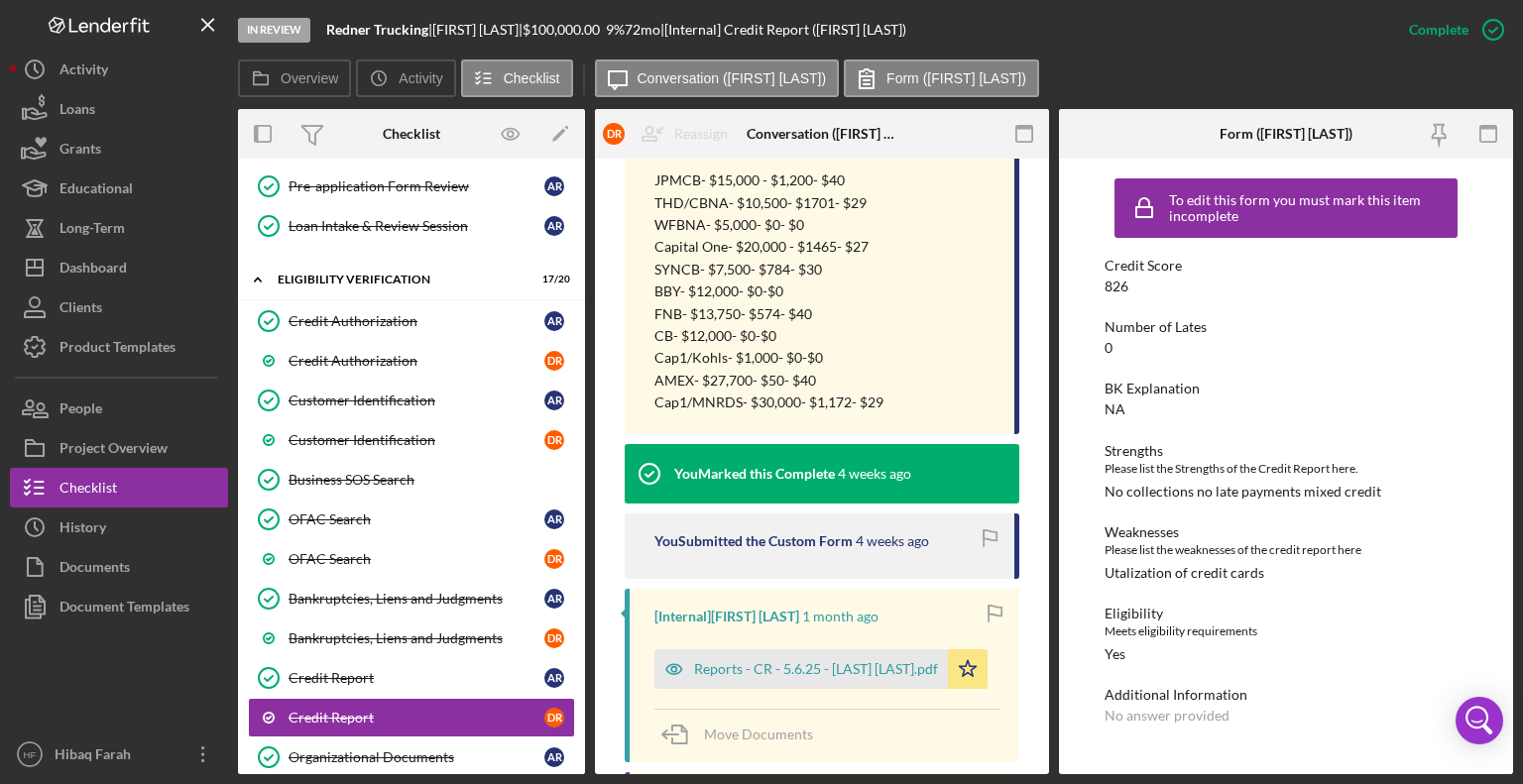 scroll, scrollTop: 682, scrollLeft: 0, axis: vertical 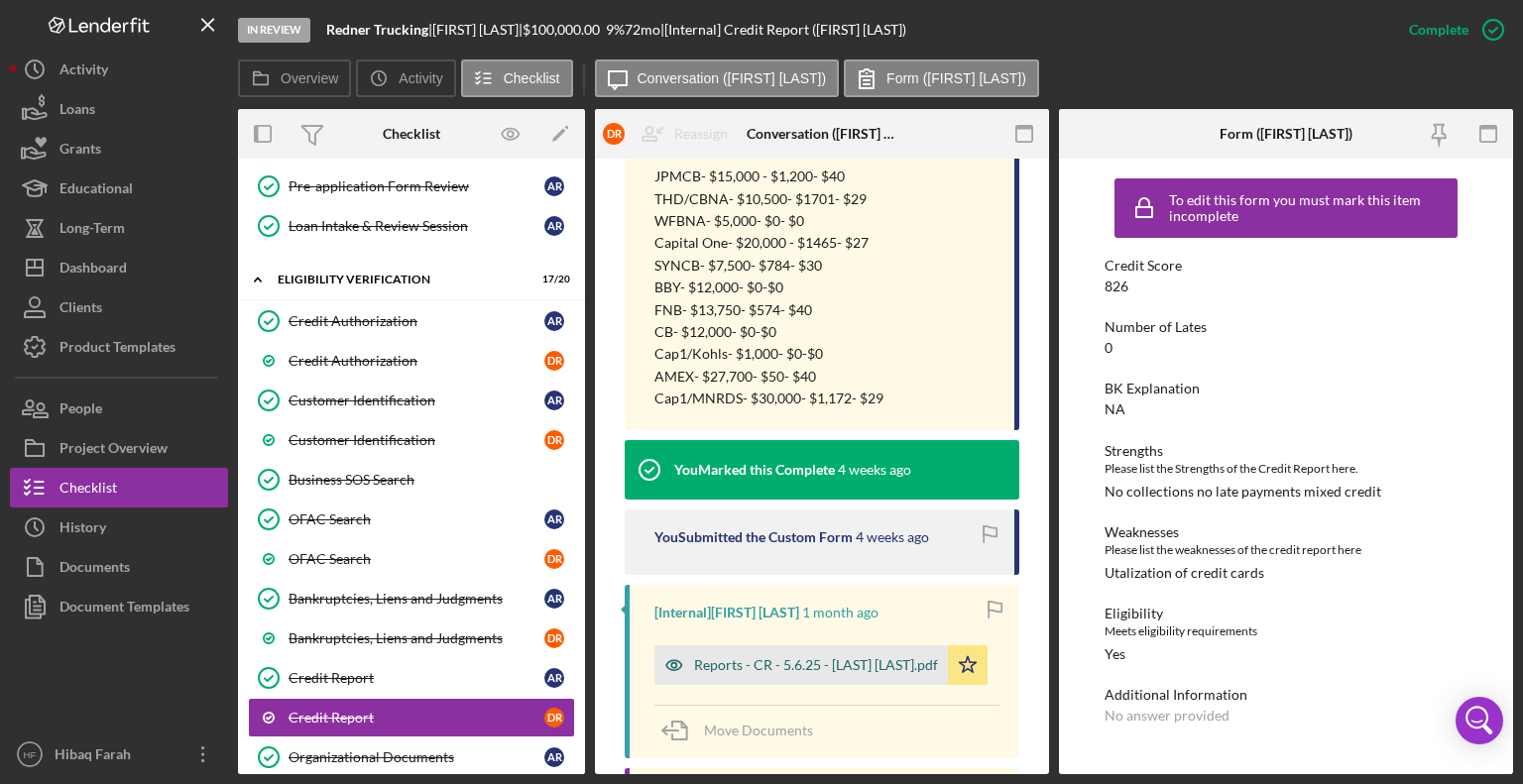 click on "Reports - CR - 5.6.25 - [LAST] [LAST].pdf" at bounding box center [816, 665] 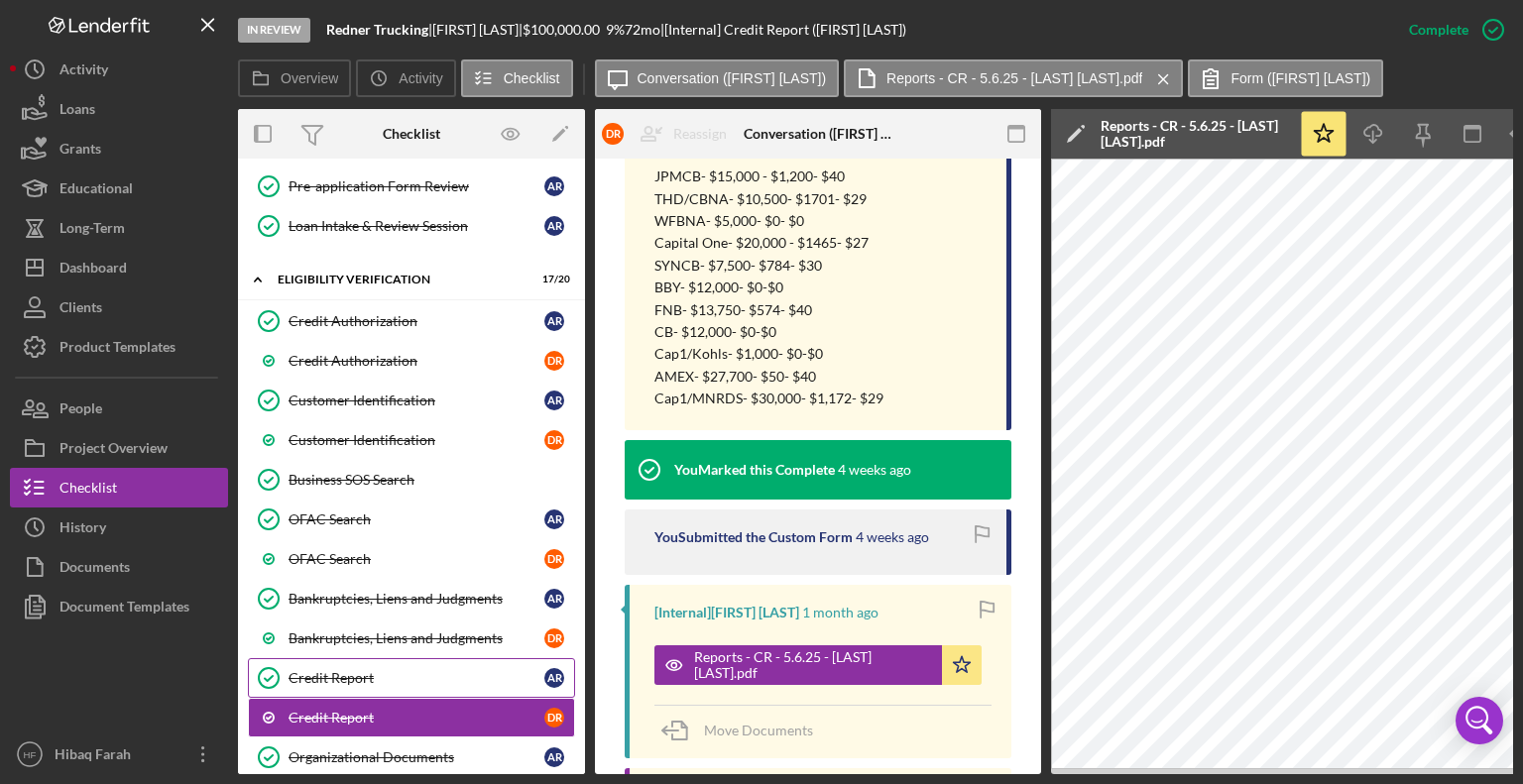 click on "Credit Report" at bounding box center (416, 678) 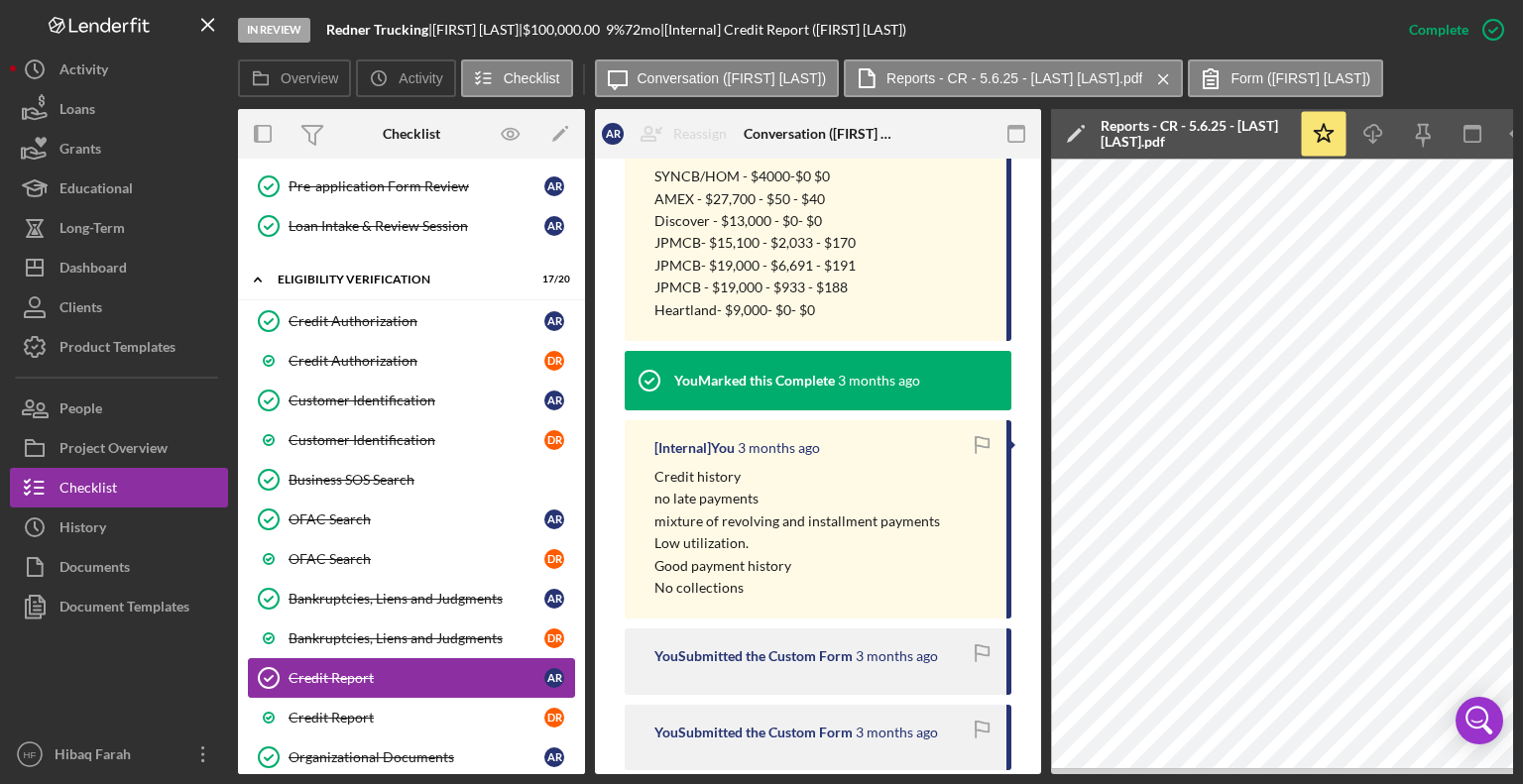 scroll, scrollTop: 0, scrollLeft: 0, axis: both 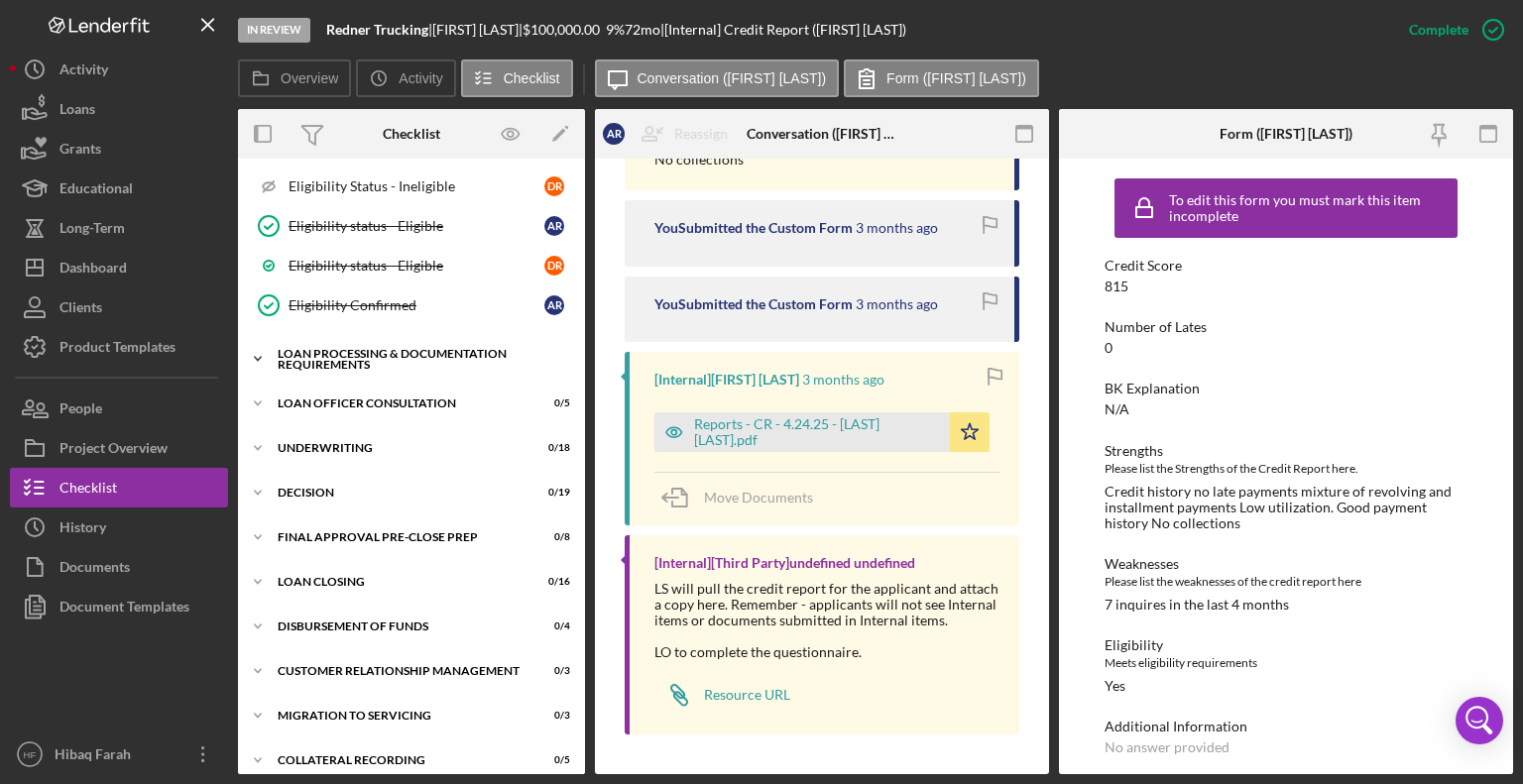 click on "Icon/Expander" 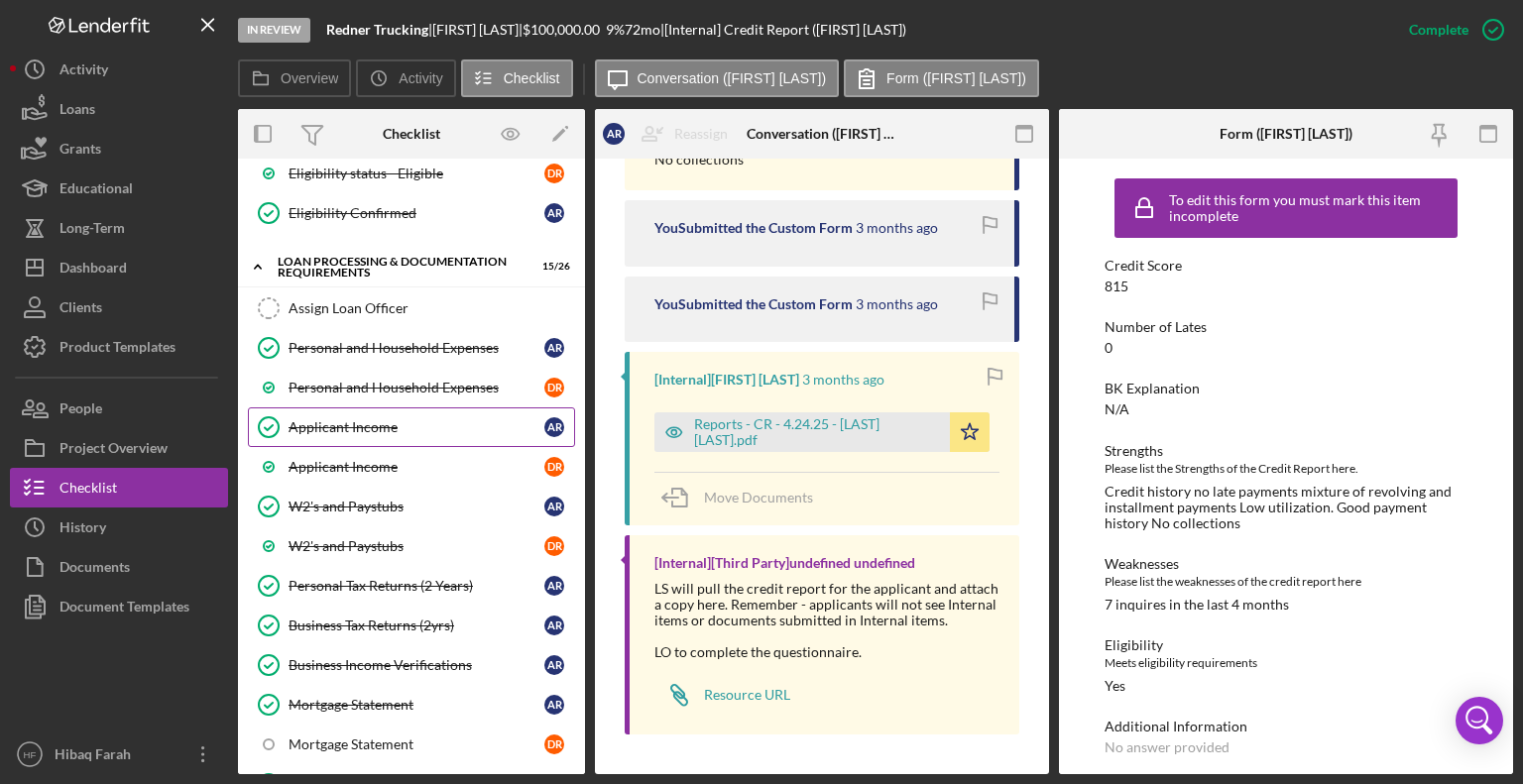 scroll, scrollTop: 1386, scrollLeft: 0, axis: vertical 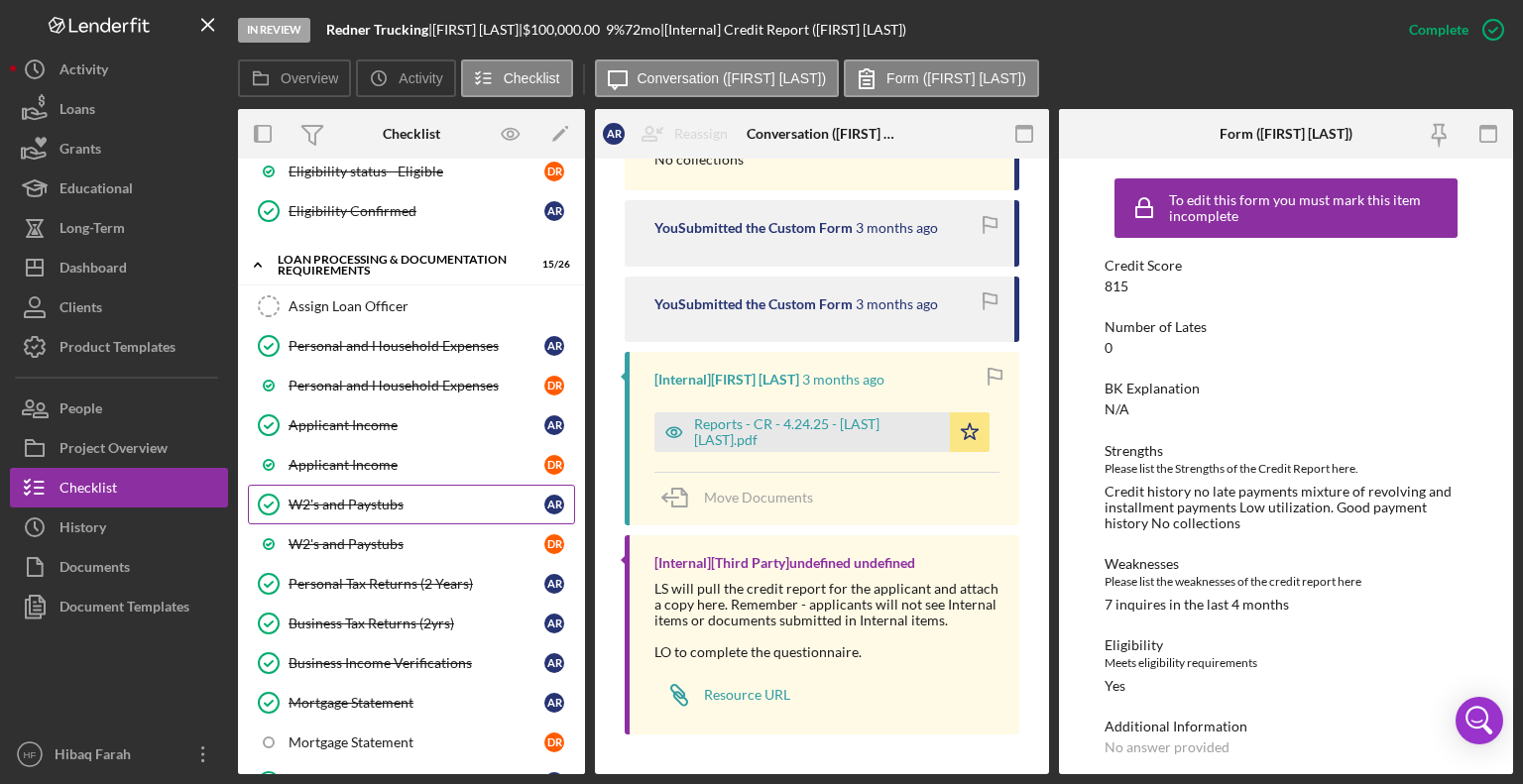 click on "W2's and Paystubs" at bounding box center [416, 504] 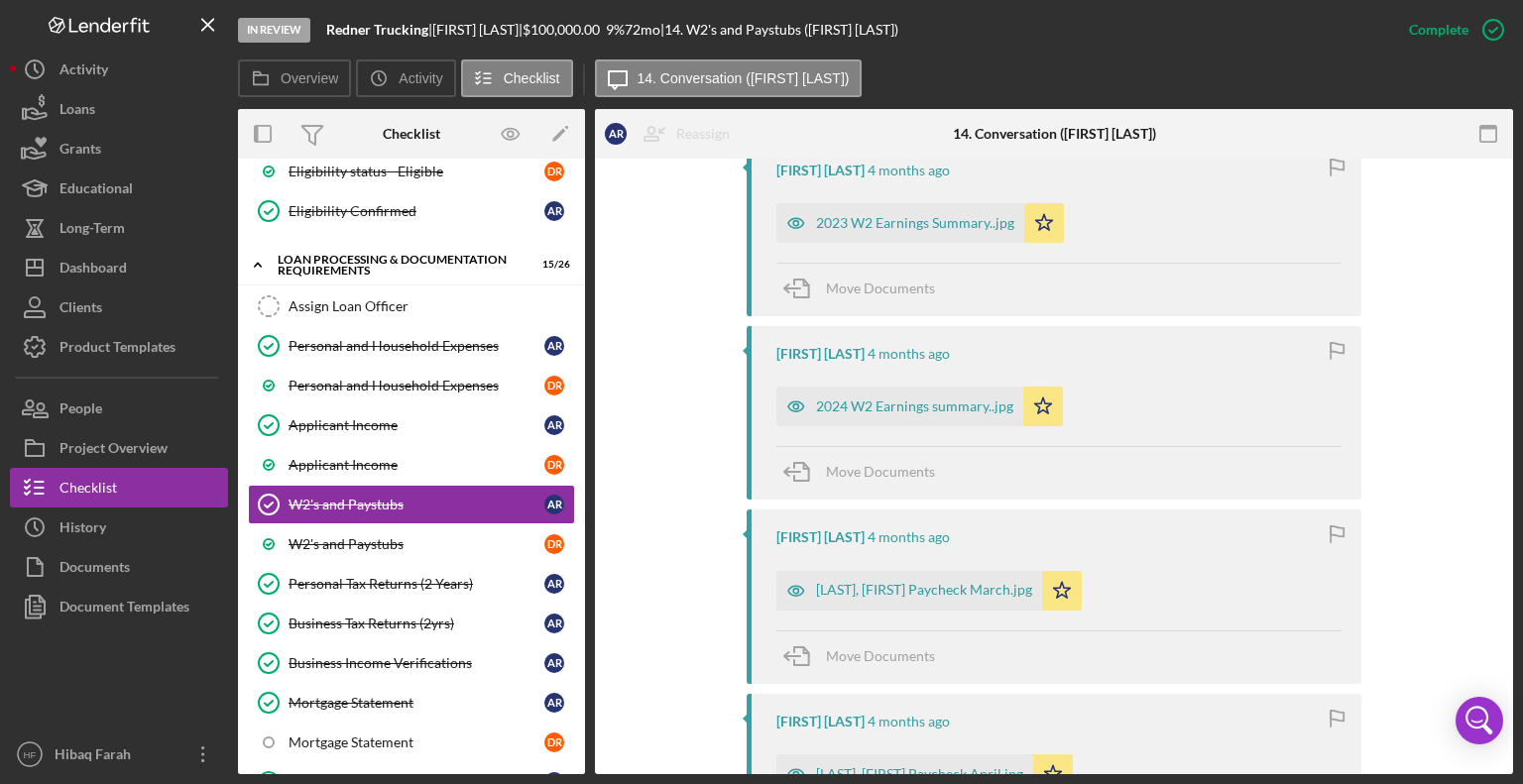scroll, scrollTop: 1122, scrollLeft: 0, axis: vertical 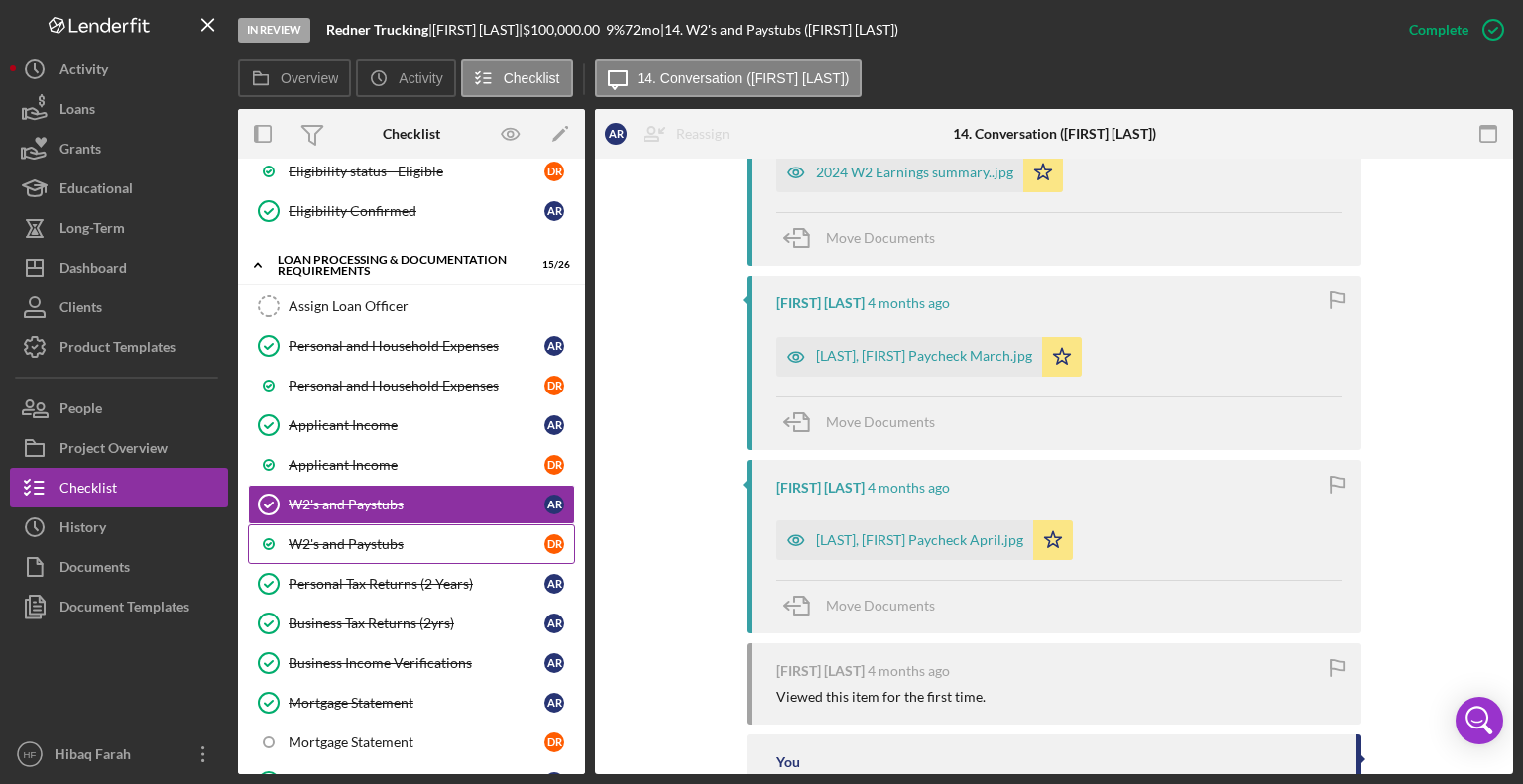click on "W2's and Paystubs [LAST] [LAST]" at bounding box center (411, 544) 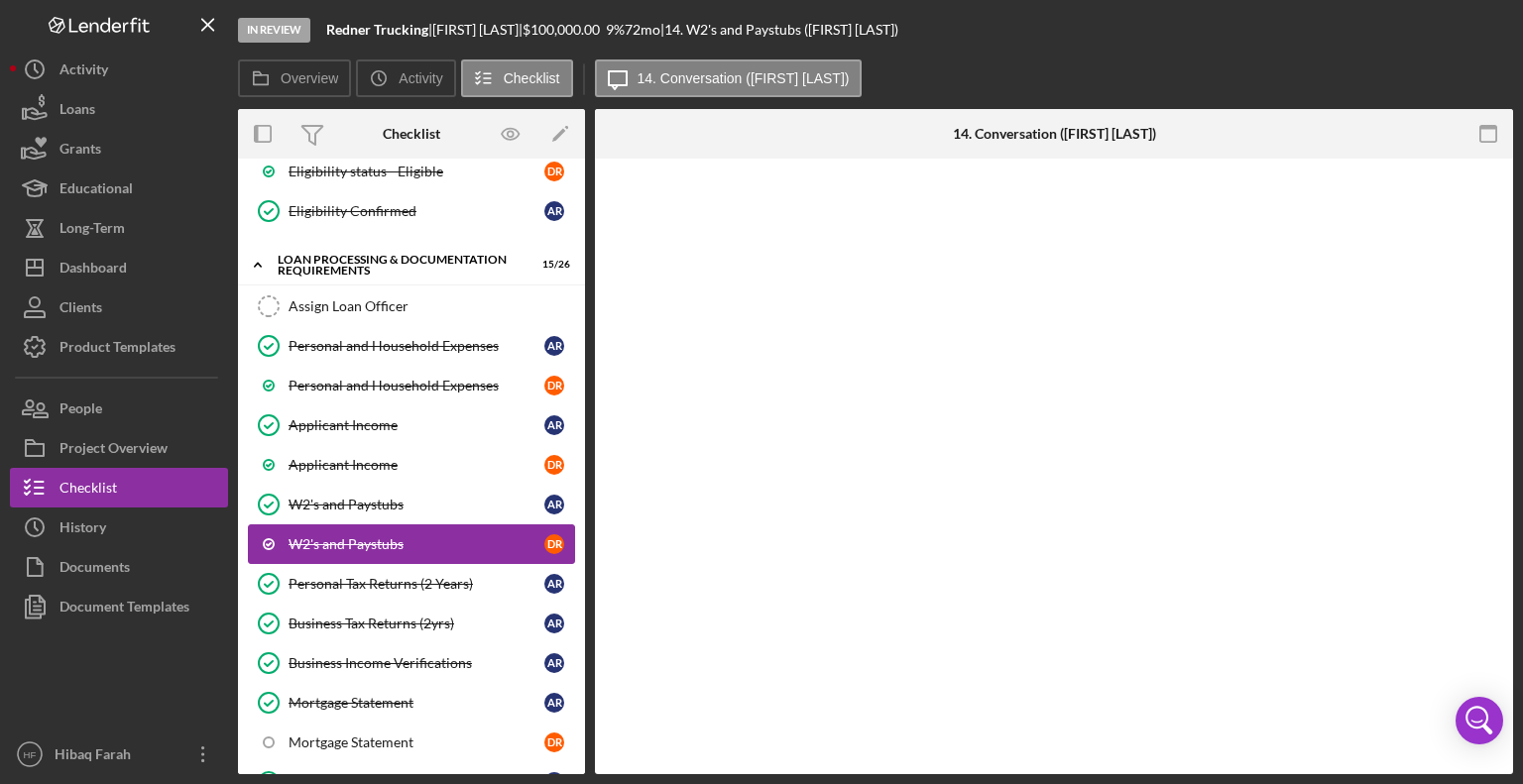 scroll, scrollTop: 0, scrollLeft: 0, axis: both 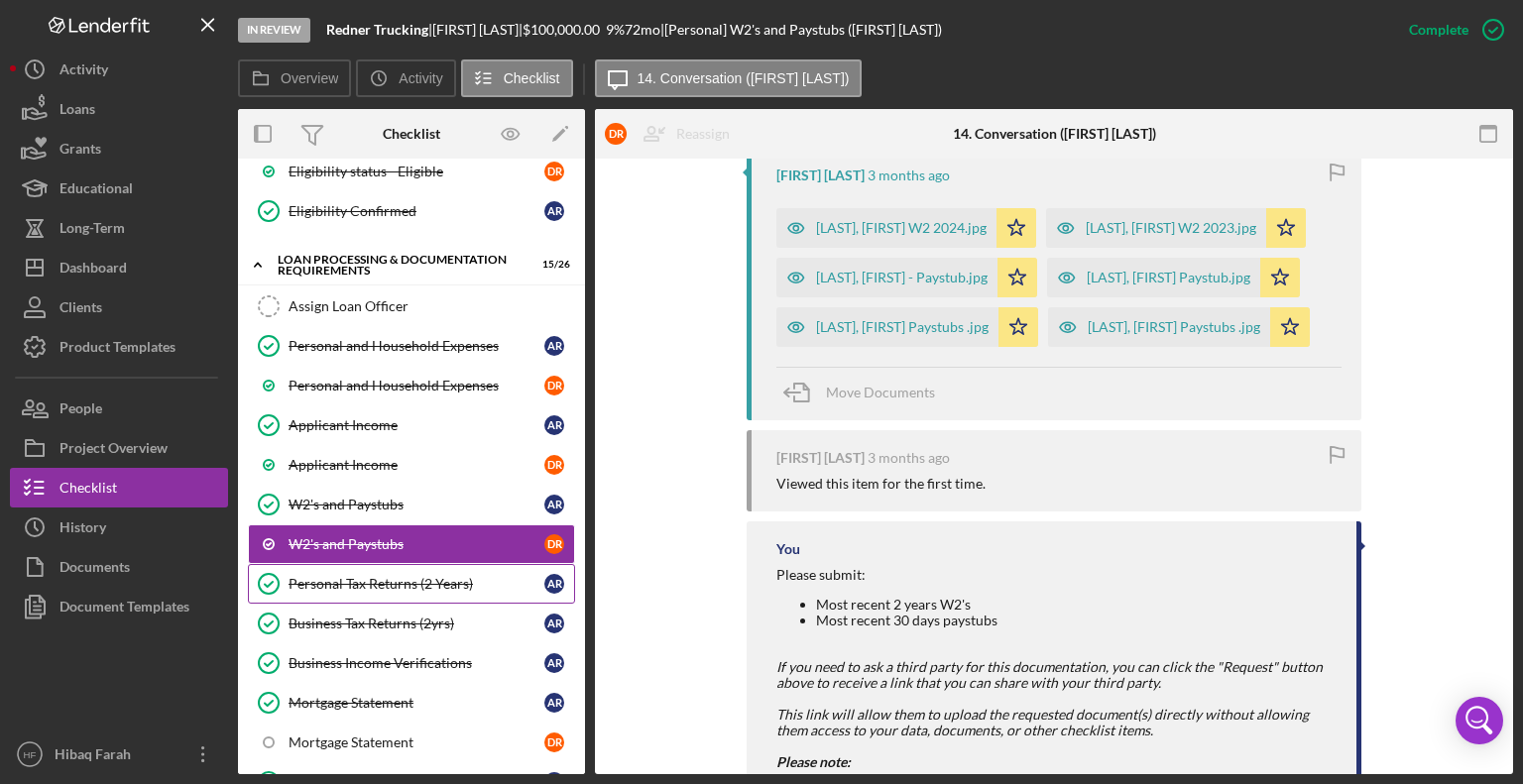 click on "Personal Tax Returns (2 Years) Personal Tax Returns (2 Years) [FIRST] [LAST]" at bounding box center (411, 584) 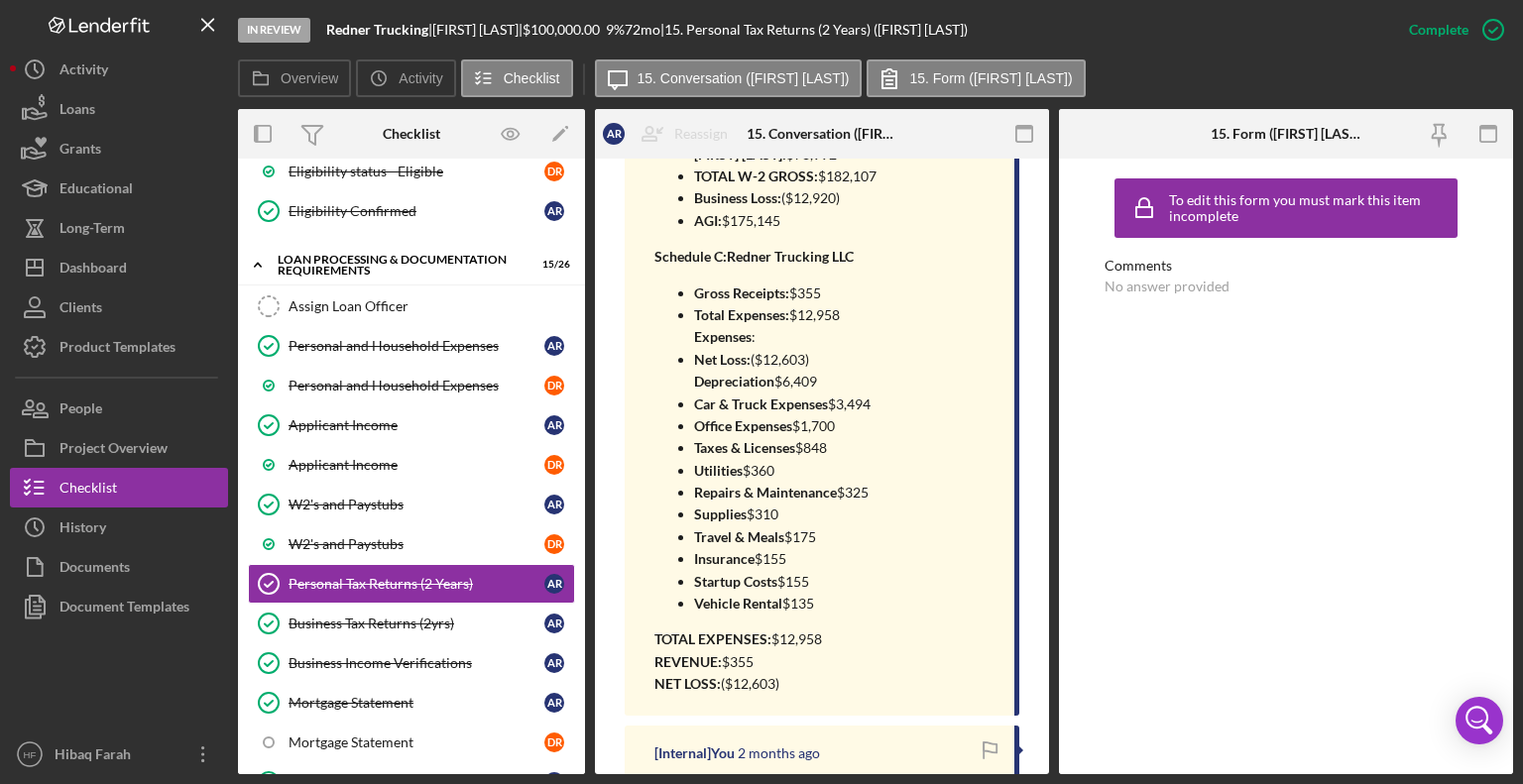 scroll, scrollTop: 1622, scrollLeft: 0, axis: vertical 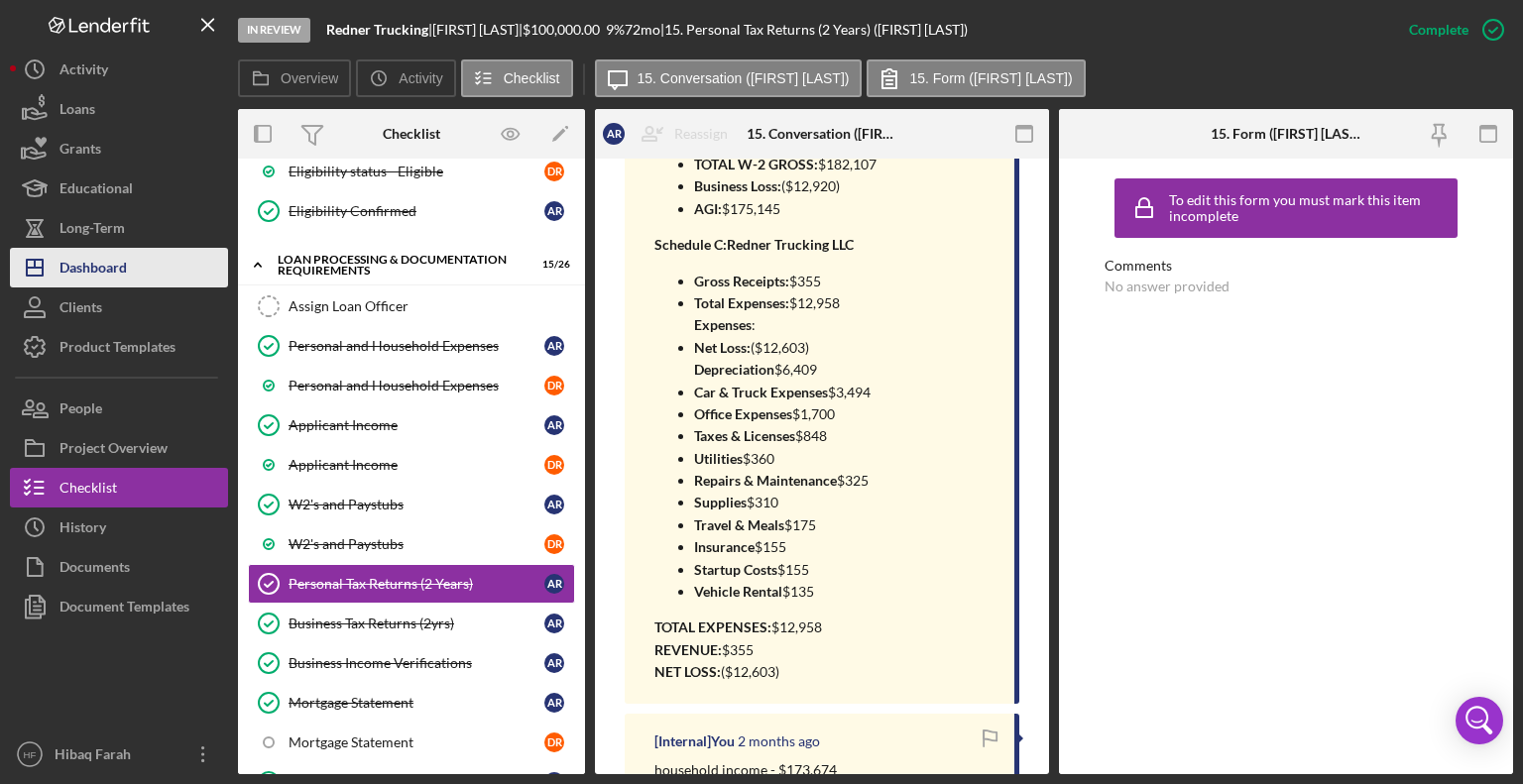 click on "Dashboard" at bounding box center [93, 270] 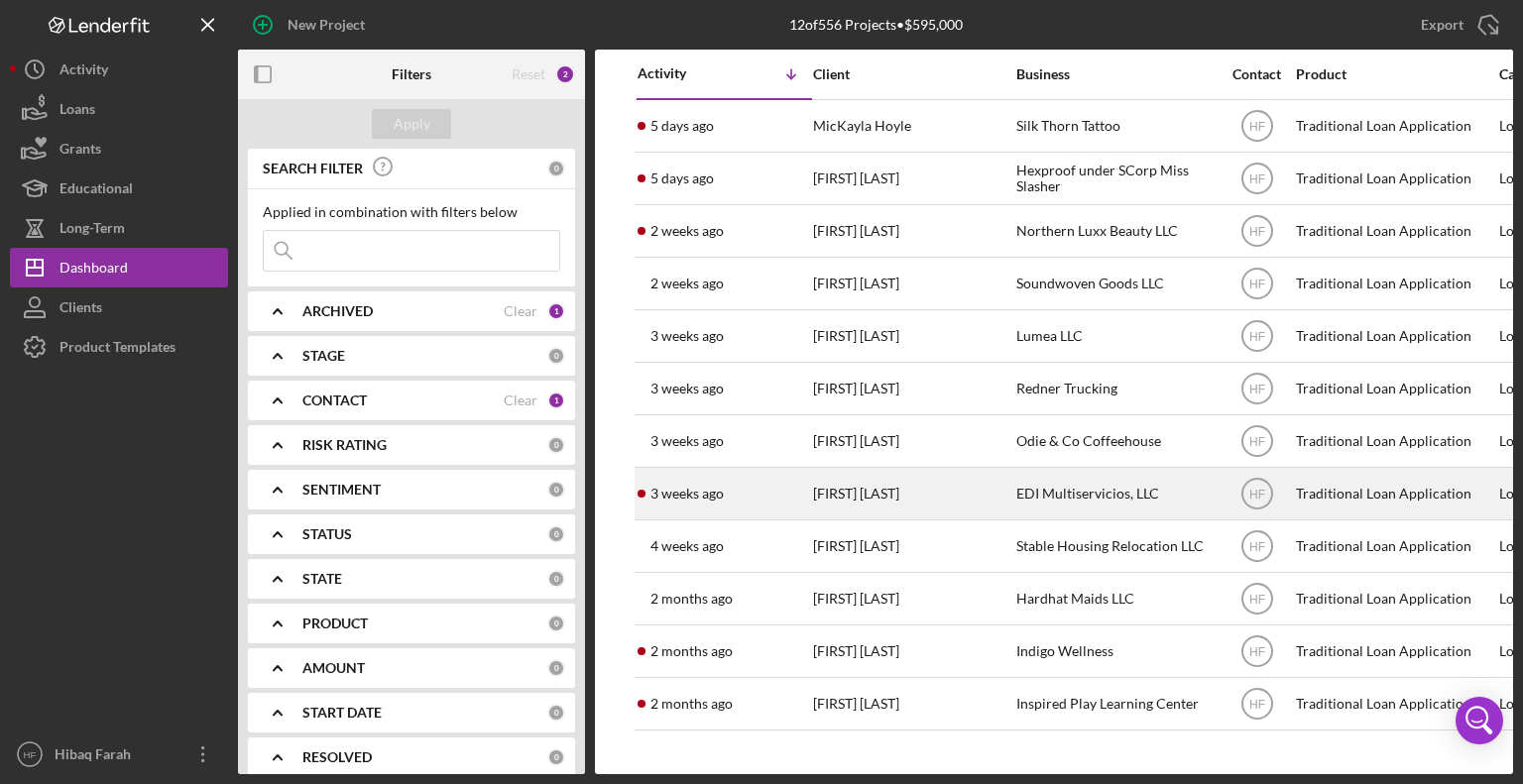 click on "[FIRST] [LAST]" at bounding box center (912, 494) 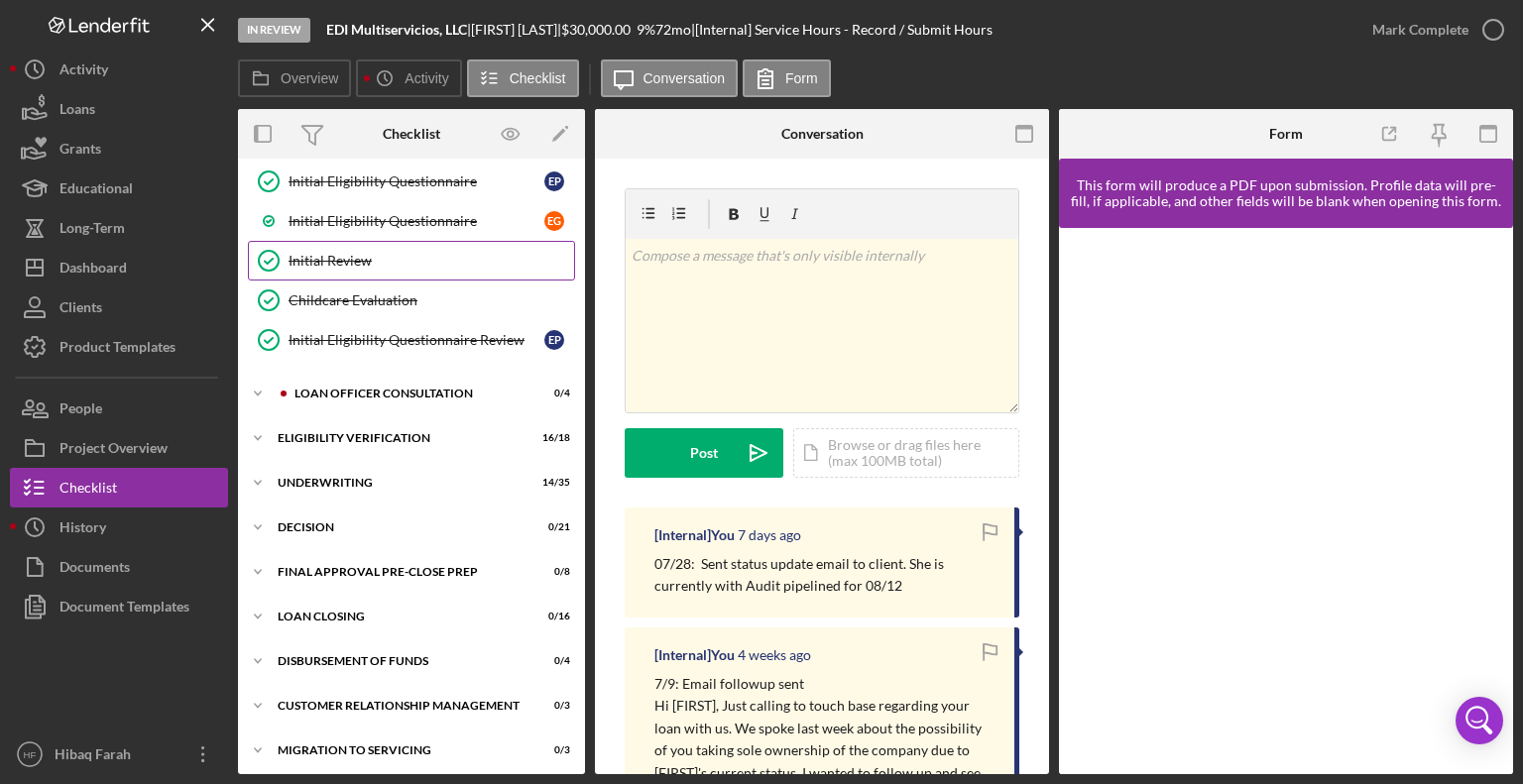 scroll, scrollTop: 368, scrollLeft: 0, axis: vertical 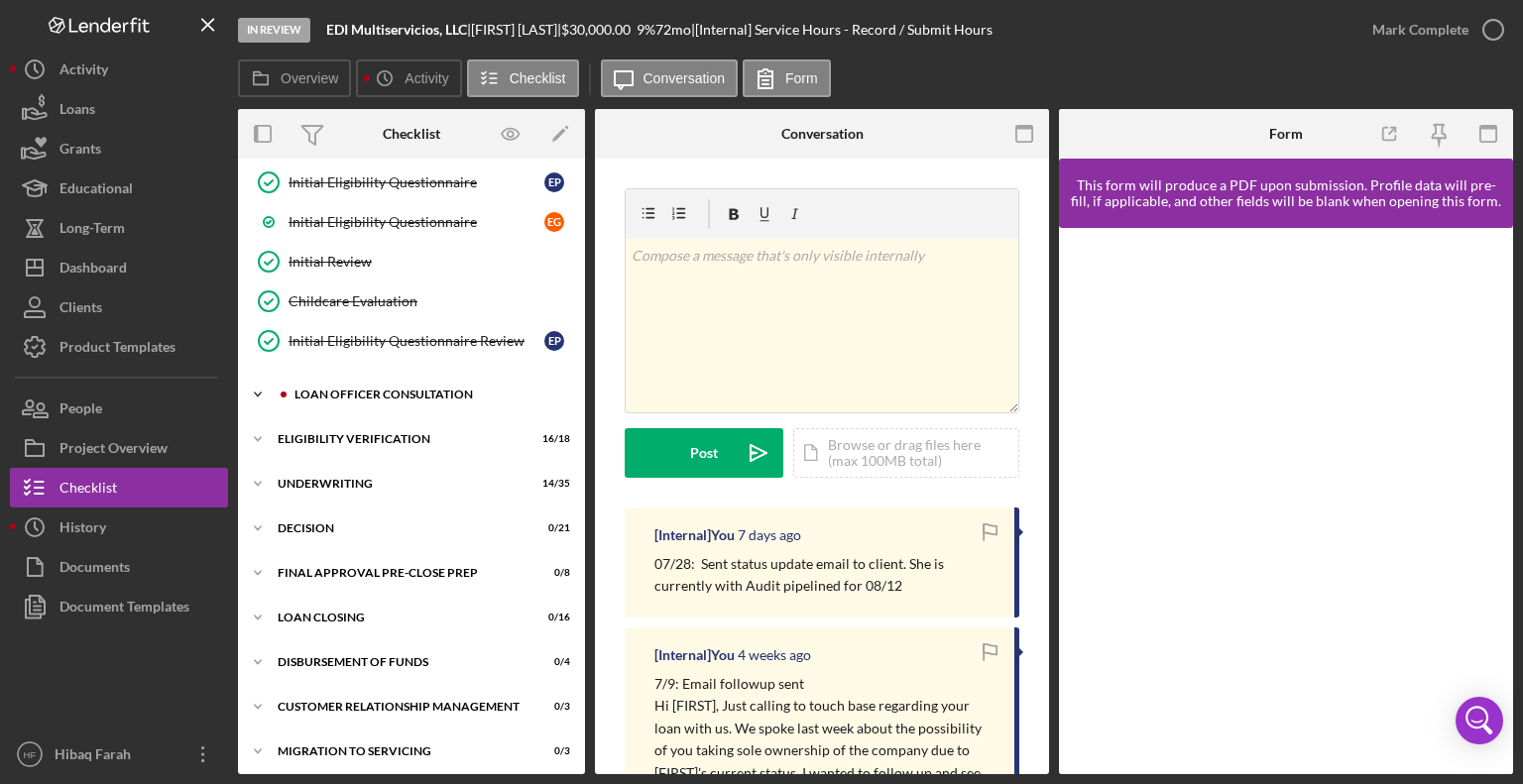 click on "Icon/Expander" 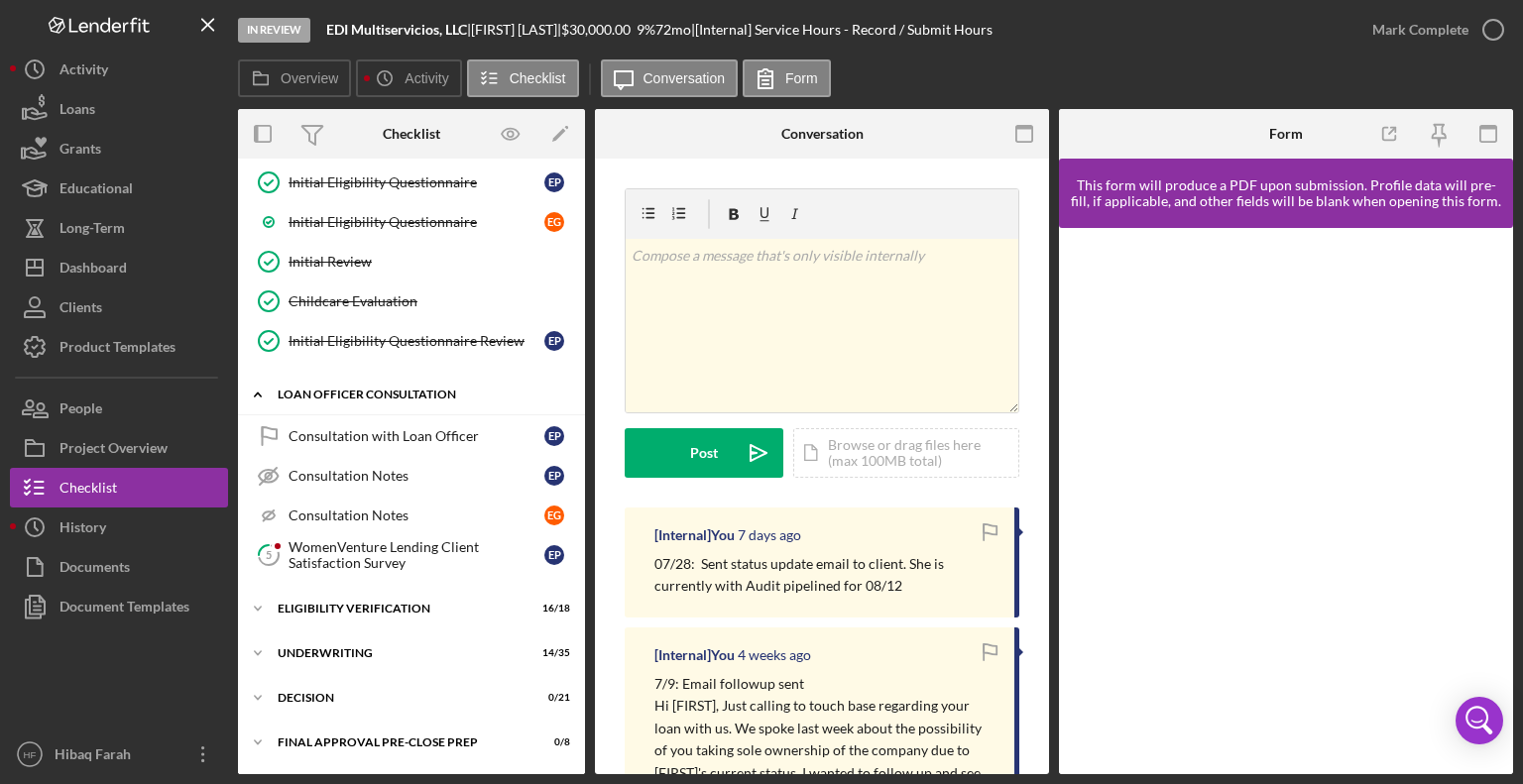 click on "Icon/Expander" 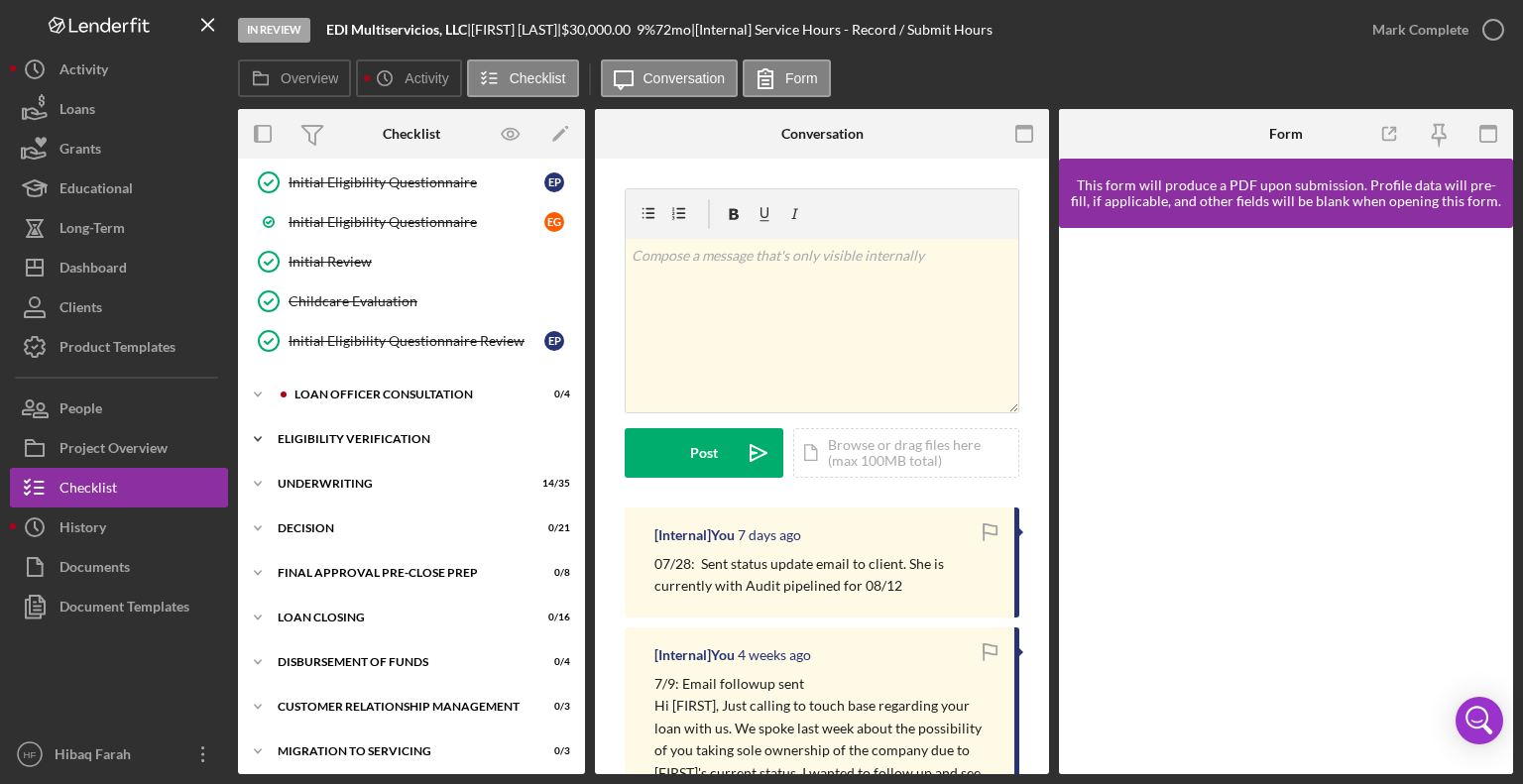 click on "Icon/Expander" 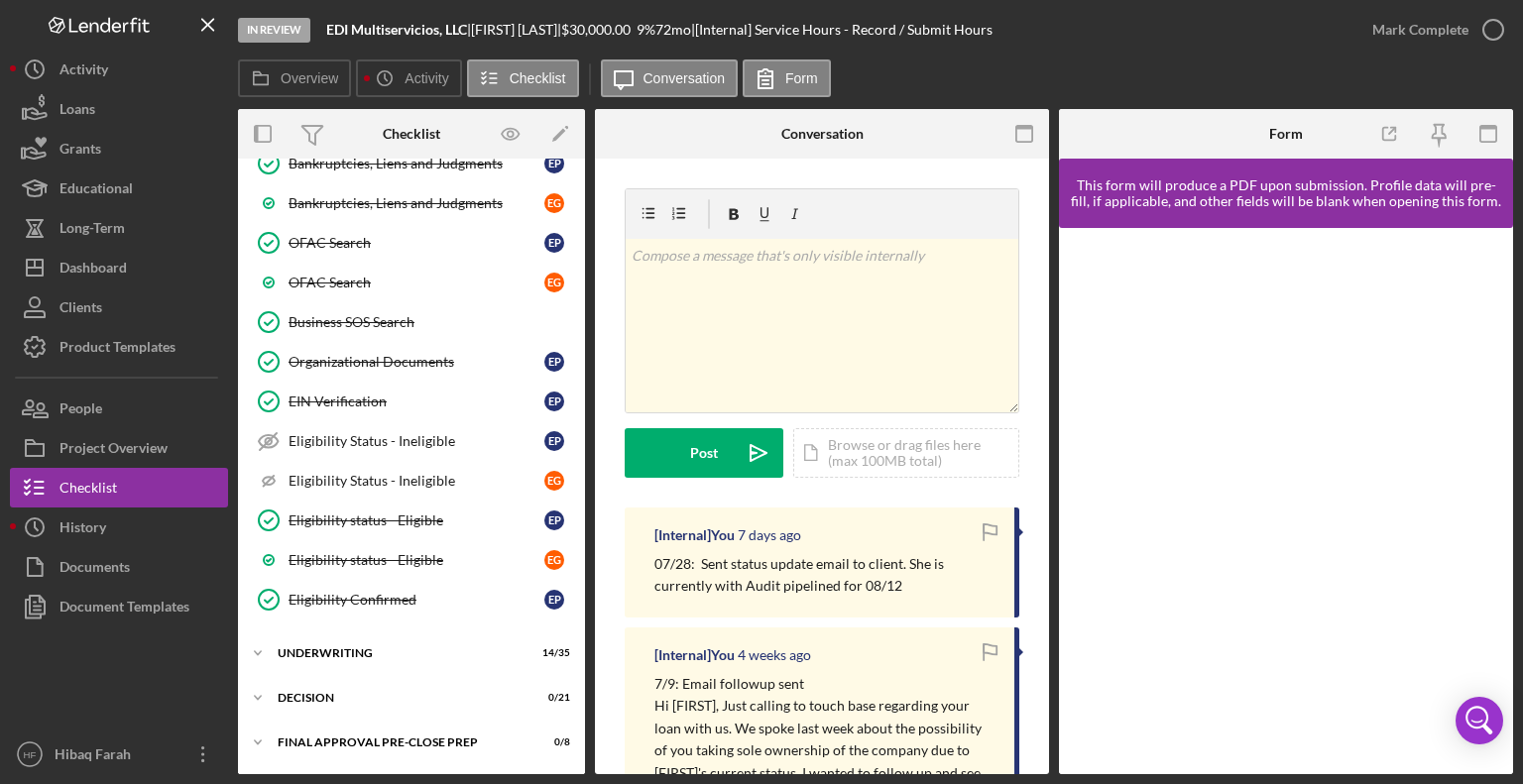 scroll, scrollTop: 924, scrollLeft: 0, axis: vertical 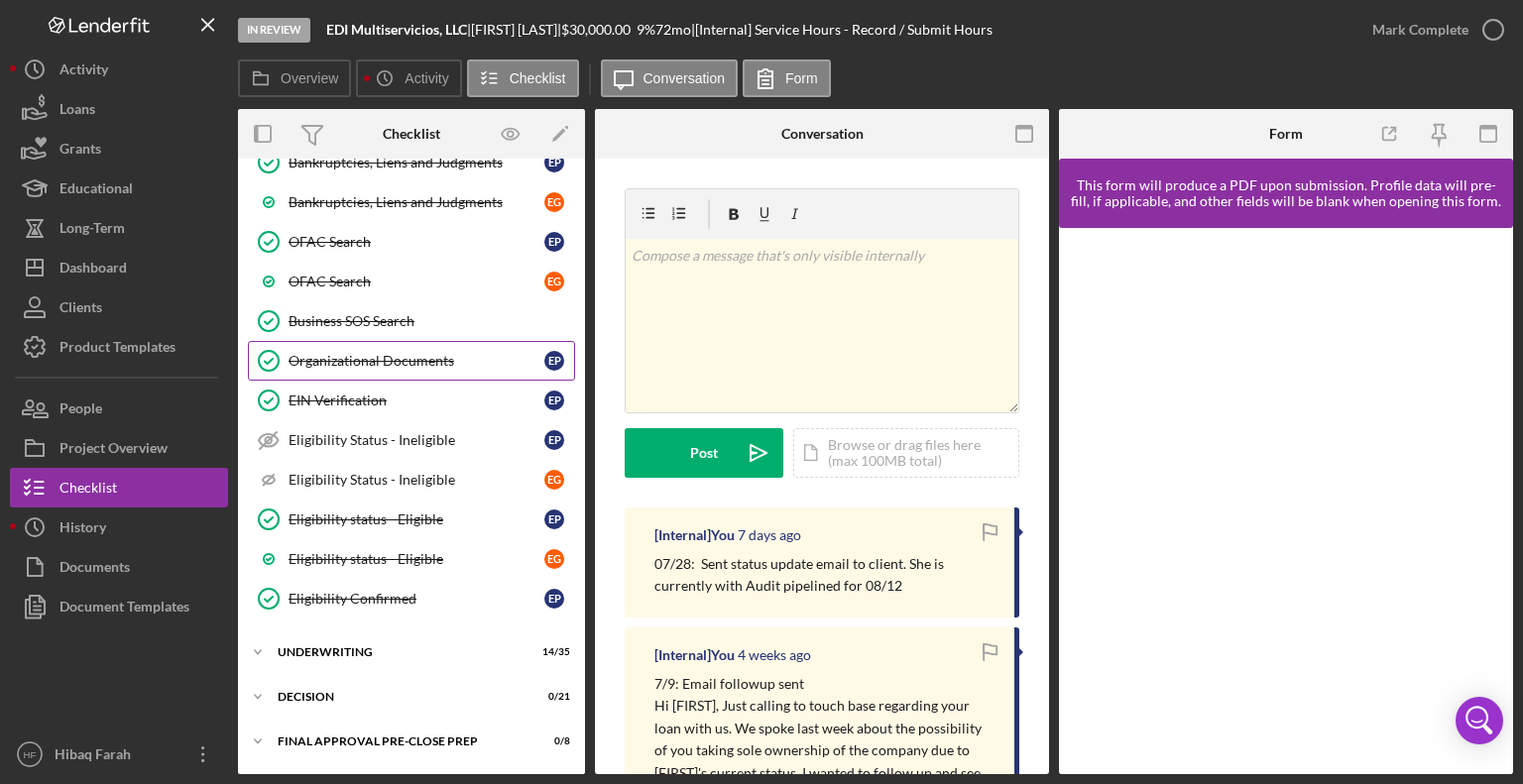 click on "Organizational Documents" at bounding box center (416, 361) 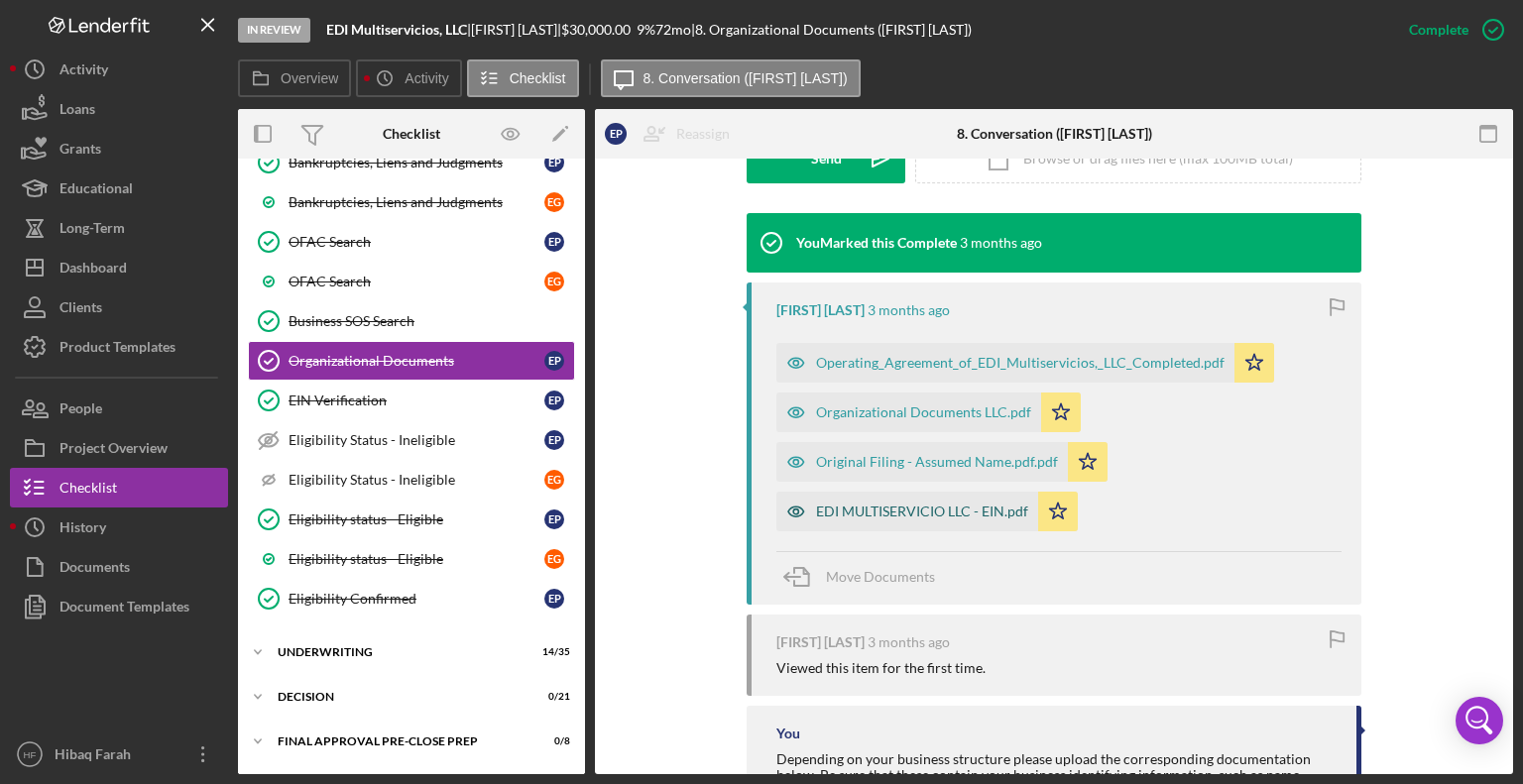 scroll, scrollTop: 607, scrollLeft: 0, axis: vertical 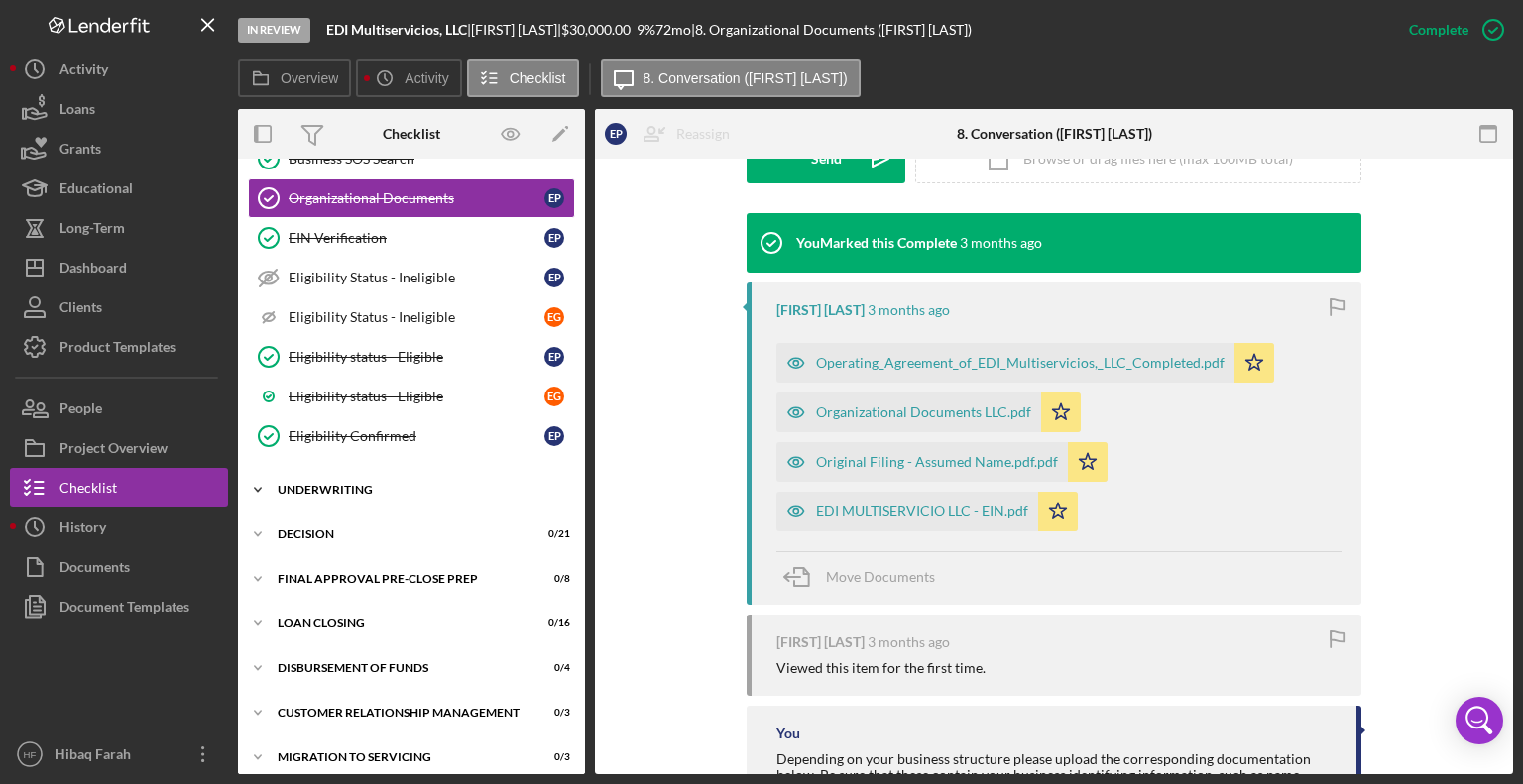 click on "Icon/Expander Underwriting  14 / 35" at bounding box center (411, 490) 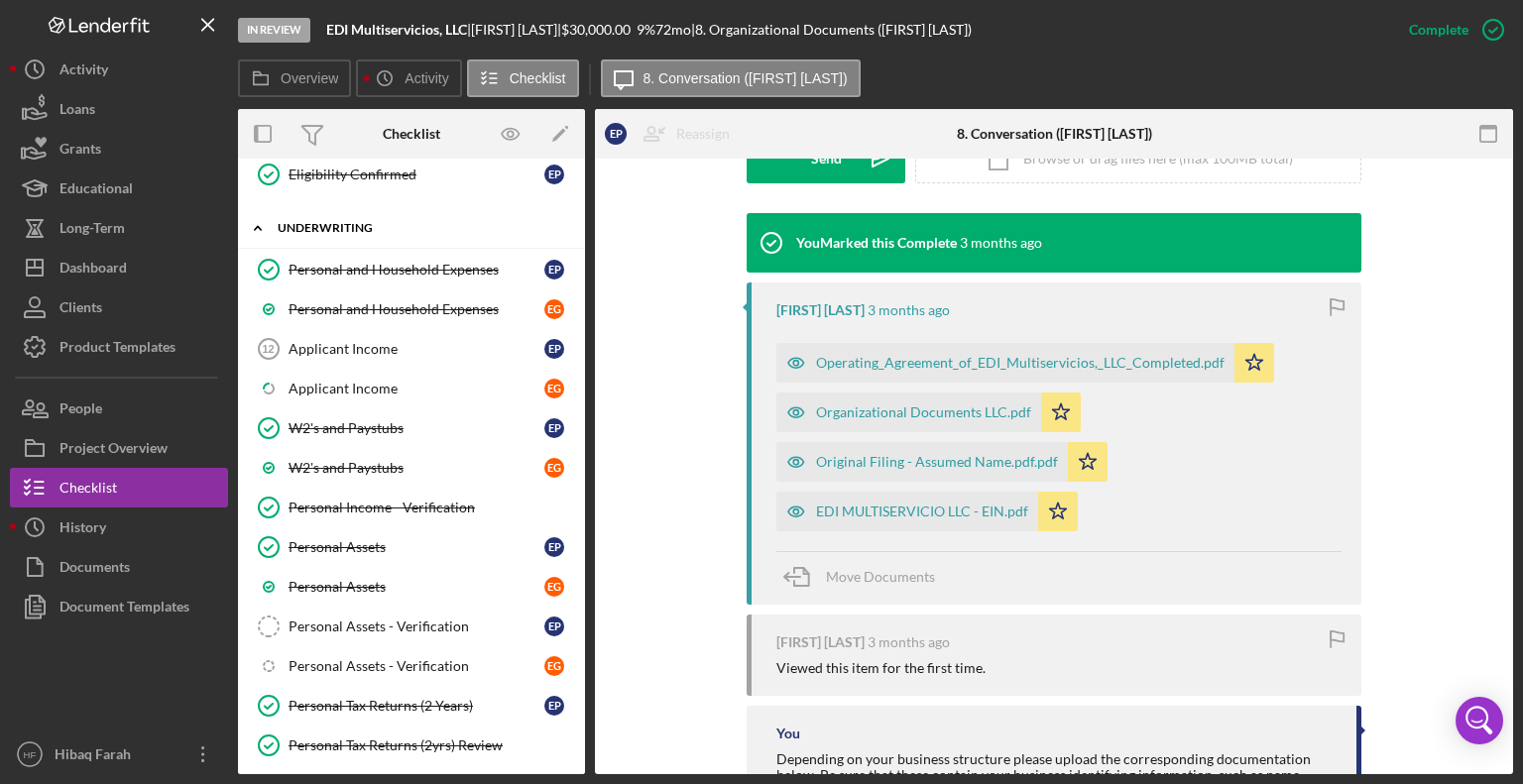 scroll, scrollTop: 1350, scrollLeft: 0, axis: vertical 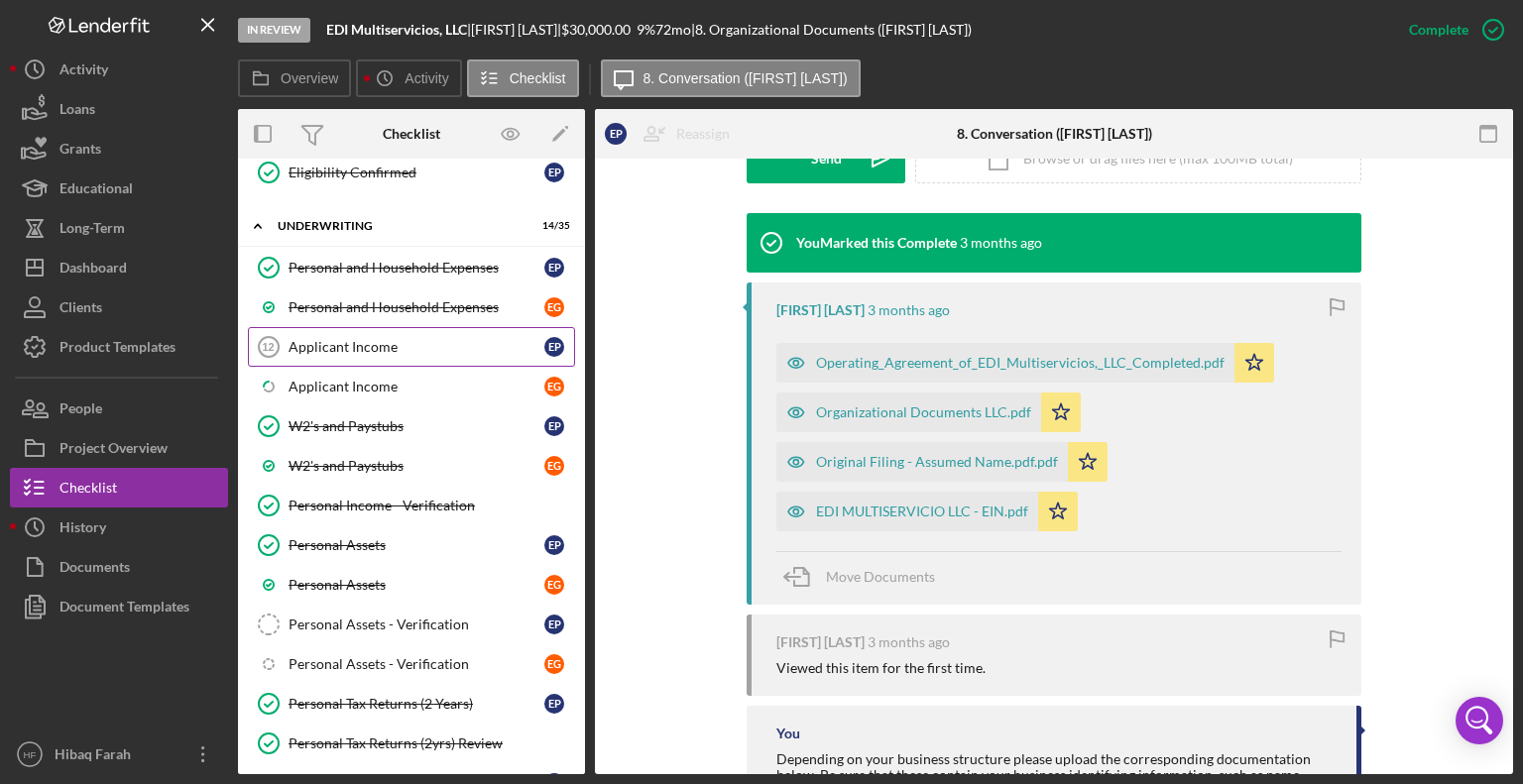click on "Applicant Income" at bounding box center [416, 347] 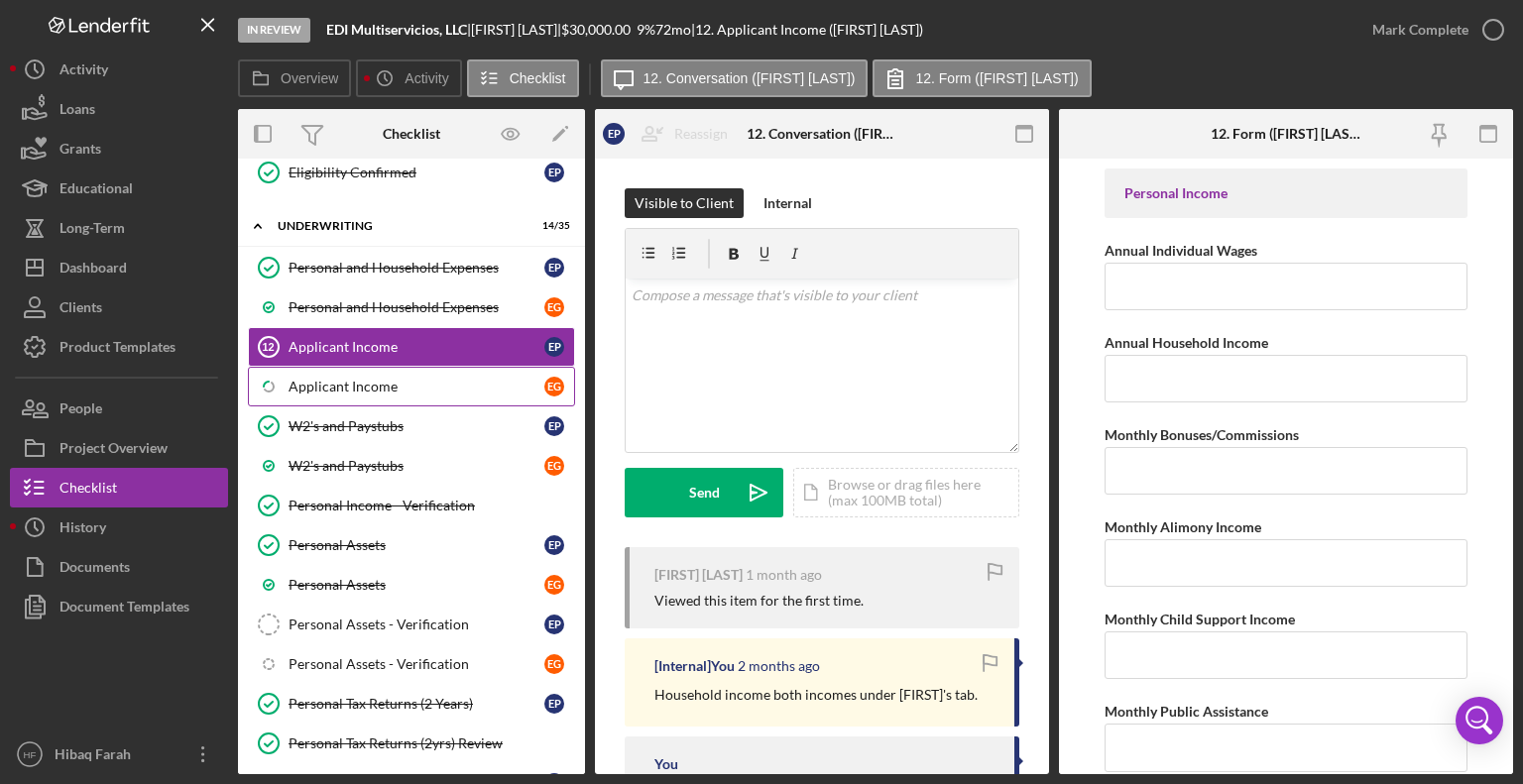click on "Applicant Income" at bounding box center (416, 387) 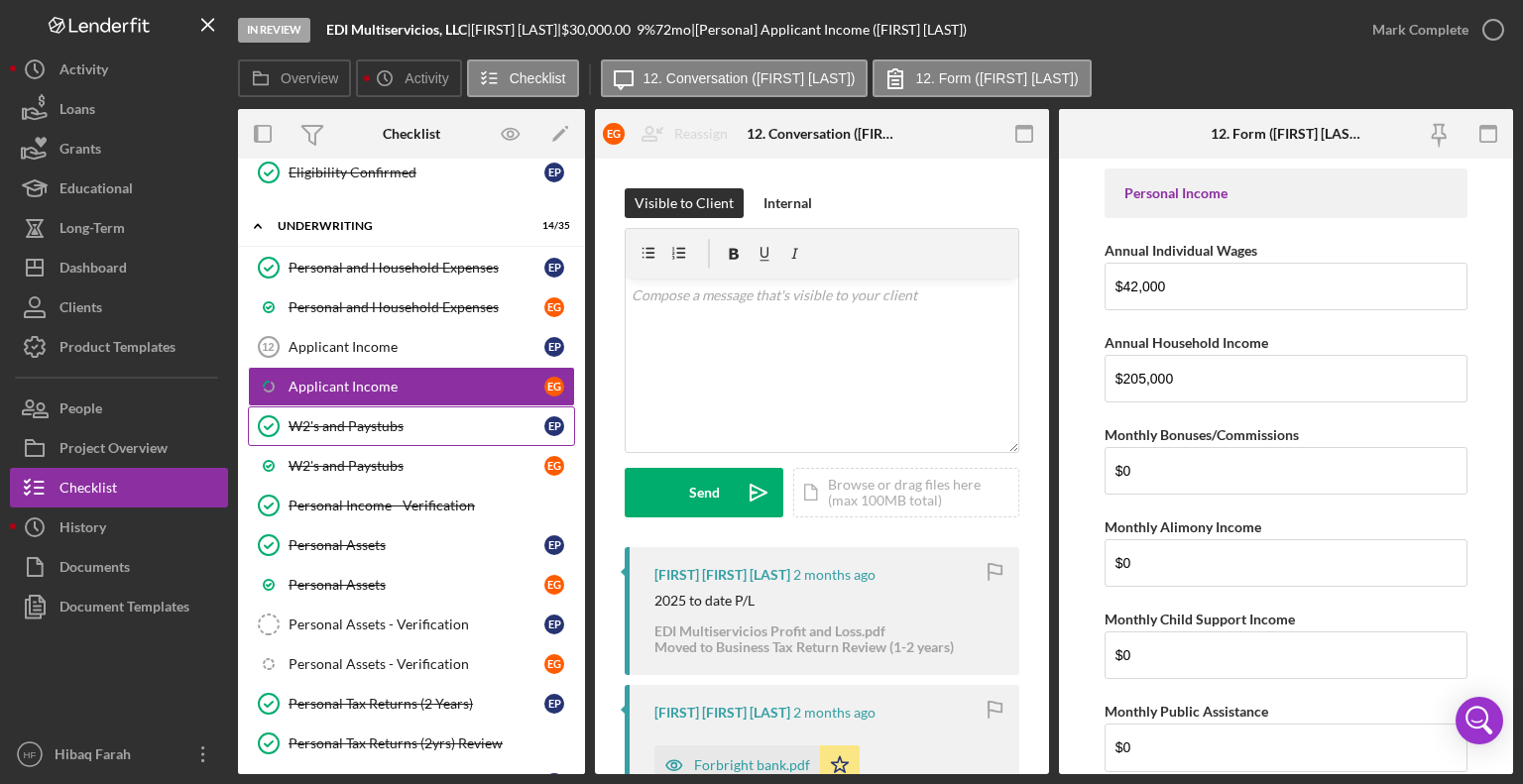 click on "W2's and Paystubs" at bounding box center (416, 426) 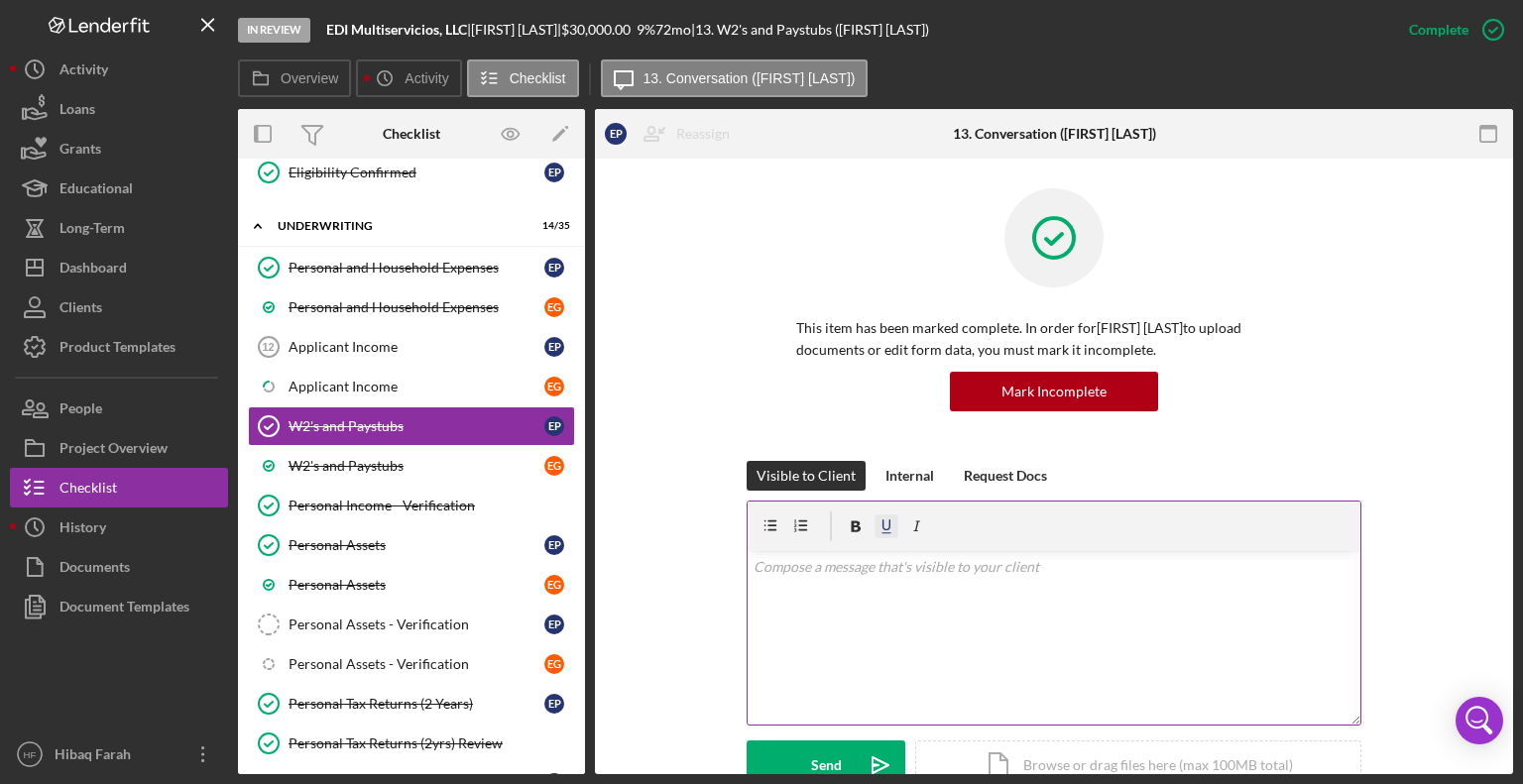 scroll, scrollTop: 434, scrollLeft: 0, axis: vertical 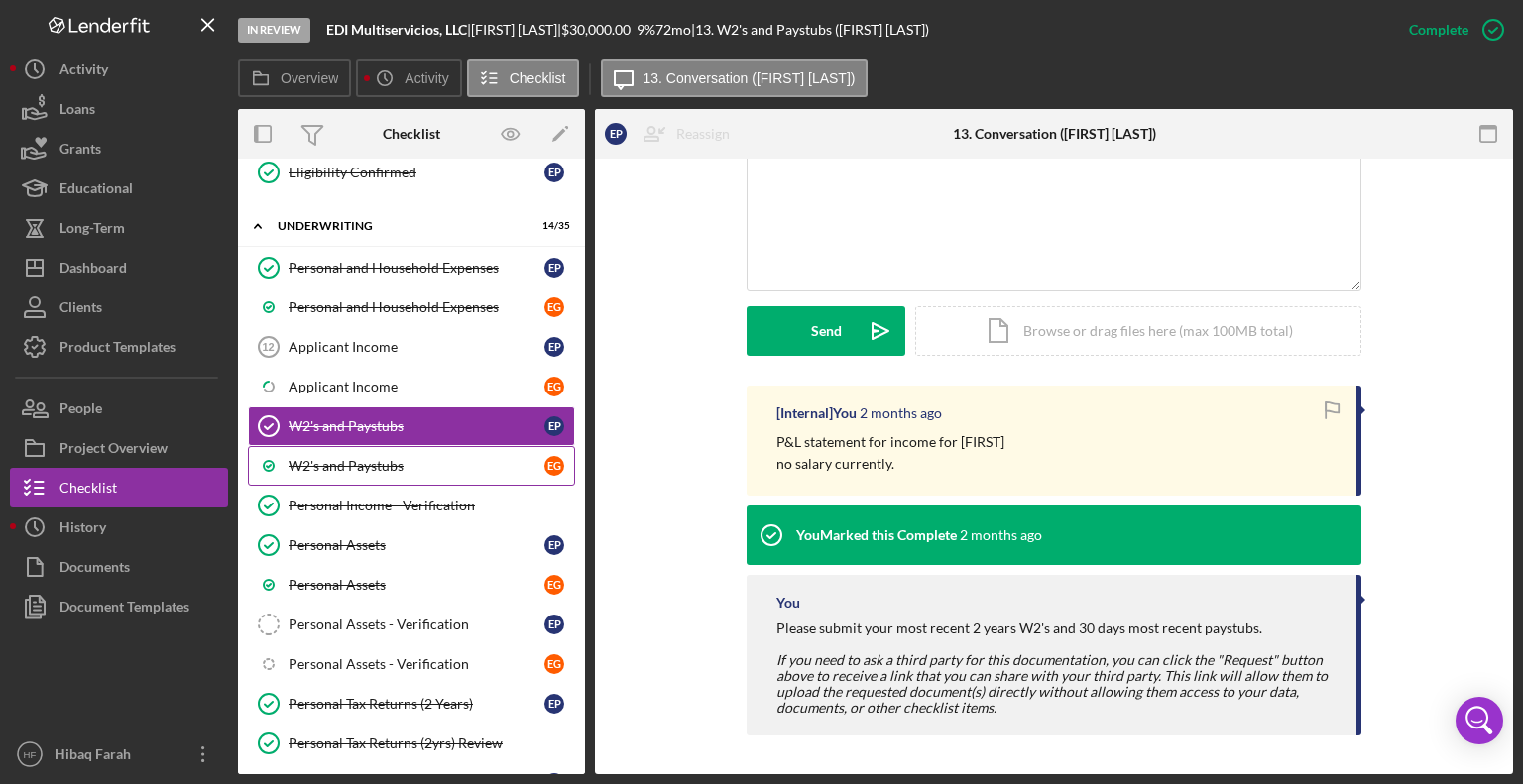 click on "W2's and Paystubs E G" at bounding box center [411, 466] 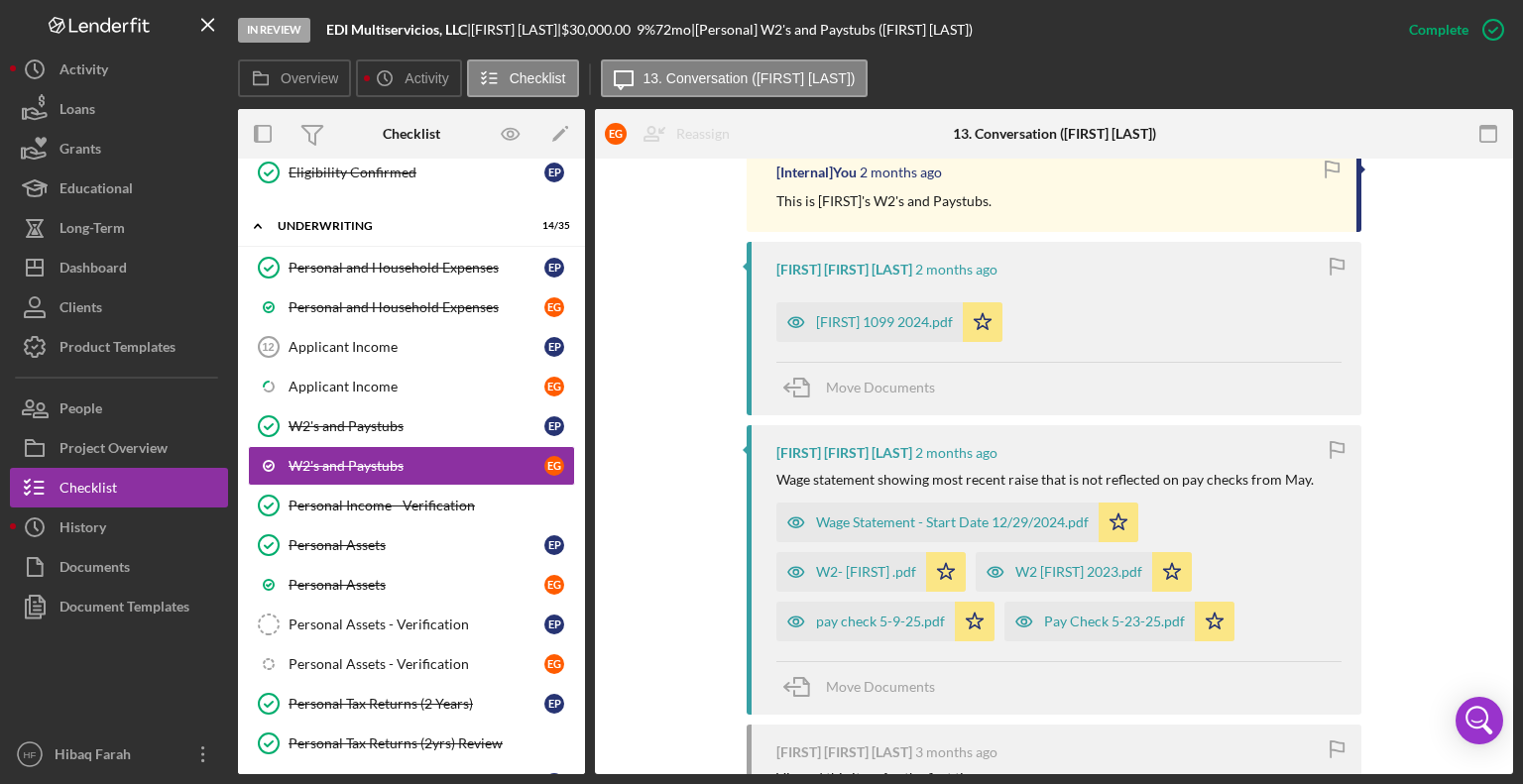 scroll, scrollTop: 1324, scrollLeft: 0, axis: vertical 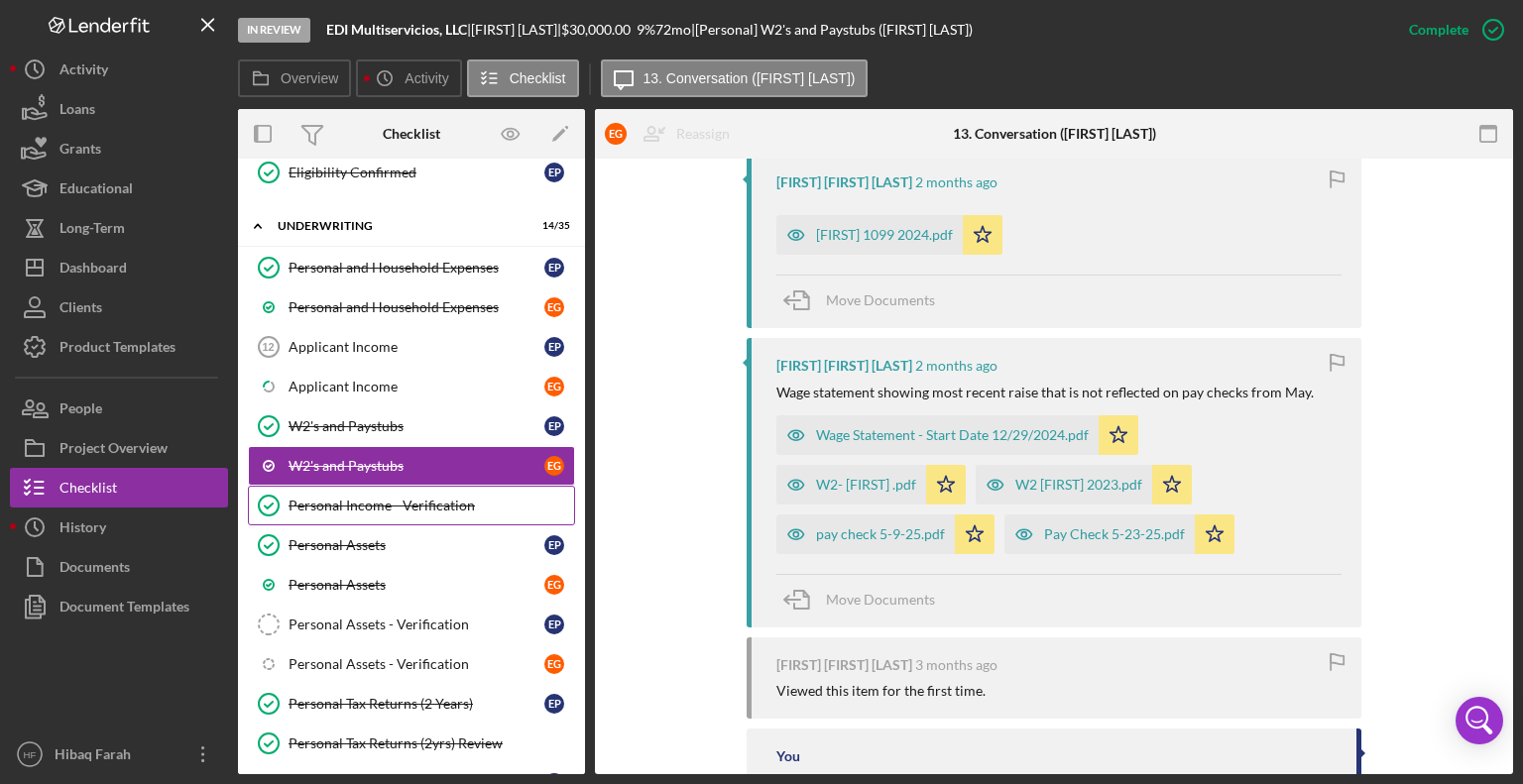 click on "Personal Income - Verification" at bounding box center [431, 505] 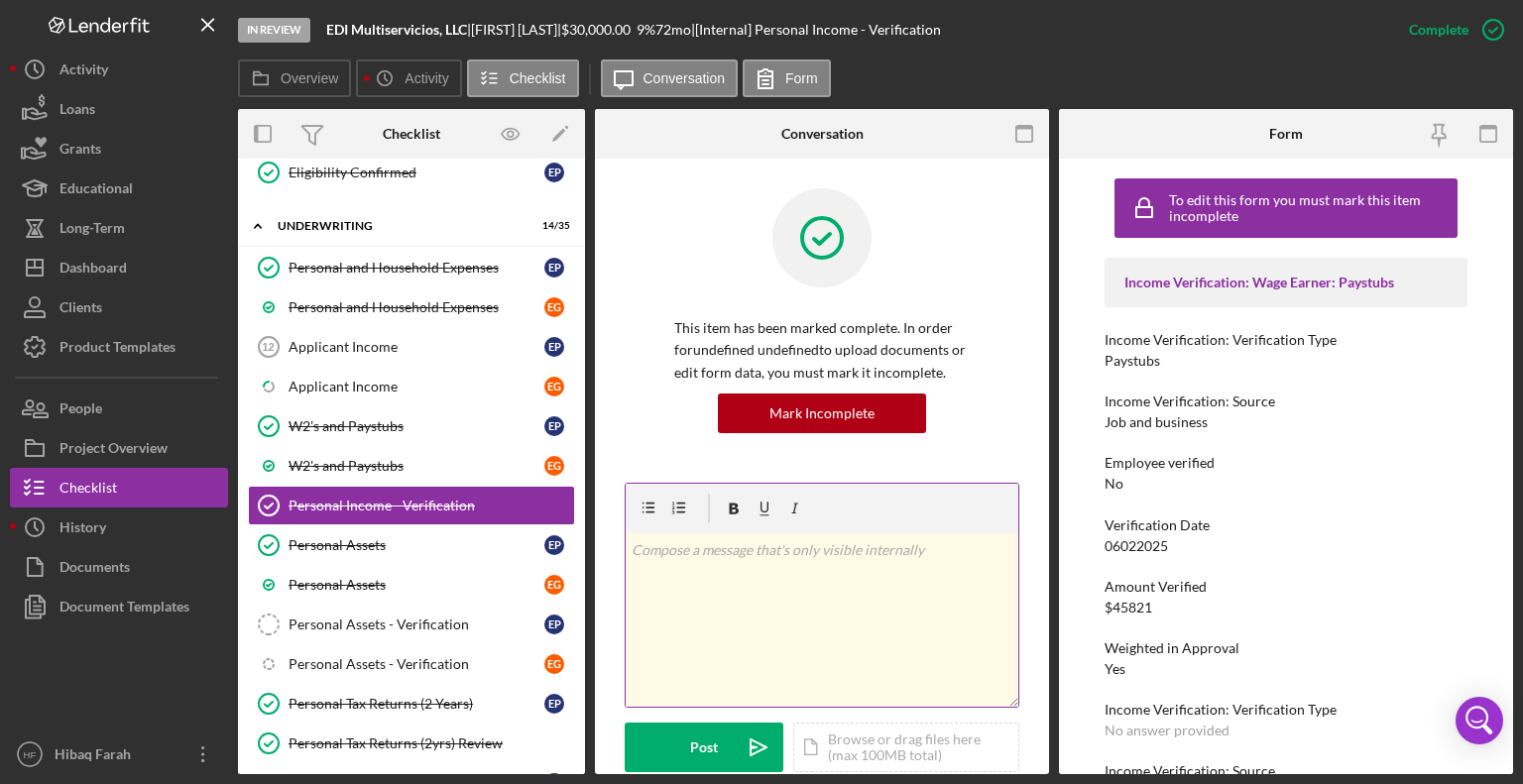 scroll, scrollTop: 341, scrollLeft: 0, axis: vertical 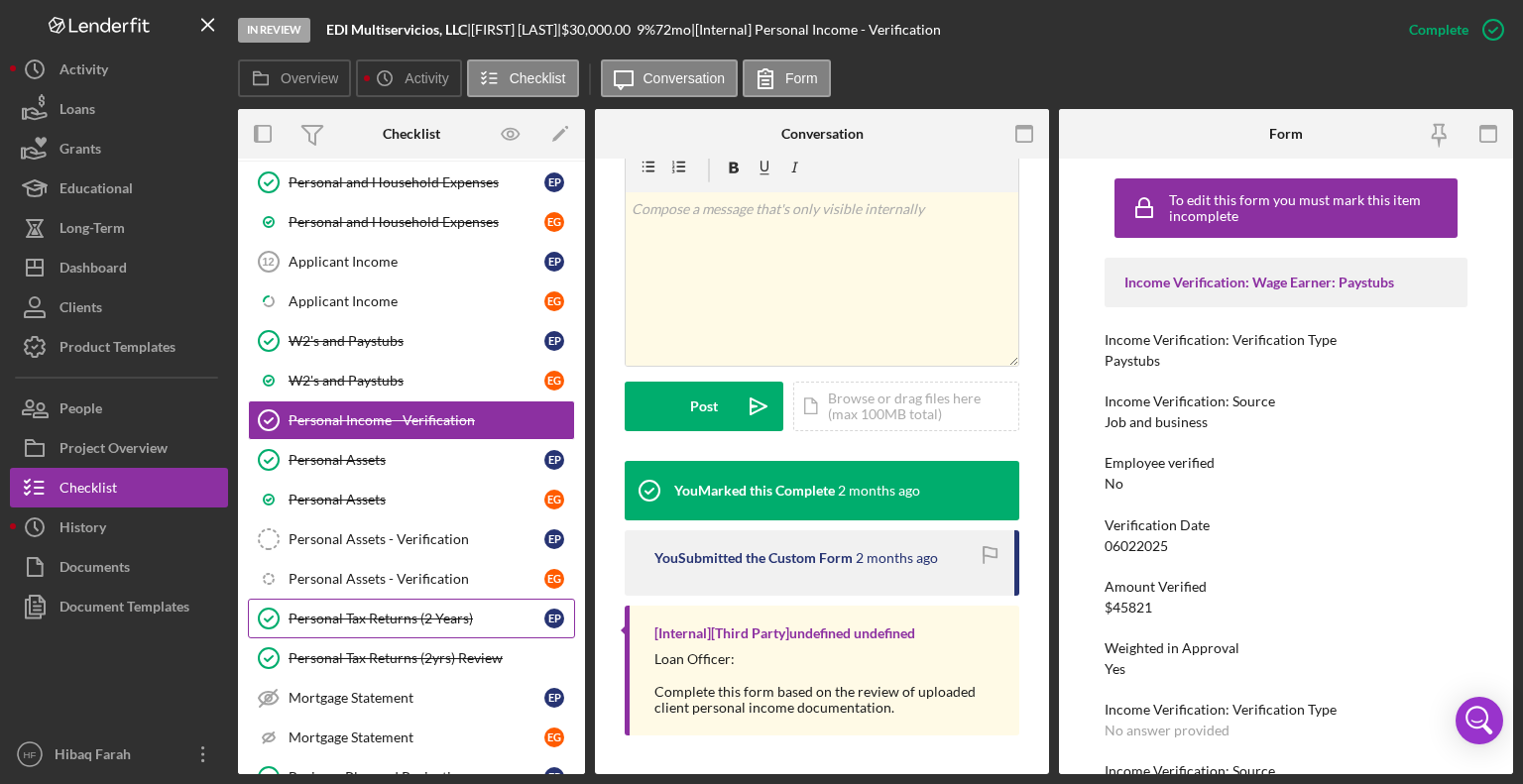 click on "Personal Tax Returns (2 Years)" at bounding box center (416, 618) 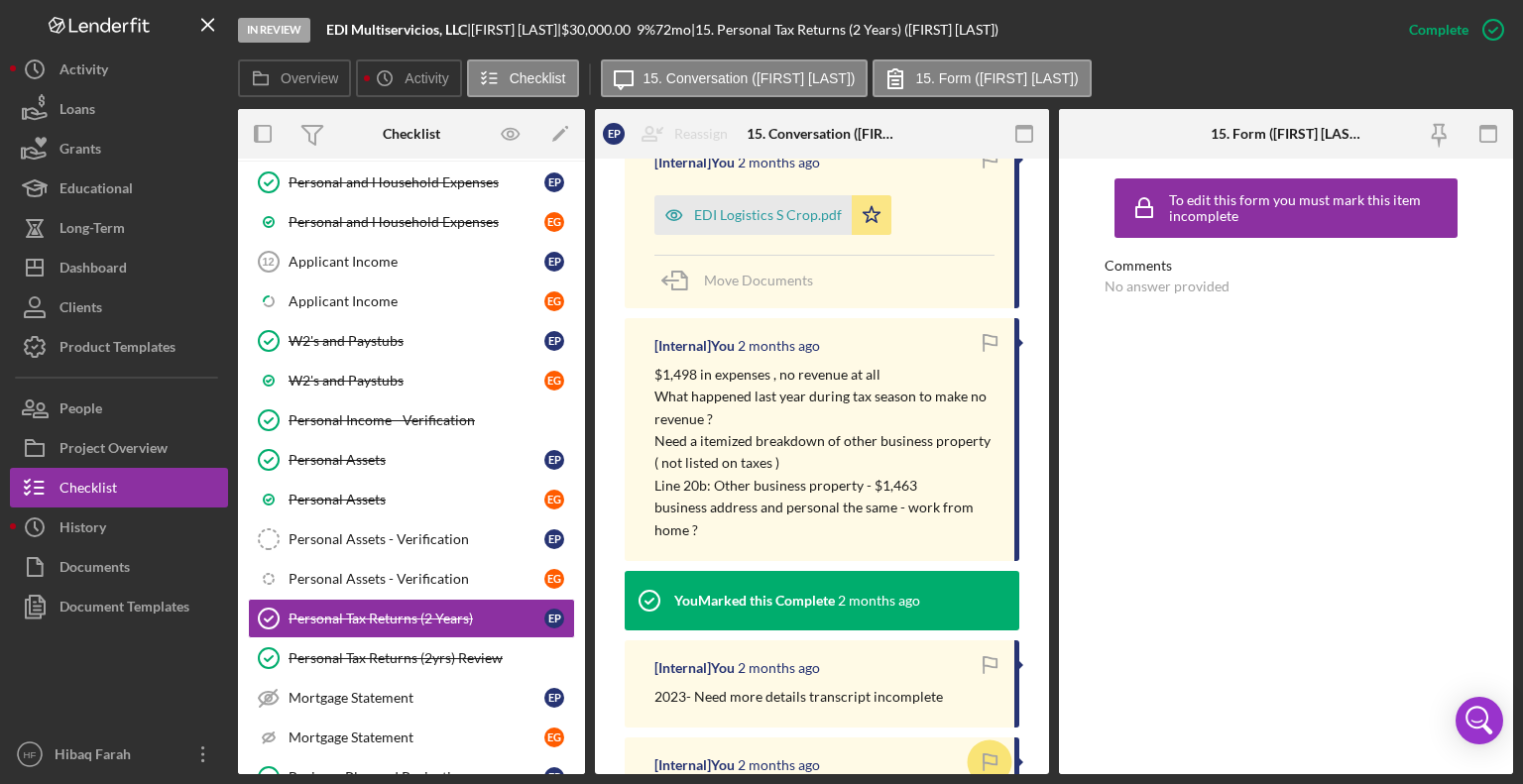 scroll, scrollTop: 1324, scrollLeft: 0, axis: vertical 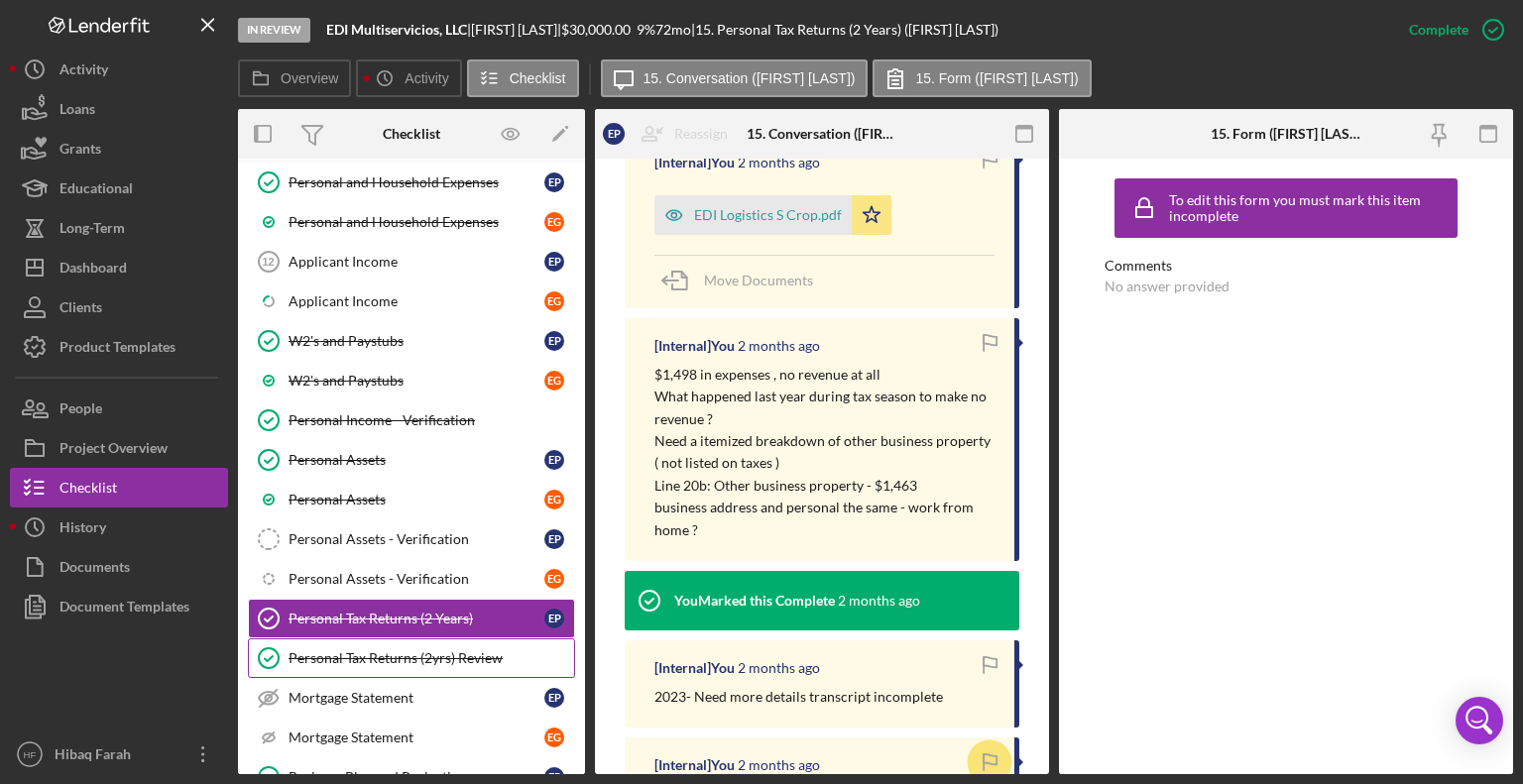 click on "Personal Tax Returns (2yrs) Review" at bounding box center (431, 658) 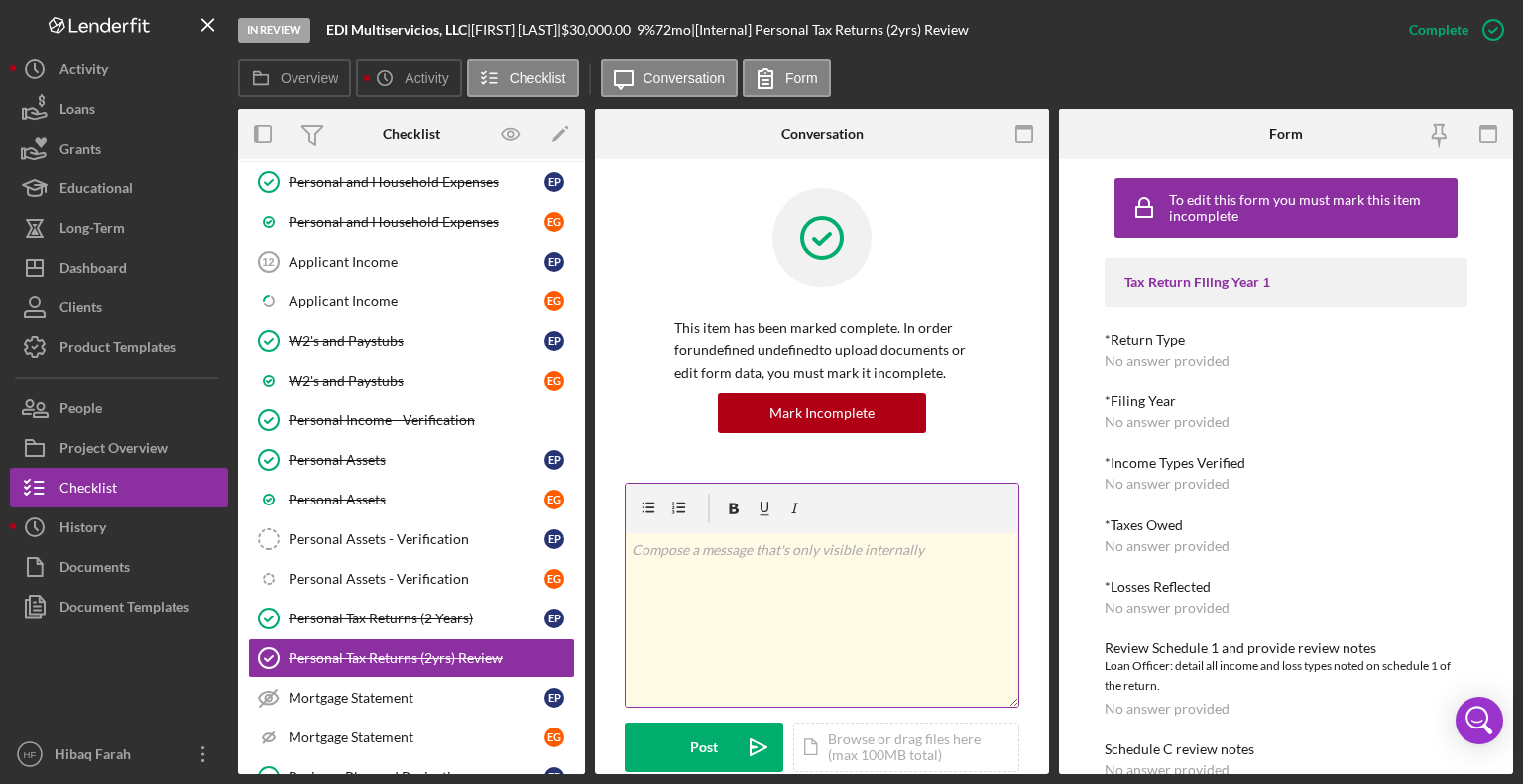 scroll, scrollTop: 664, scrollLeft: 0, axis: vertical 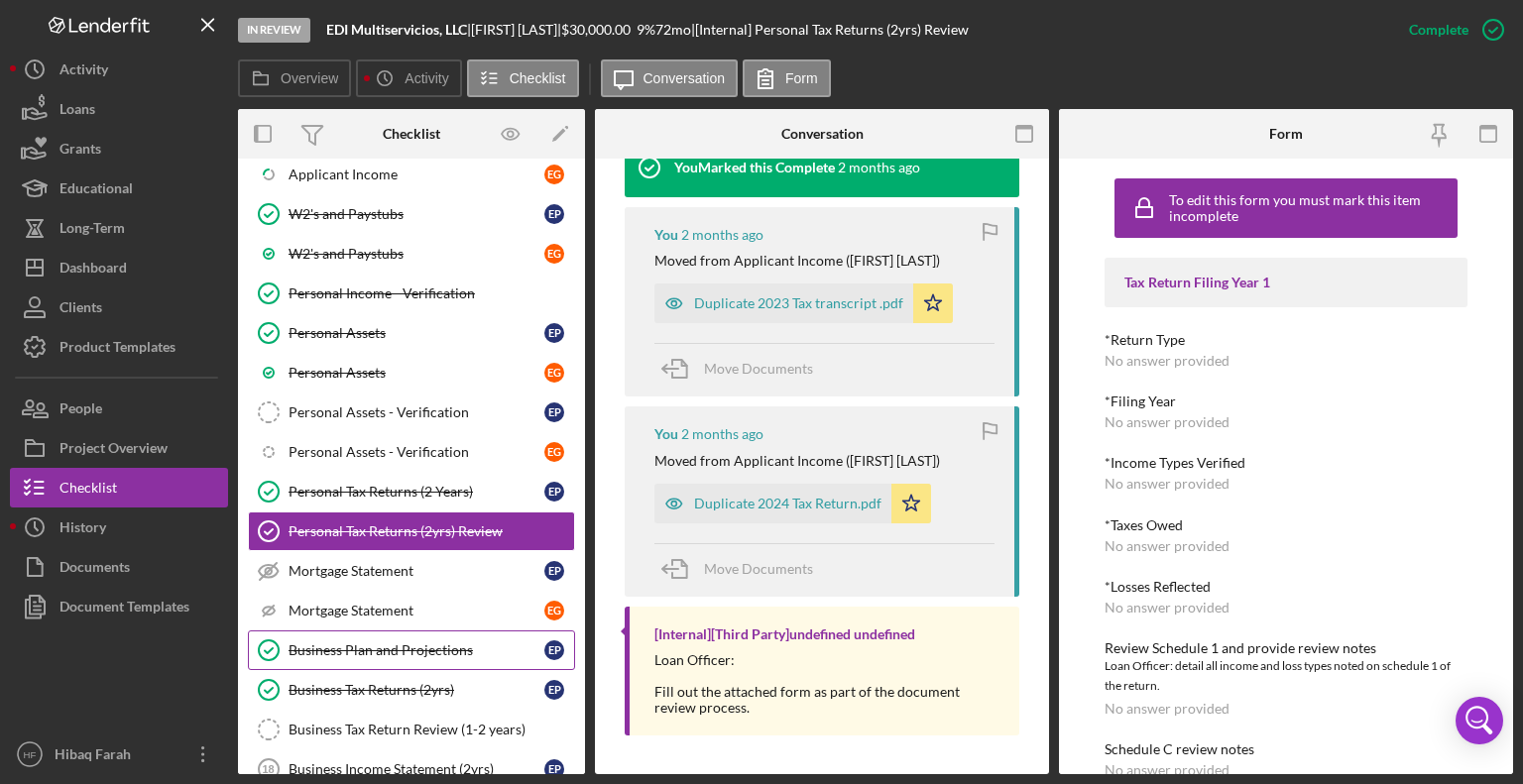click on "Business Plan and Projections" at bounding box center (416, 650) 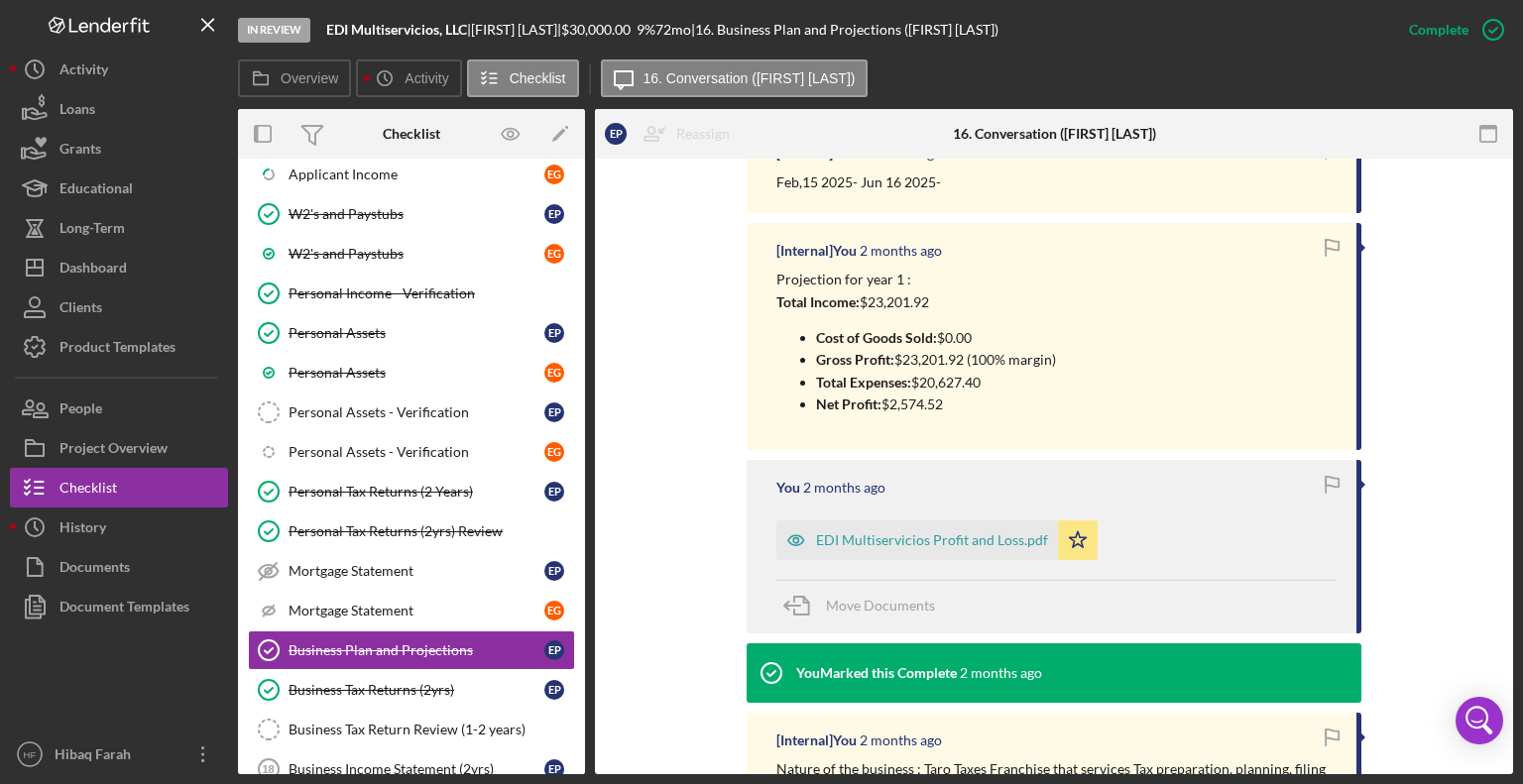scroll, scrollTop: 1463, scrollLeft: 0, axis: vertical 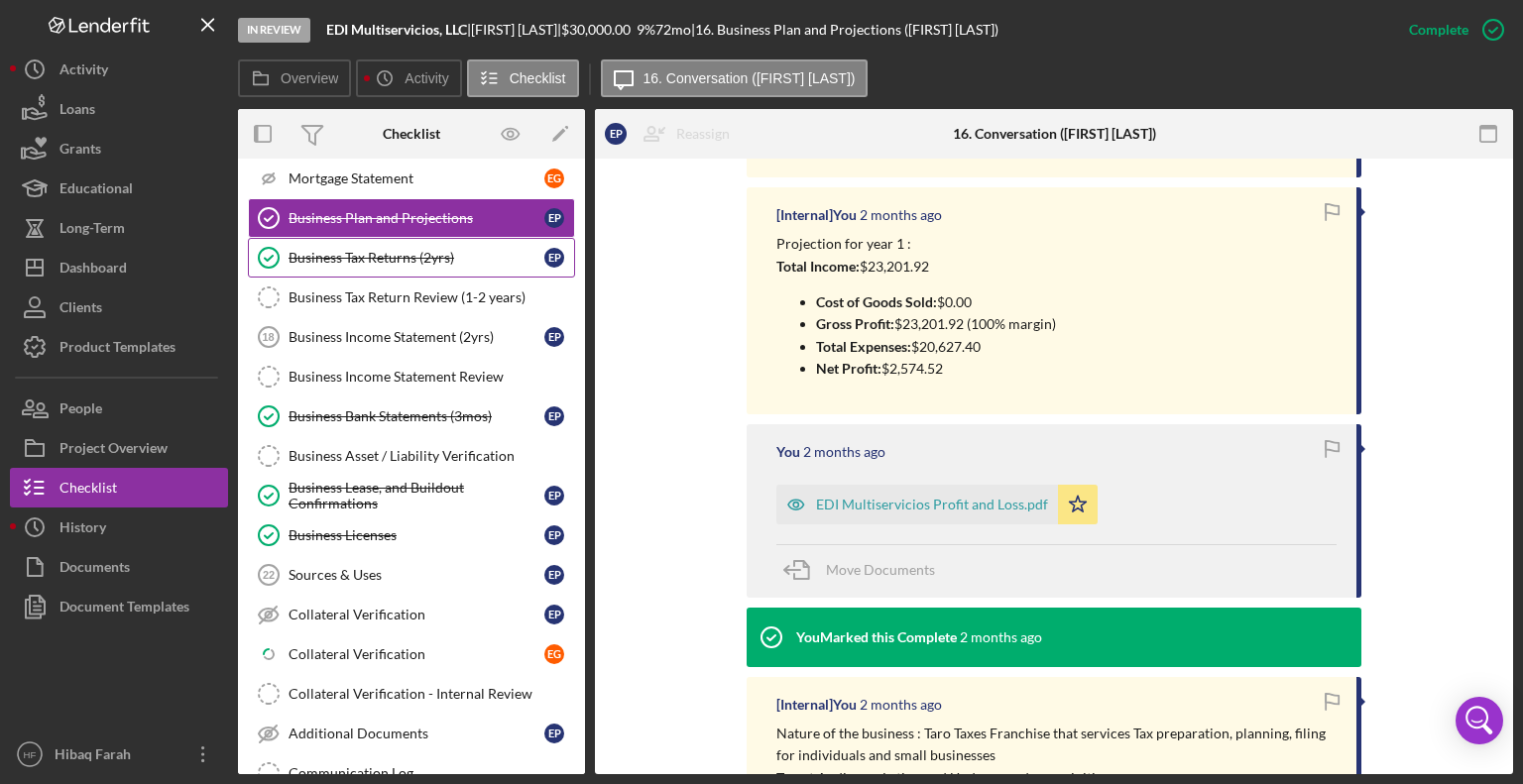 click on "Business Tax Returns (2yrs)" at bounding box center (416, 258) 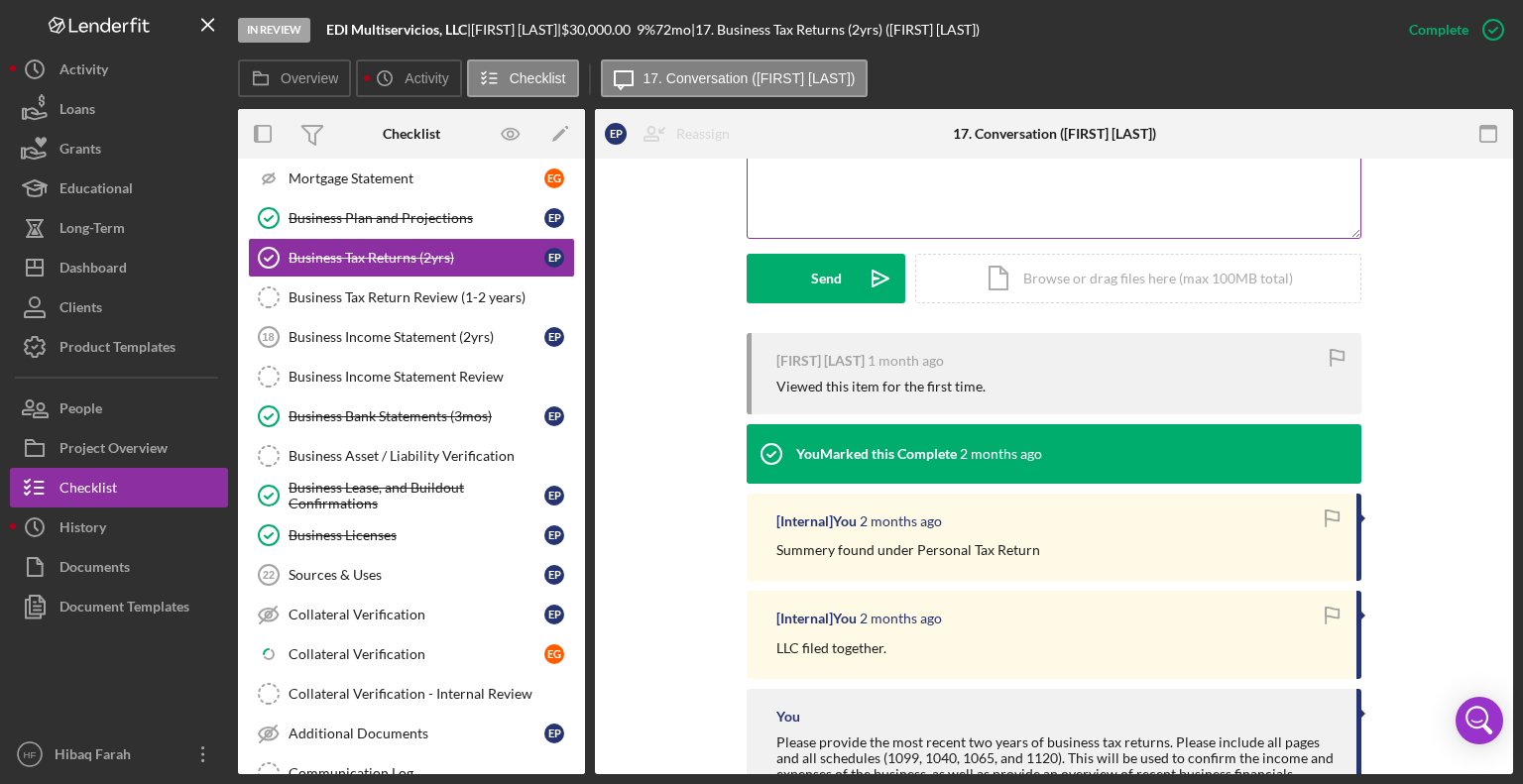 scroll, scrollTop: 633, scrollLeft: 0, axis: vertical 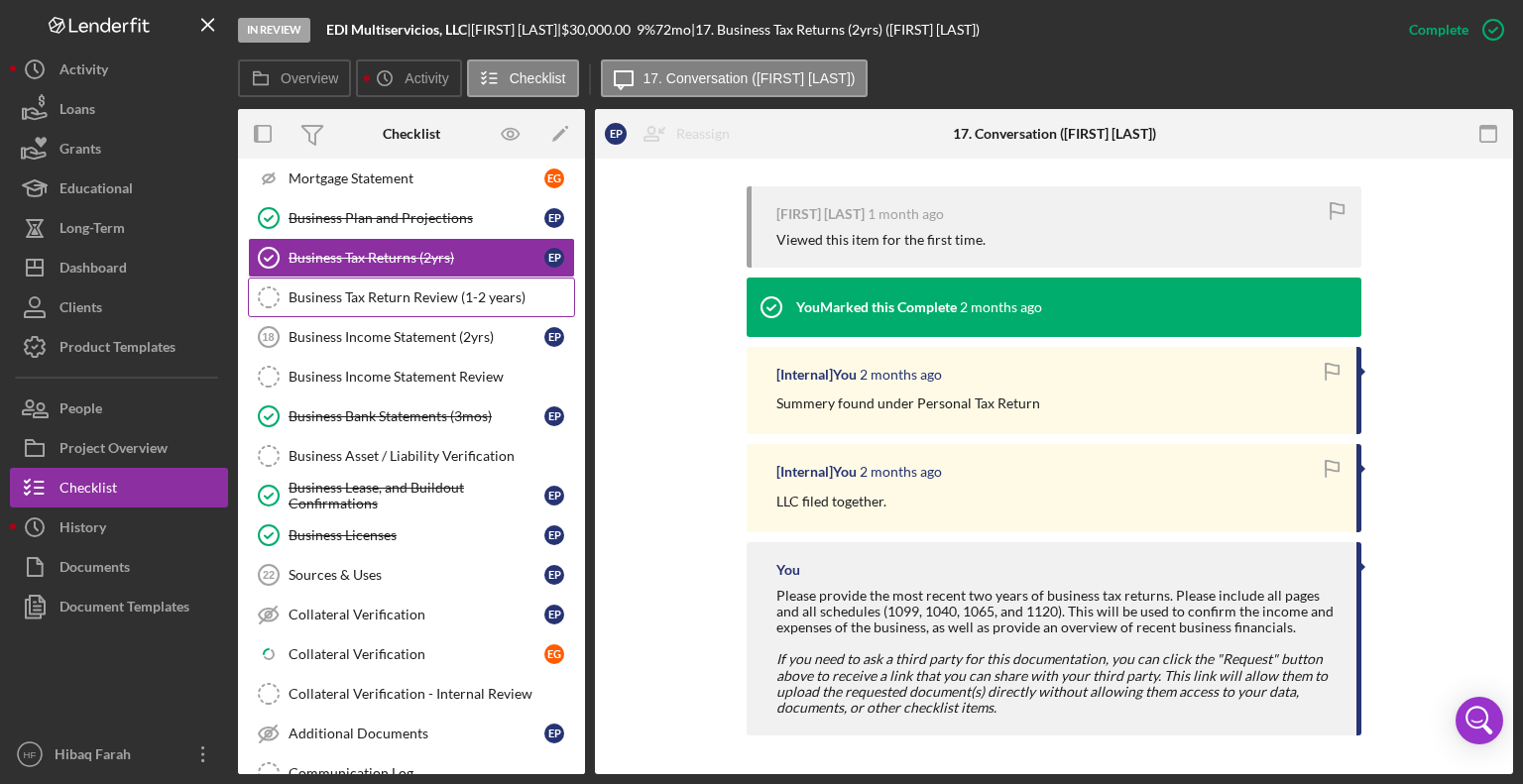 click on "Business Tax Return Review (1-2 years)" at bounding box center (431, 297) 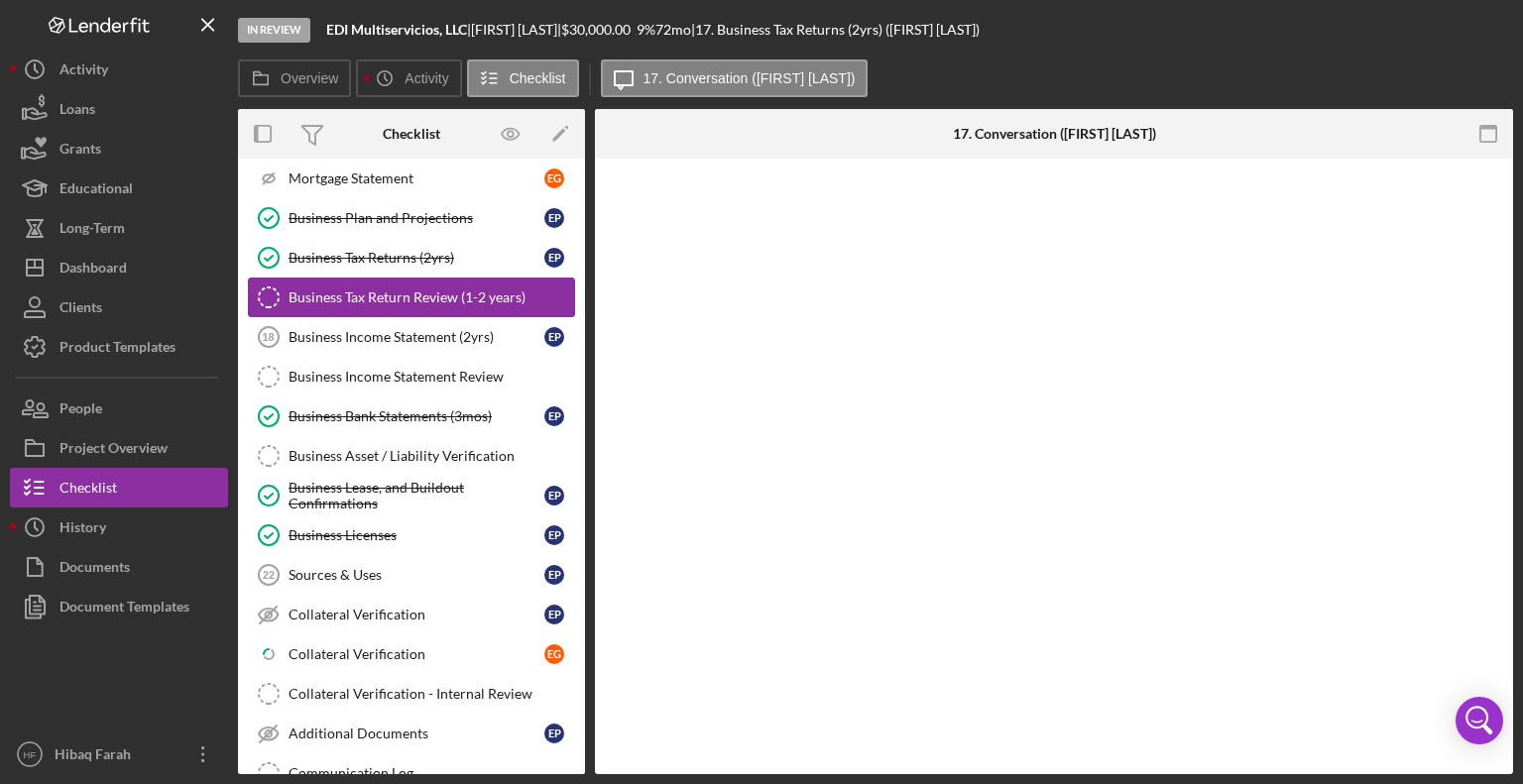 scroll, scrollTop: 0, scrollLeft: 0, axis: both 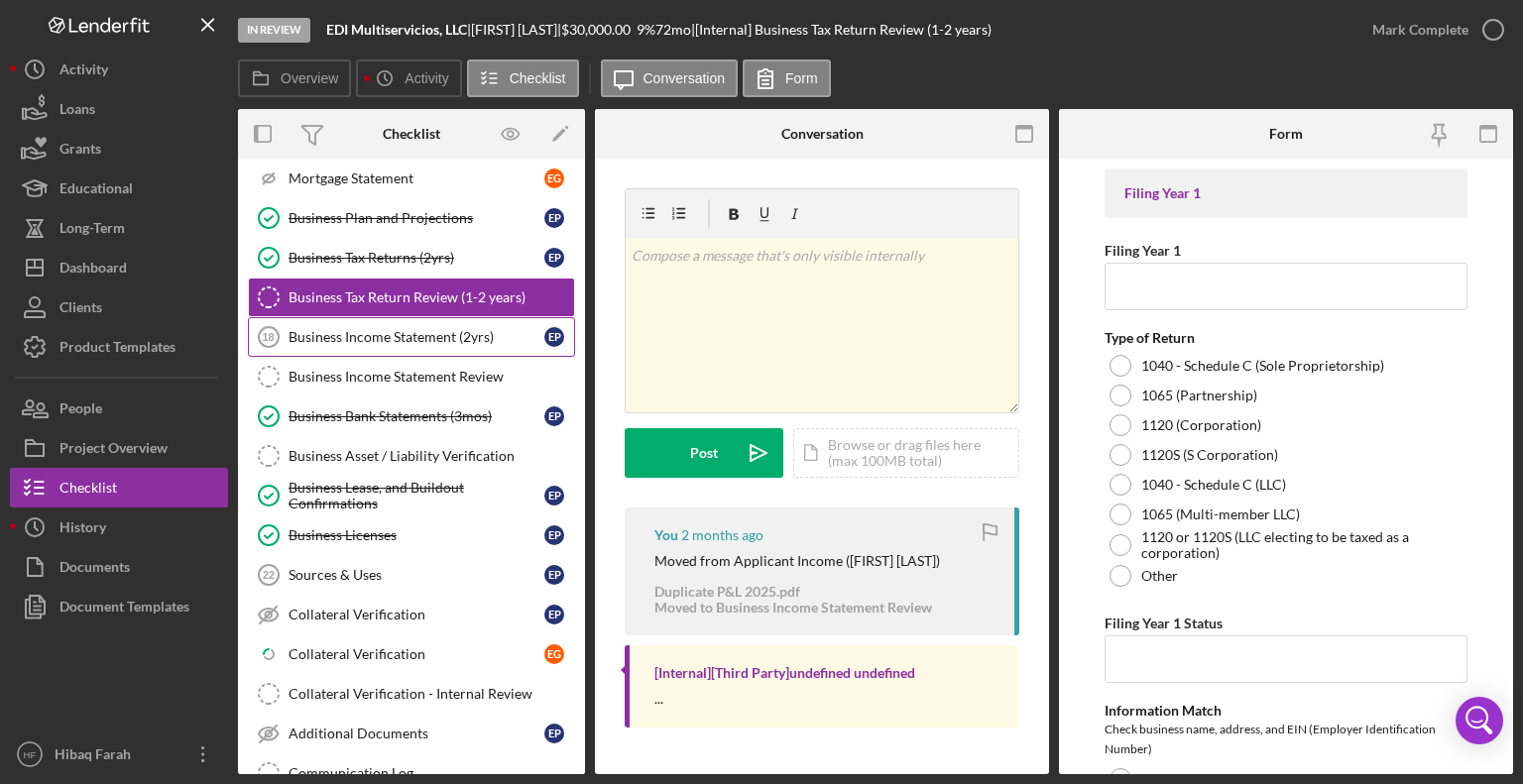 click on "Business Income Statement (2yrs)" at bounding box center (416, 337) 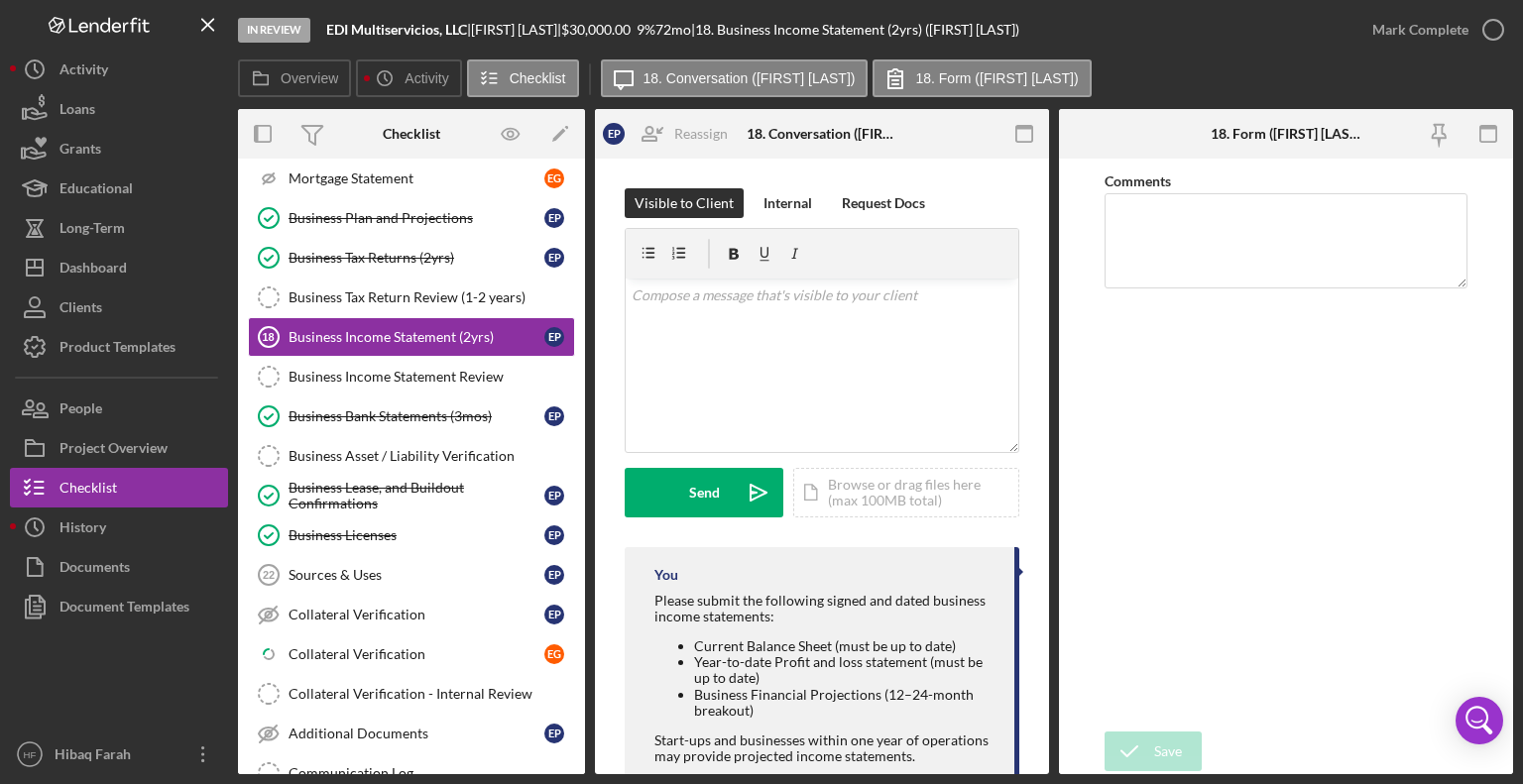 scroll, scrollTop: 299, scrollLeft: 0, axis: vertical 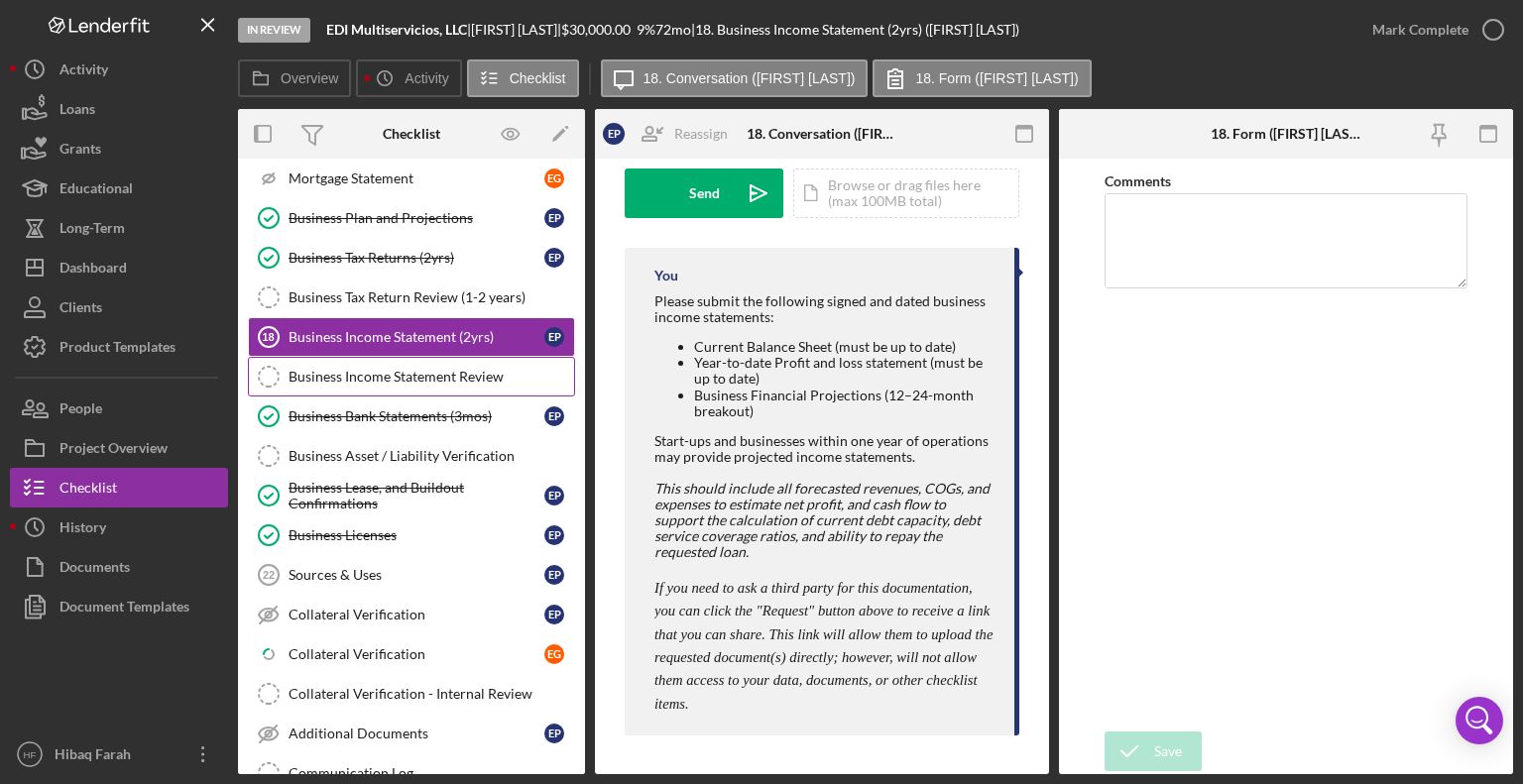 click on "Business Income Statement Review" at bounding box center [431, 377] 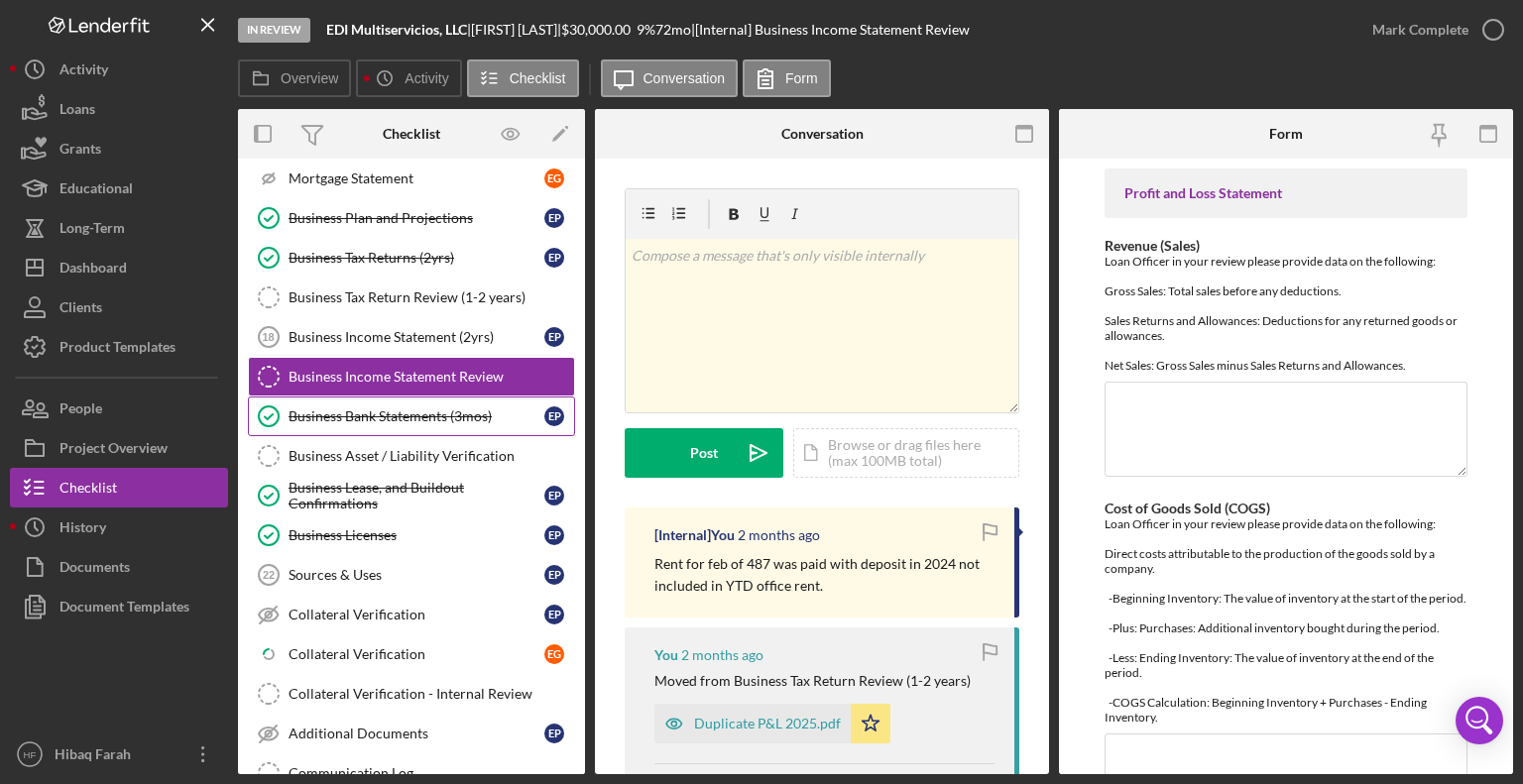 click on "Business Bank Statements (3mos)" at bounding box center (416, 416) 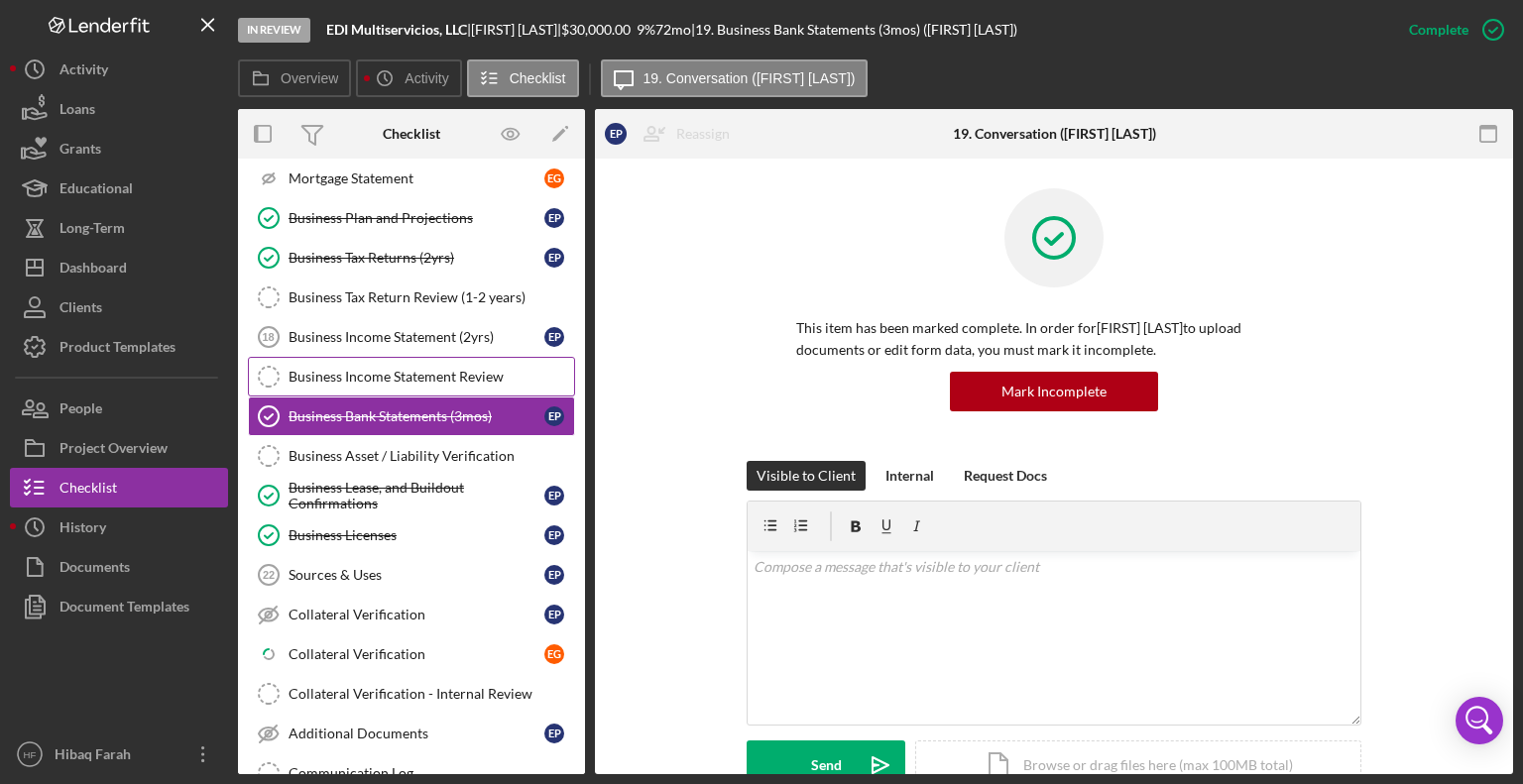 click on "Business Income Statement Review Business Income Statement Review" at bounding box center [411, 377] 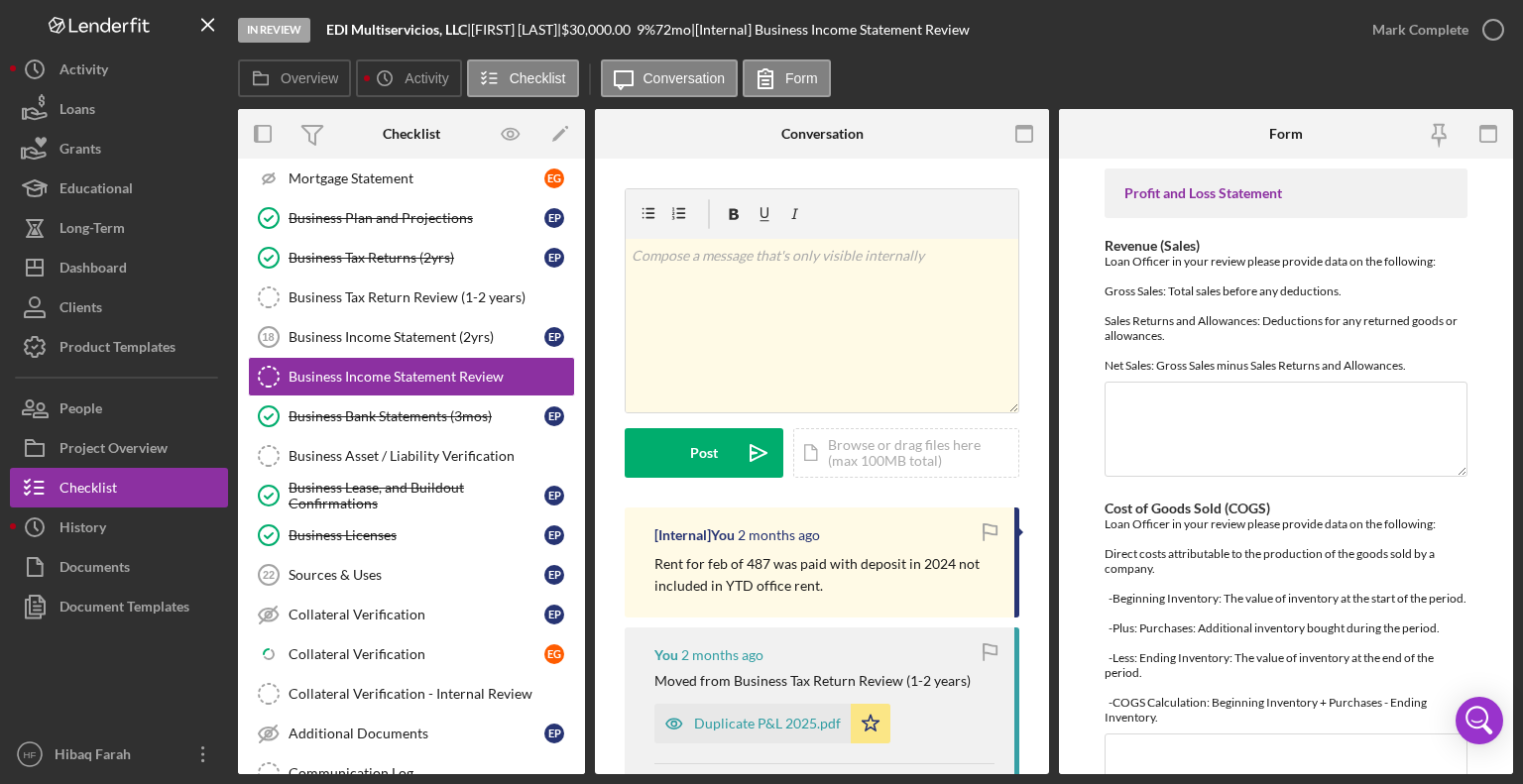 scroll, scrollTop: 332, scrollLeft: 0, axis: vertical 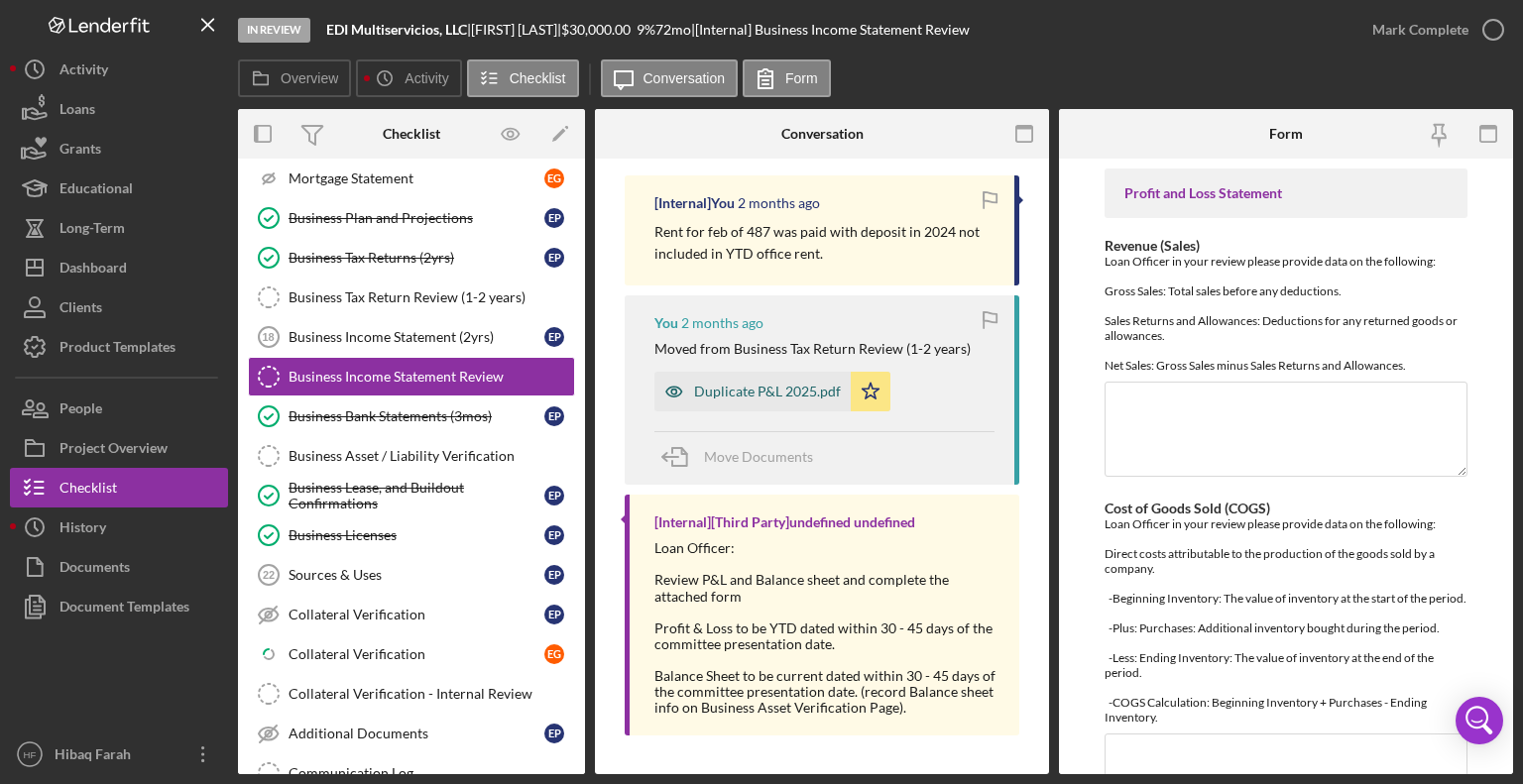 click on "Duplicate P&L 2025.pdf" at bounding box center [767, 392] 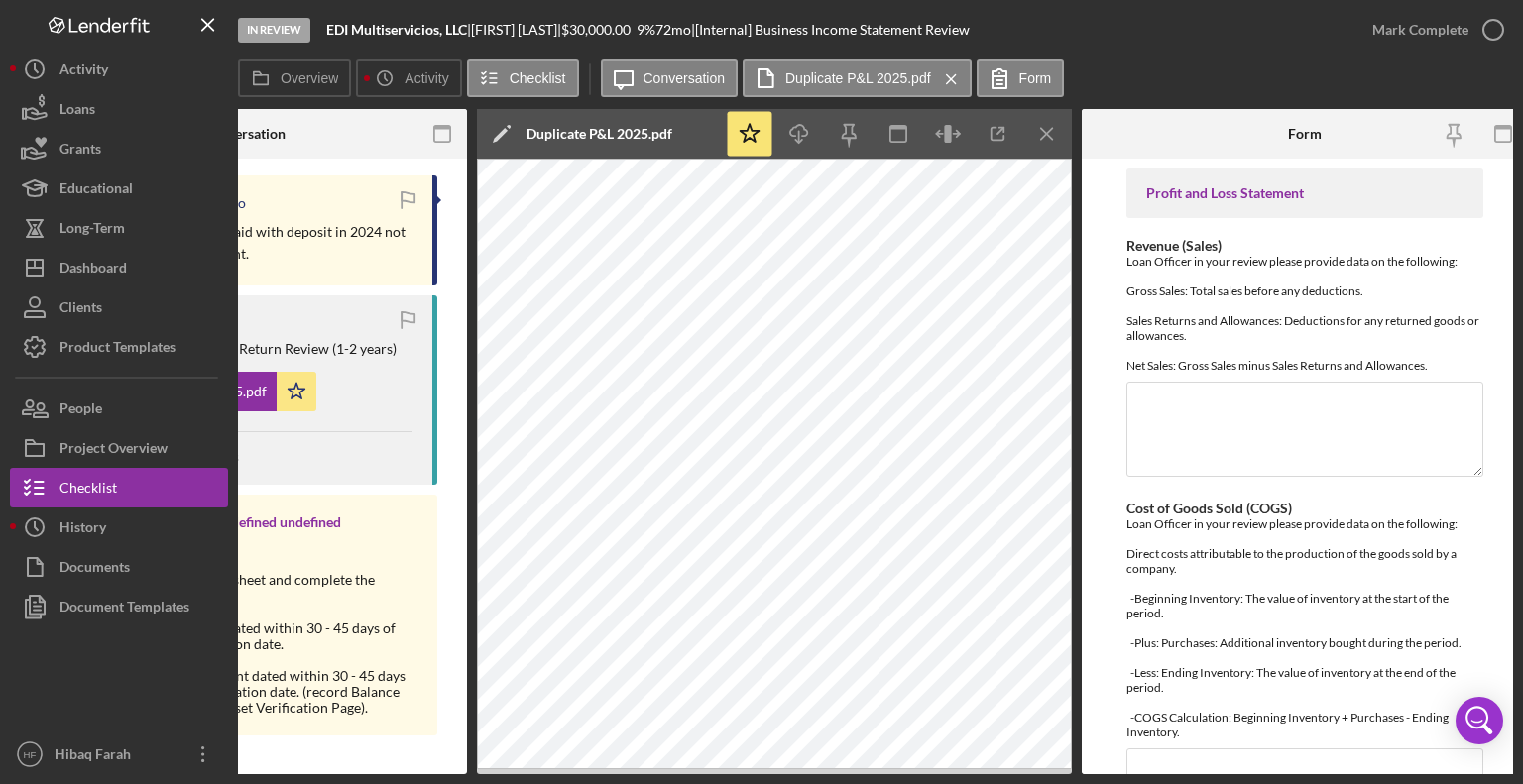 scroll, scrollTop: 0, scrollLeft: 588, axis: horizontal 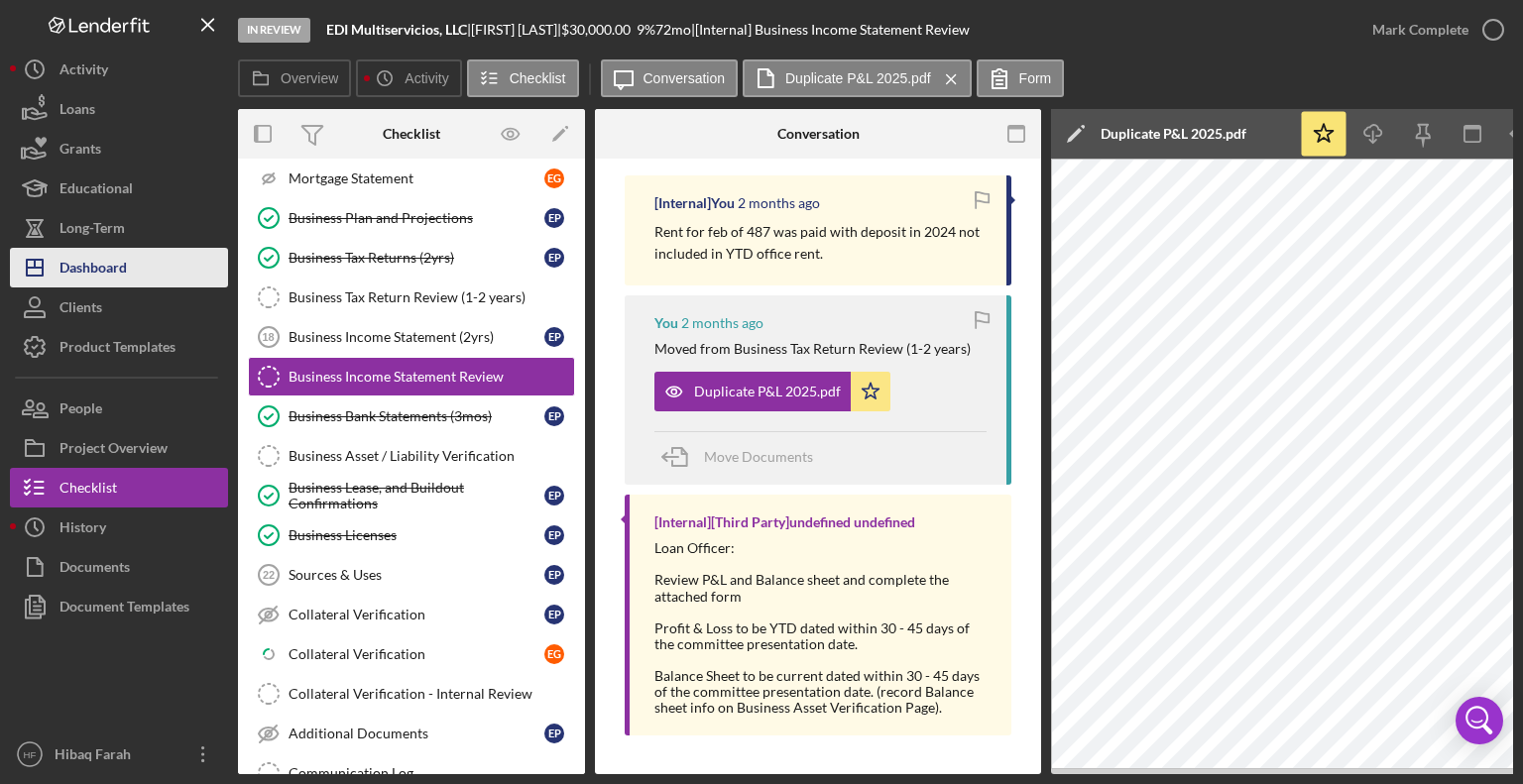 click on "Icon/Dashboard Dashboard" at bounding box center (119, 268) 